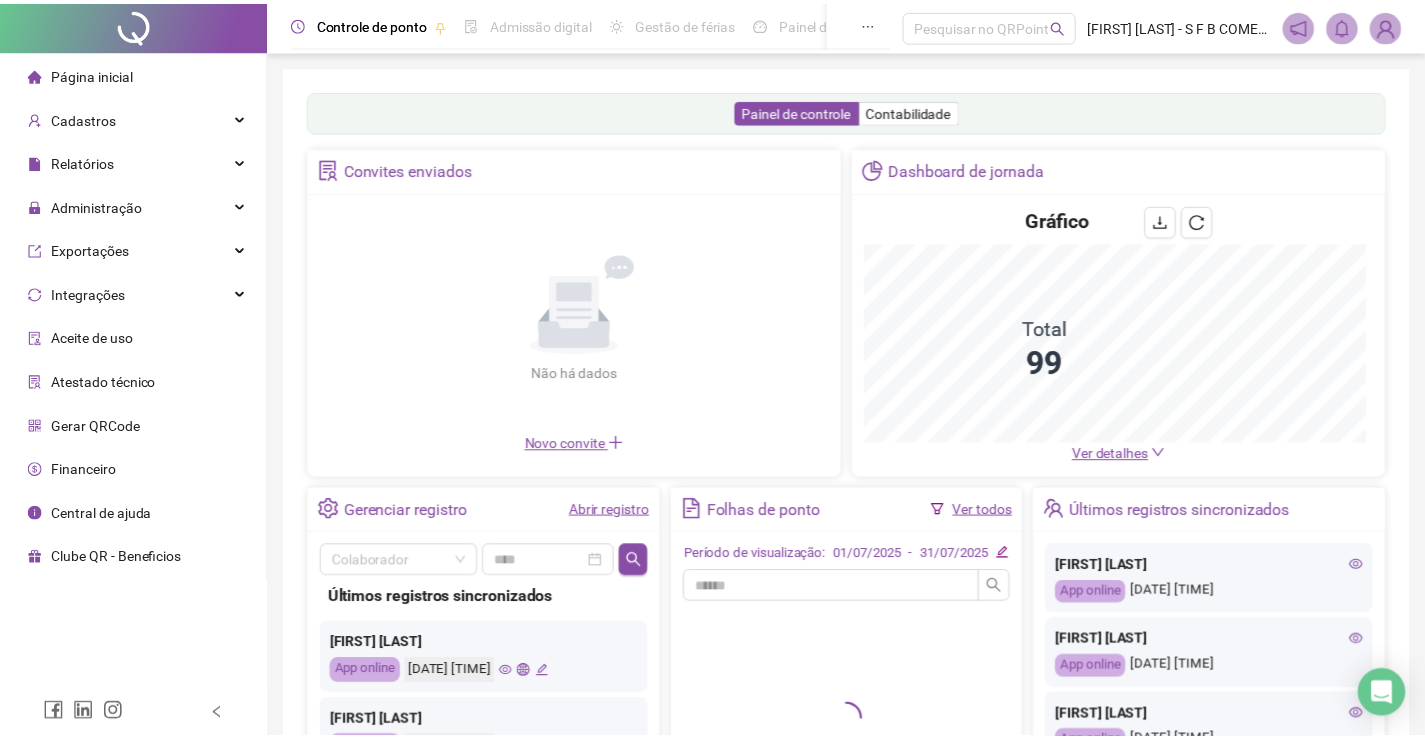 scroll, scrollTop: 0, scrollLeft: 0, axis: both 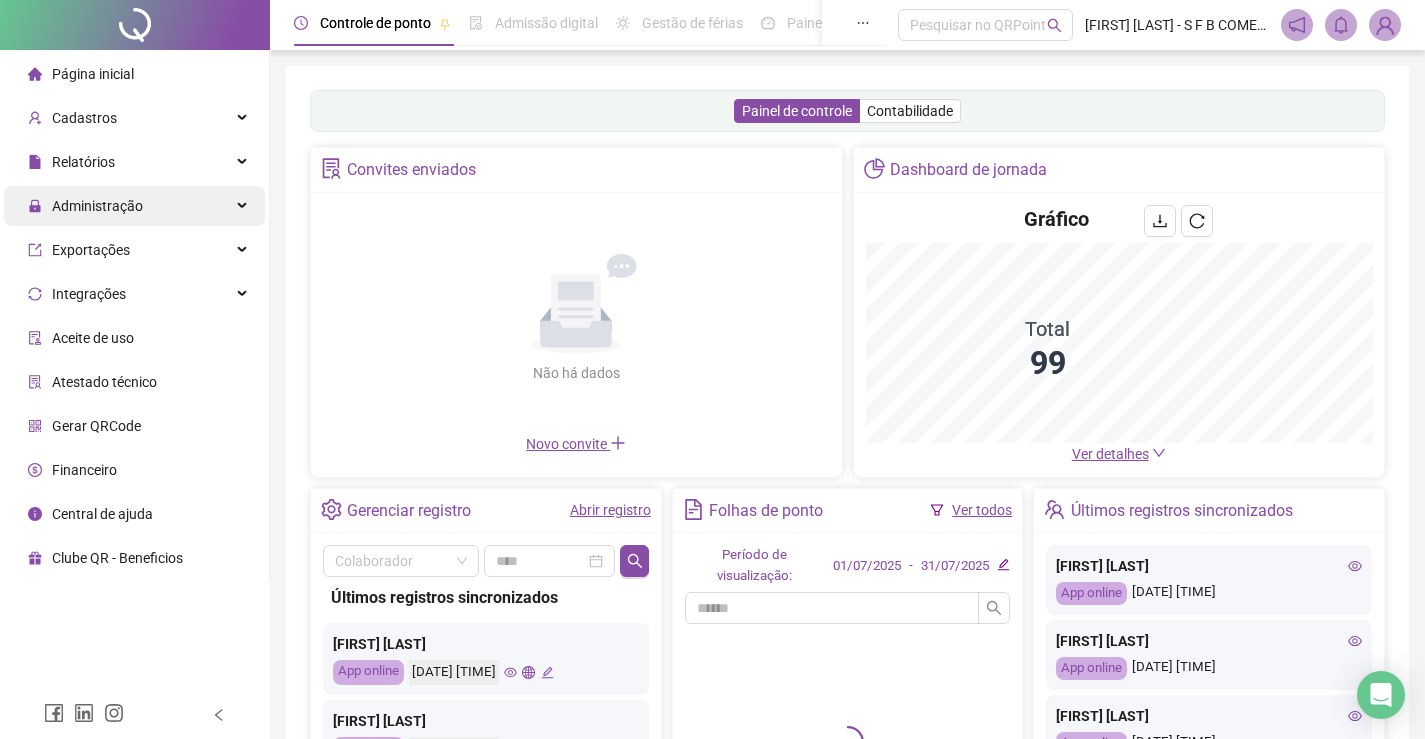 click on "Administração" at bounding box center (97, 206) 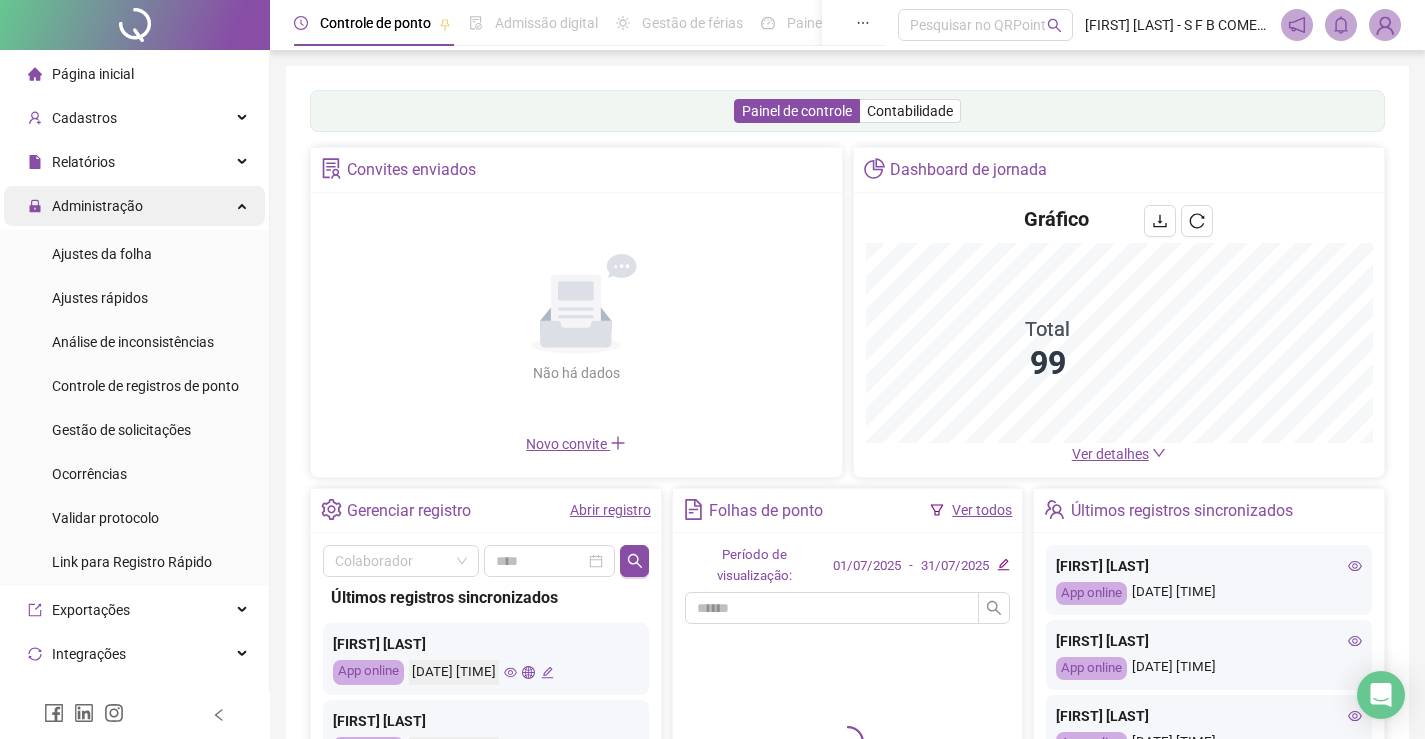 click on "Página inicial Cadastros Relatórios Administração Ajustes da folha Ajustes rápidos Análise de inconsistências Controle de registros de ponto Gestão de solicitações Ocorrências Validar protocolo Link para Registro Rápido Exportações Integrações Aceite de uso Atestado técnico Gerar QRCode Financeiro Central de ajuda Clube QR - Beneficios" at bounding box center (135, 496) 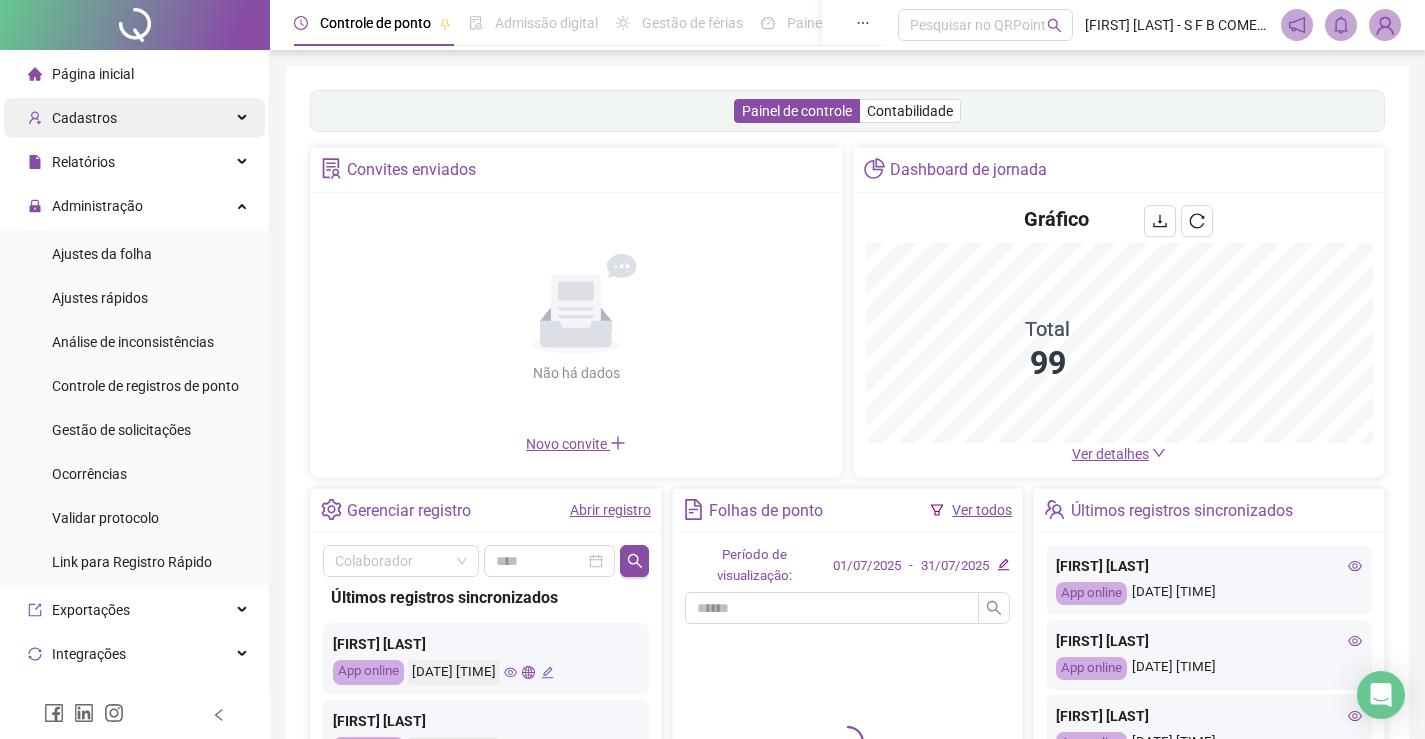 click on "Cadastros" at bounding box center [134, 118] 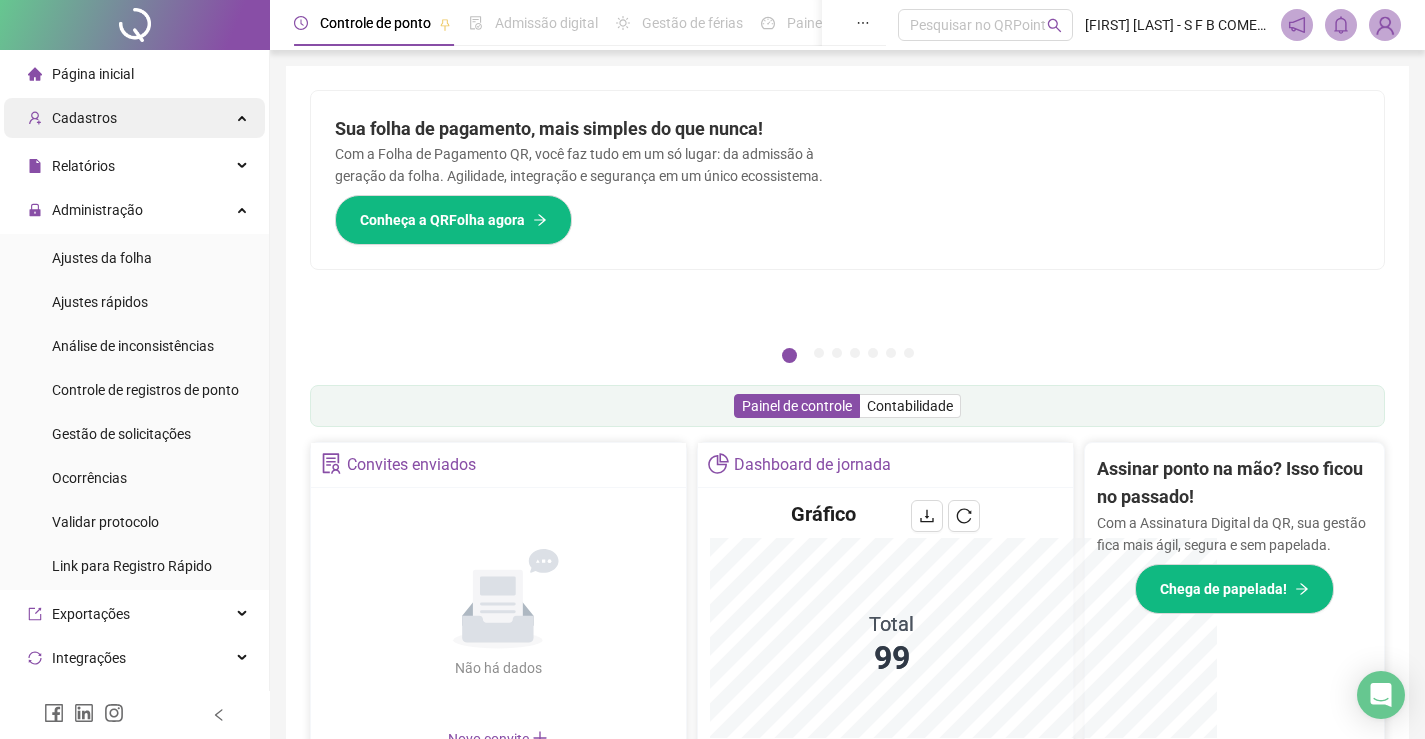 click on "Cadastros" at bounding box center (134, 118) 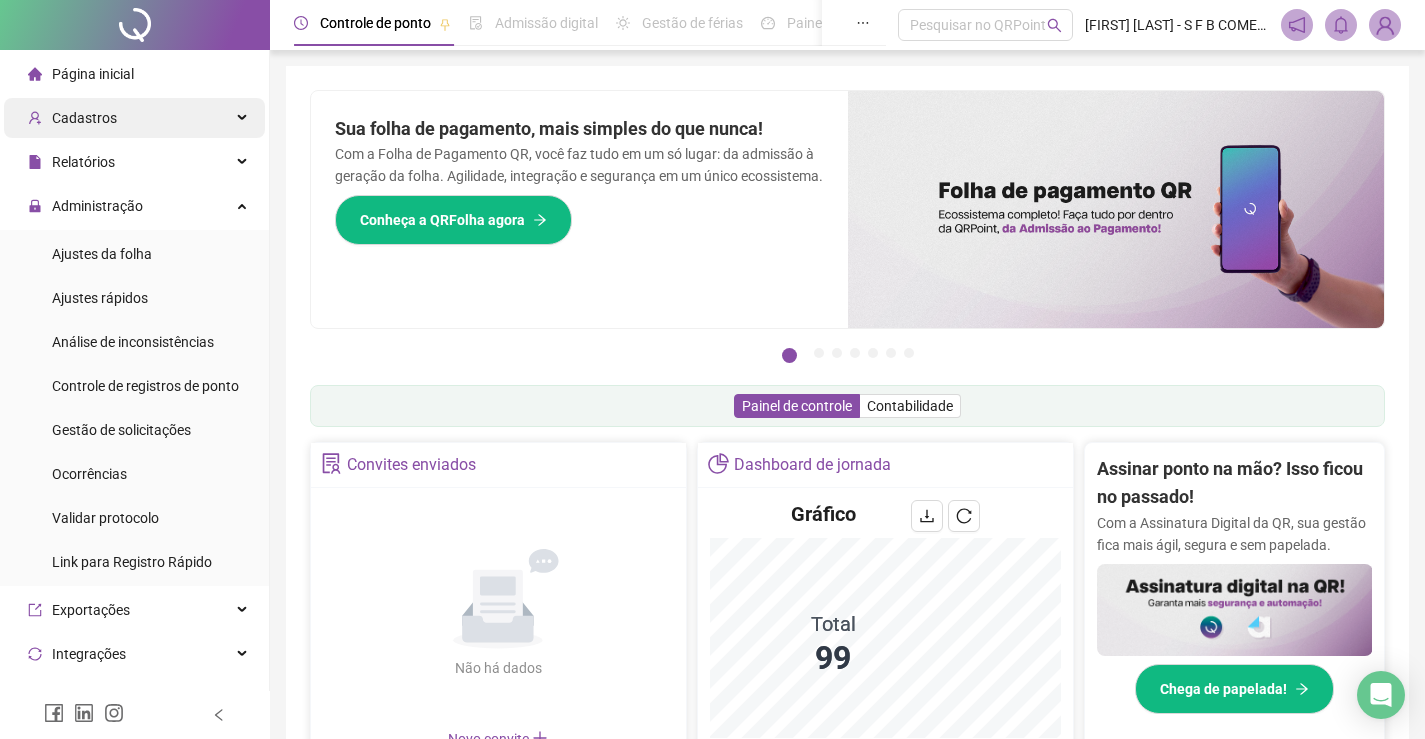 click on "Cadastros" at bounding box center (134, 118) 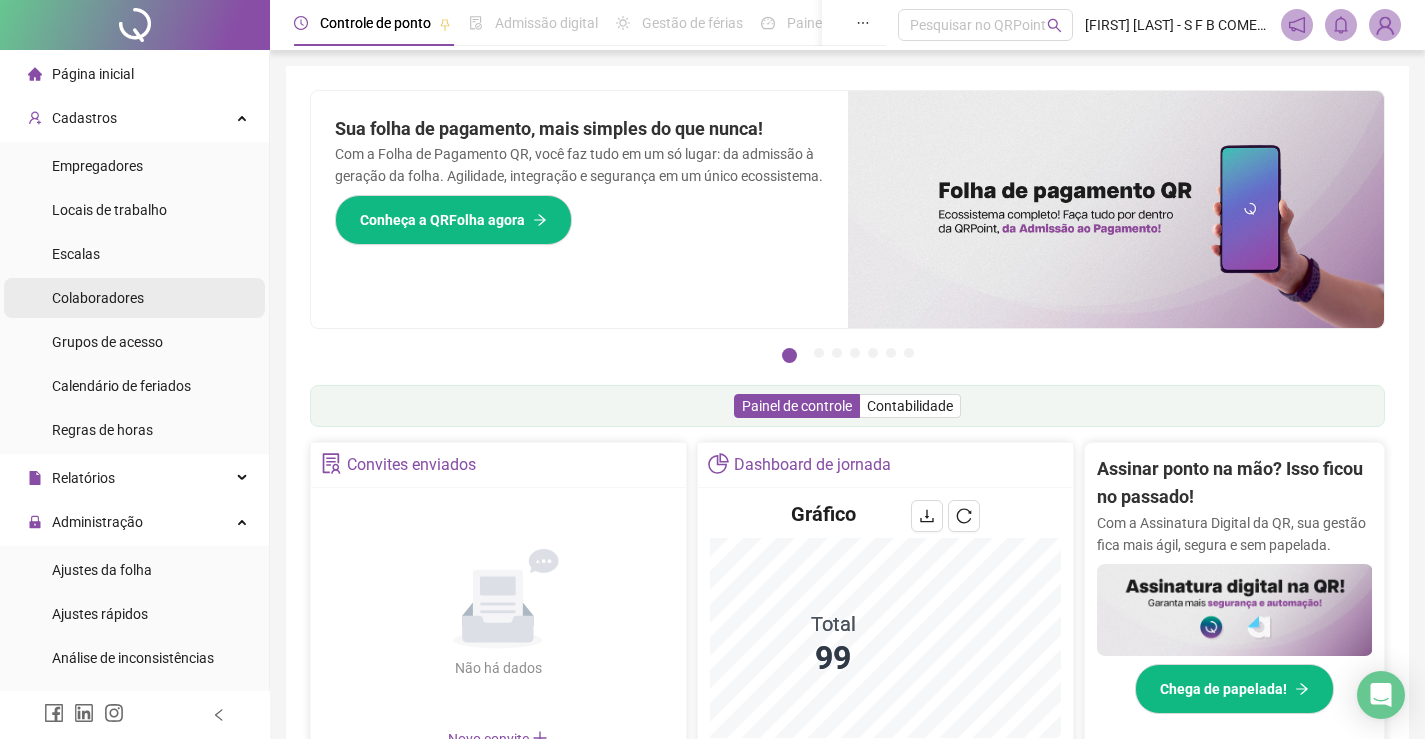 click on "Colaboradores" at bounding box center (98, 298) 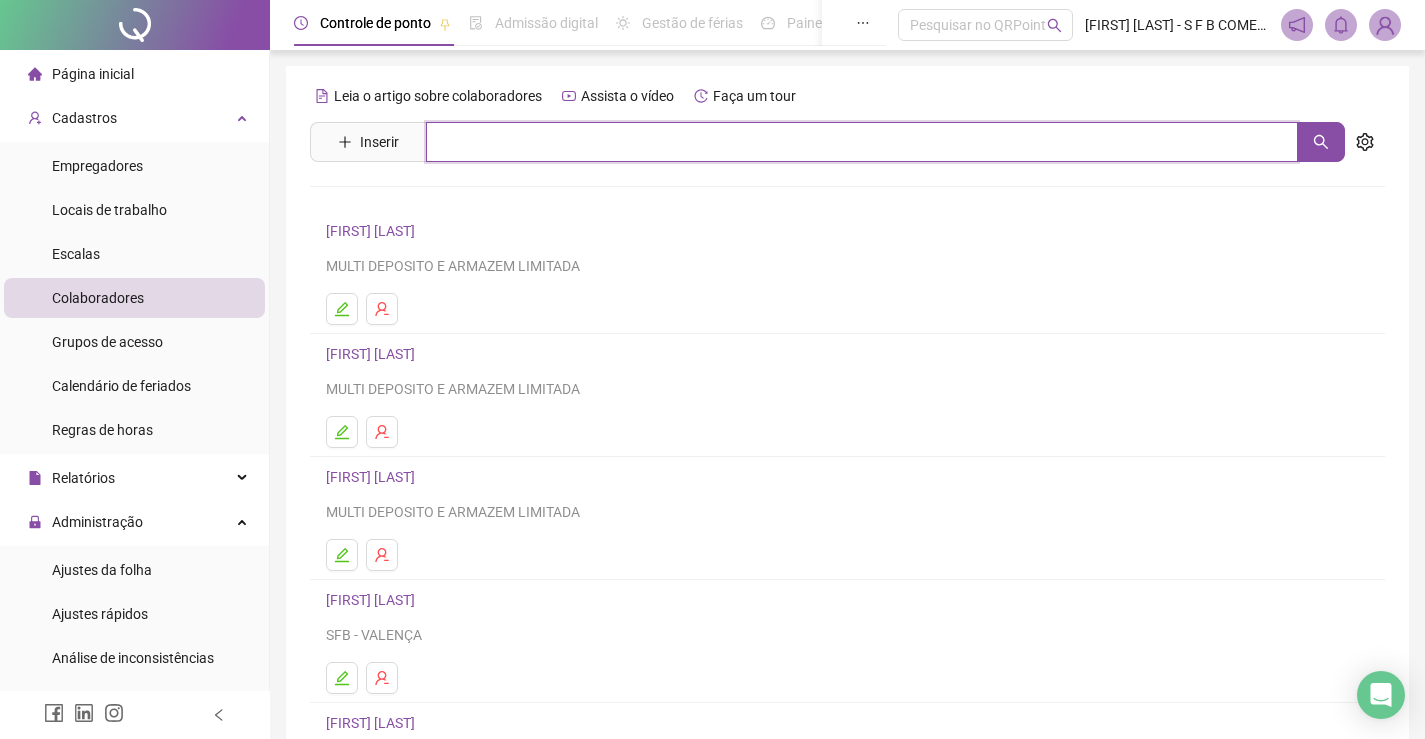 click at bounding box center (862, 142) 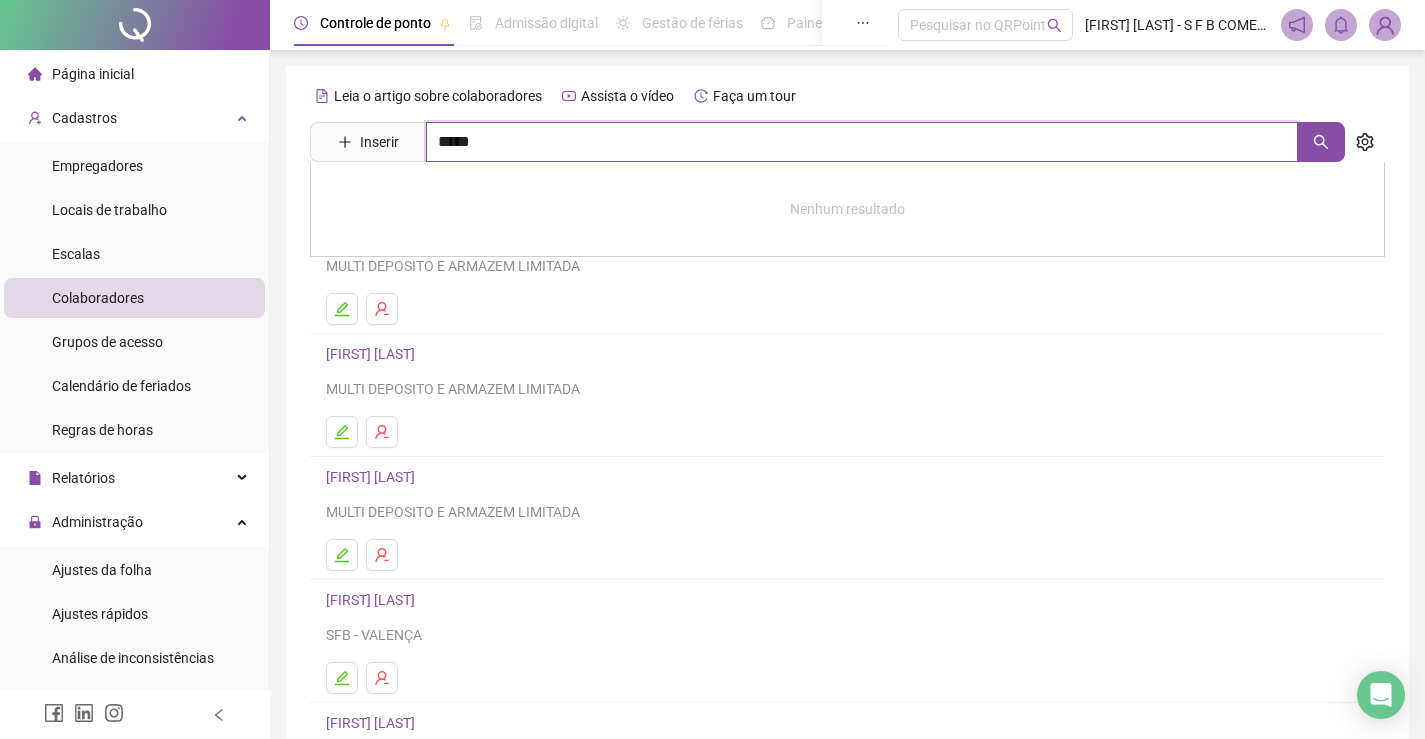 type on "*****" 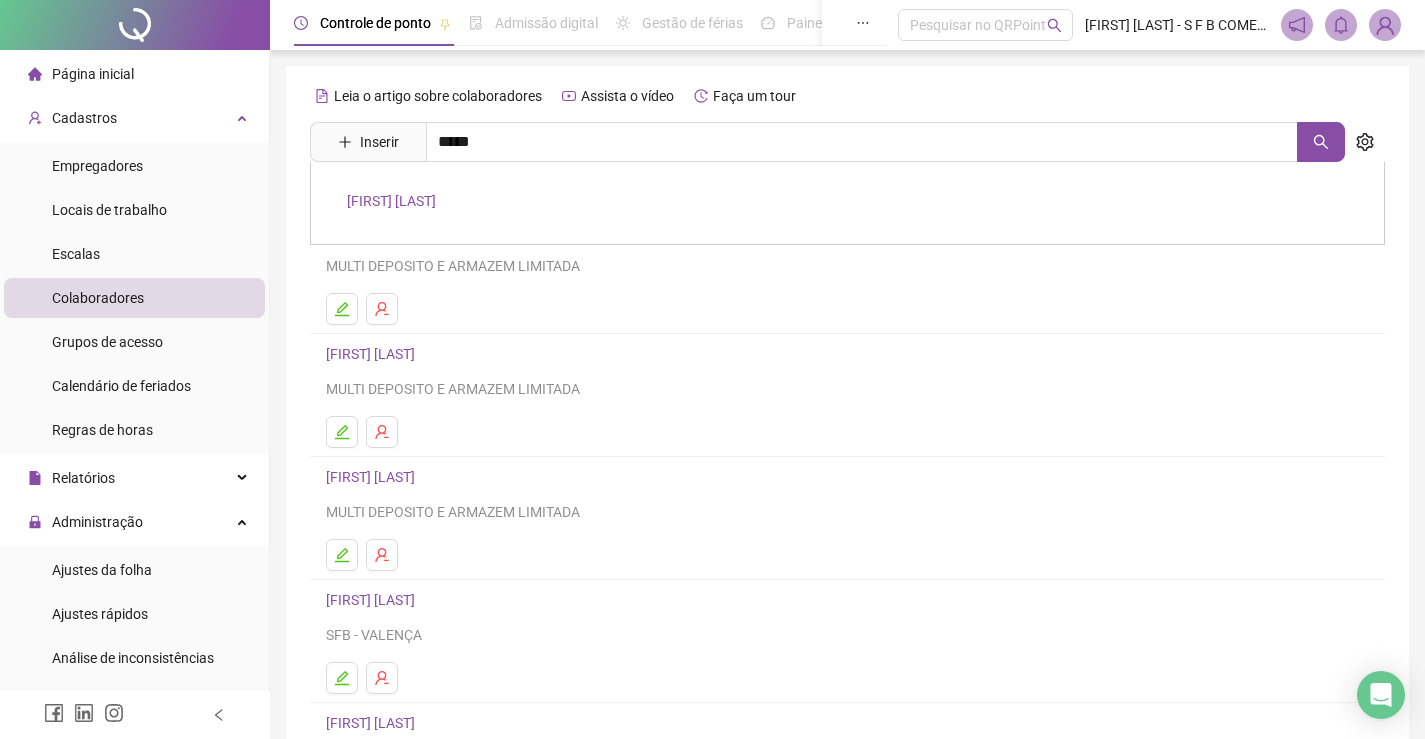 click on "[FIRST] [LAST]" at bounding box center (391, 201) 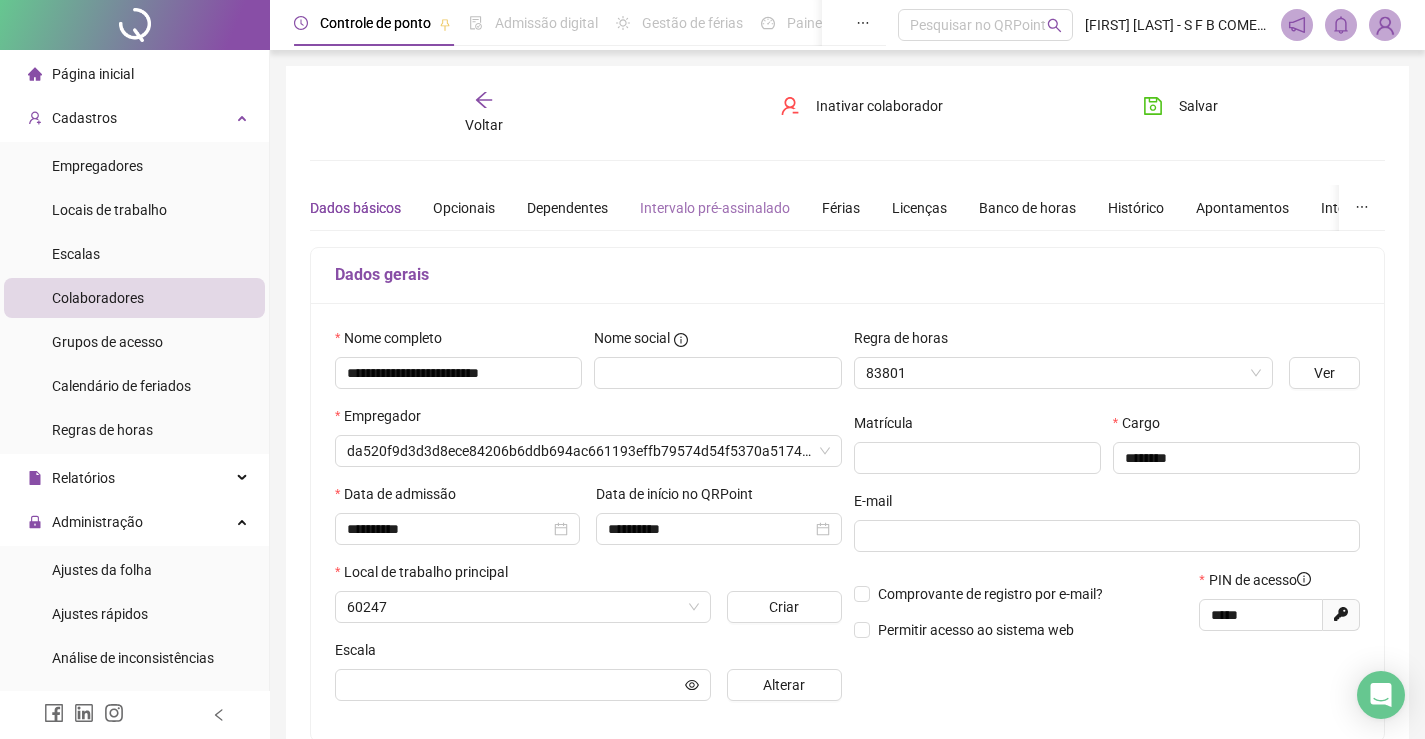 type on "*****" 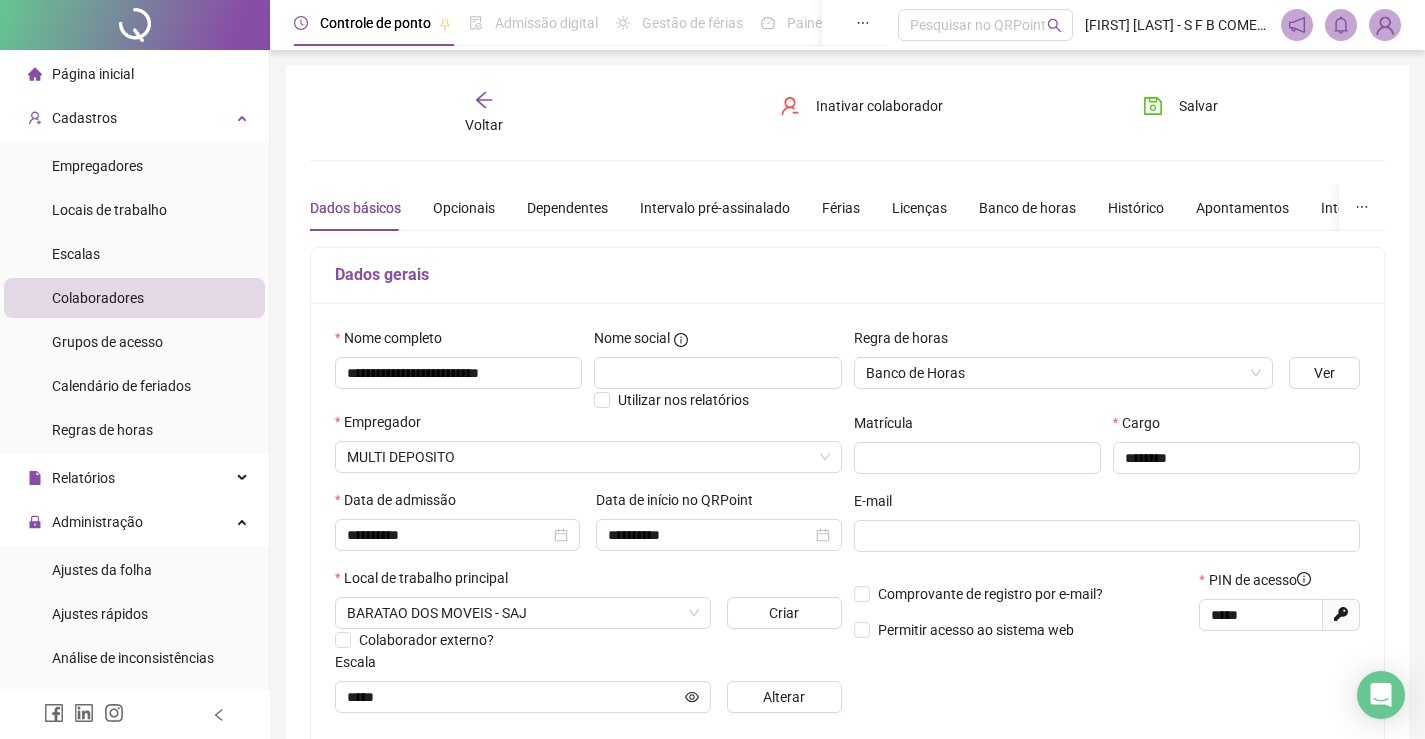 scroll, scrollTop: 100, scrollLeft: 0, axis: vertical 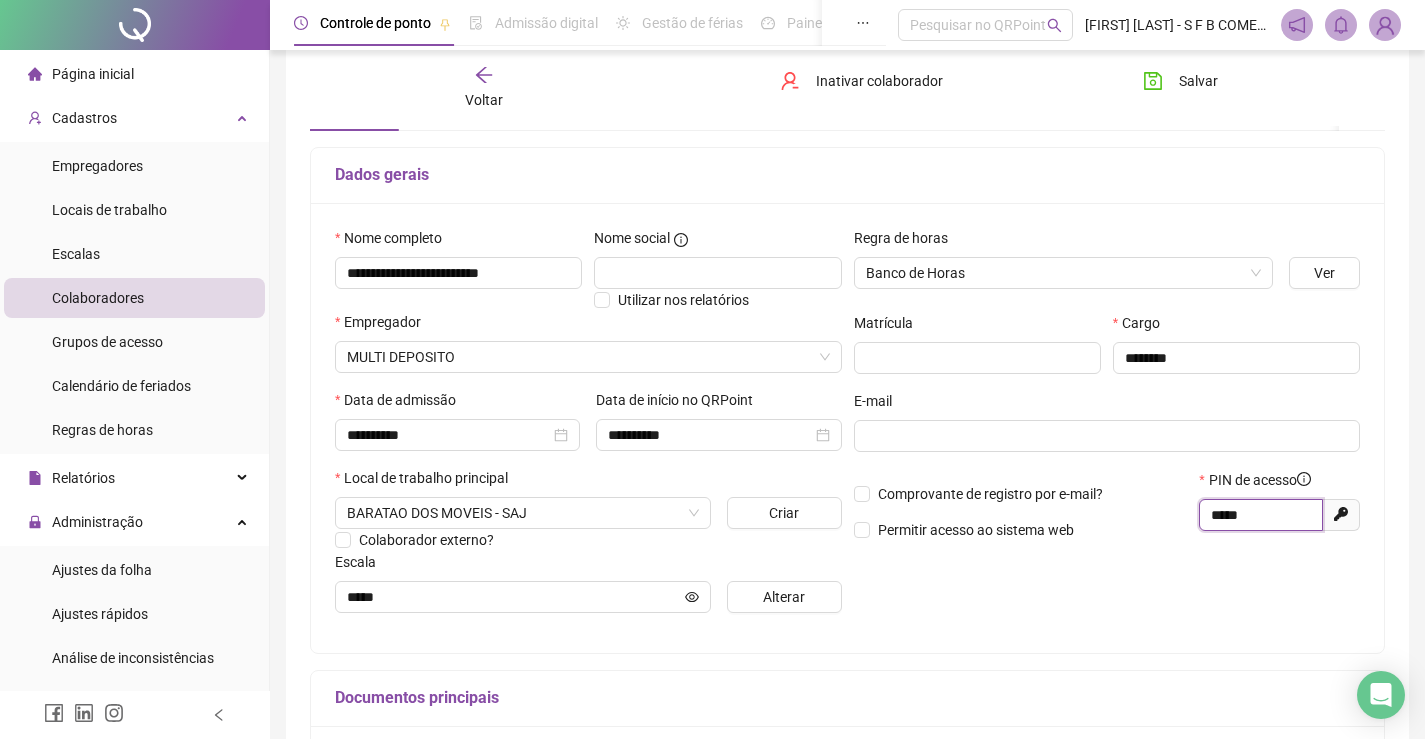 drag, startPoint x: 1263, startPoint y: 521, endPoint x: 1160, endPoint y: 534, distance: 103.81715 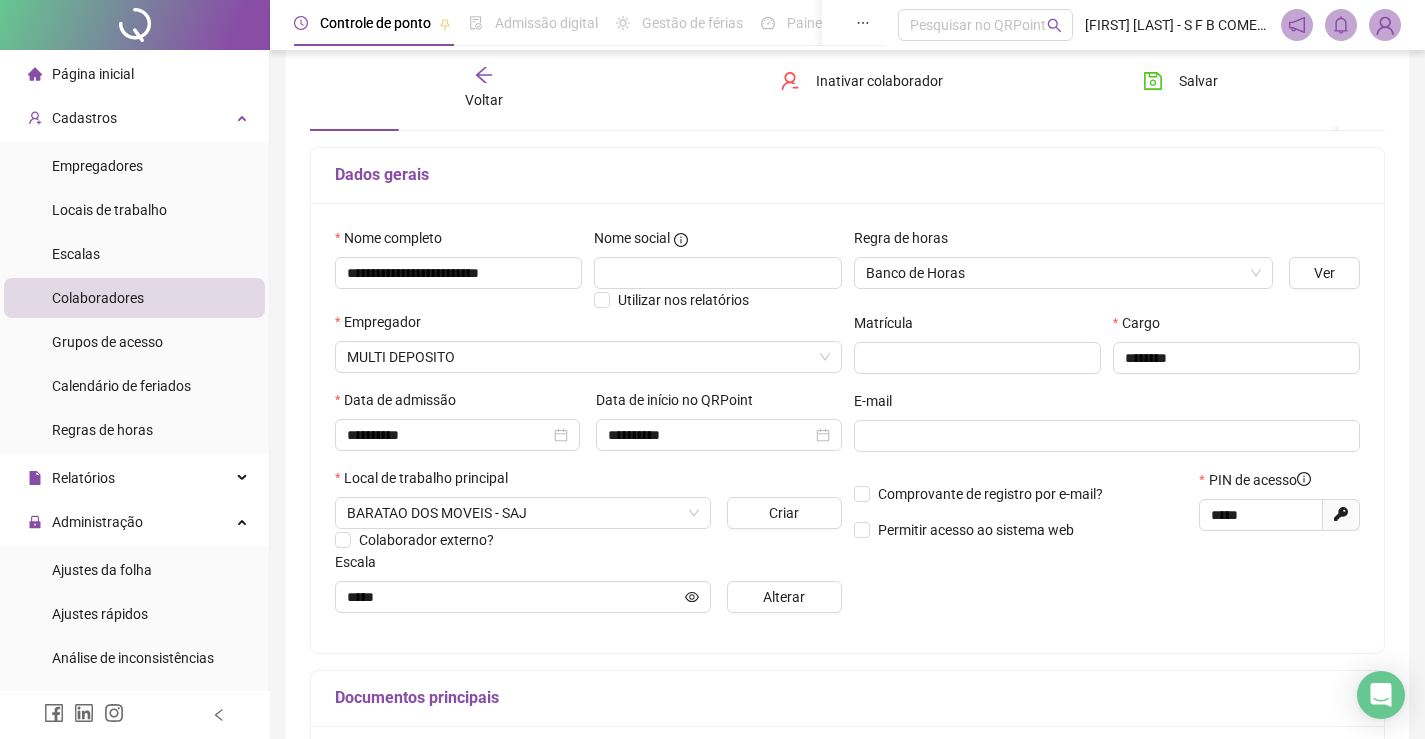 click 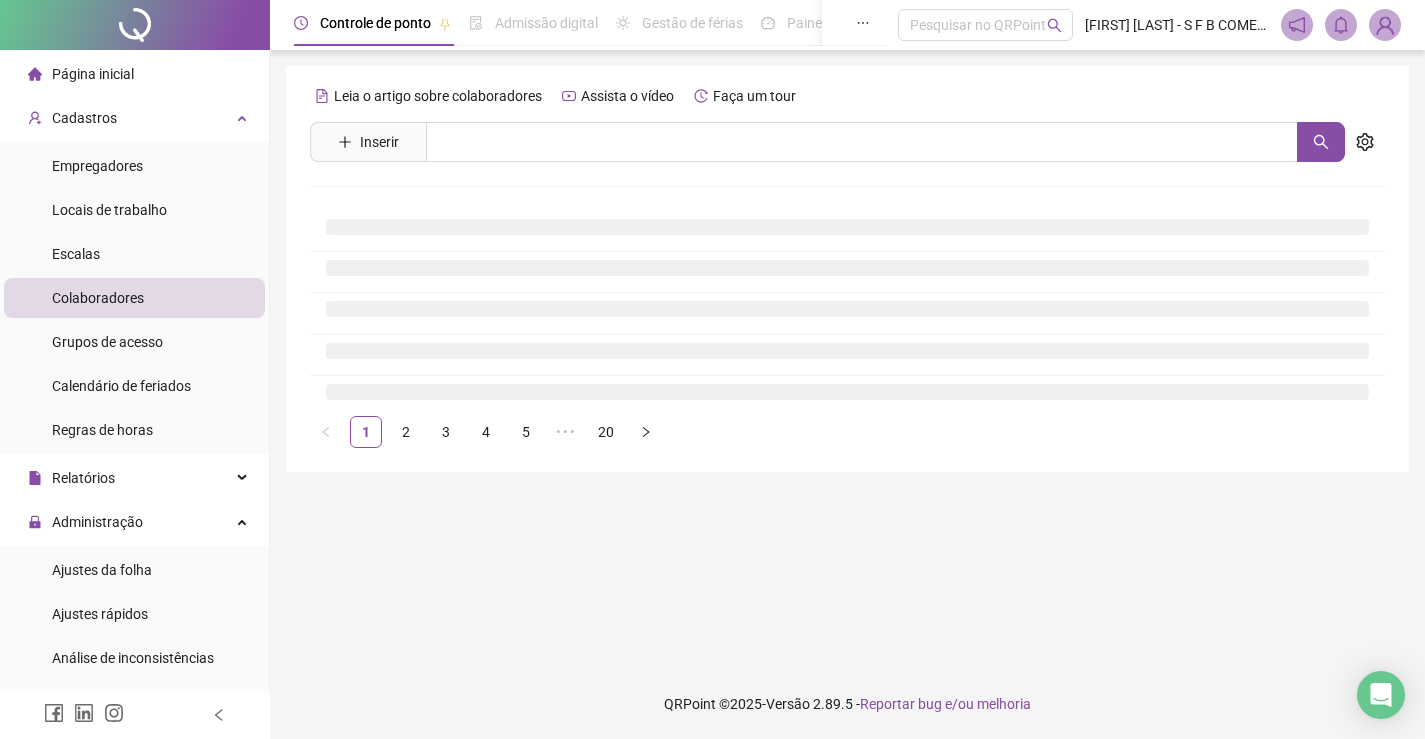 scroll, scrollTop: 0, scrollLeft: 0, axis: both 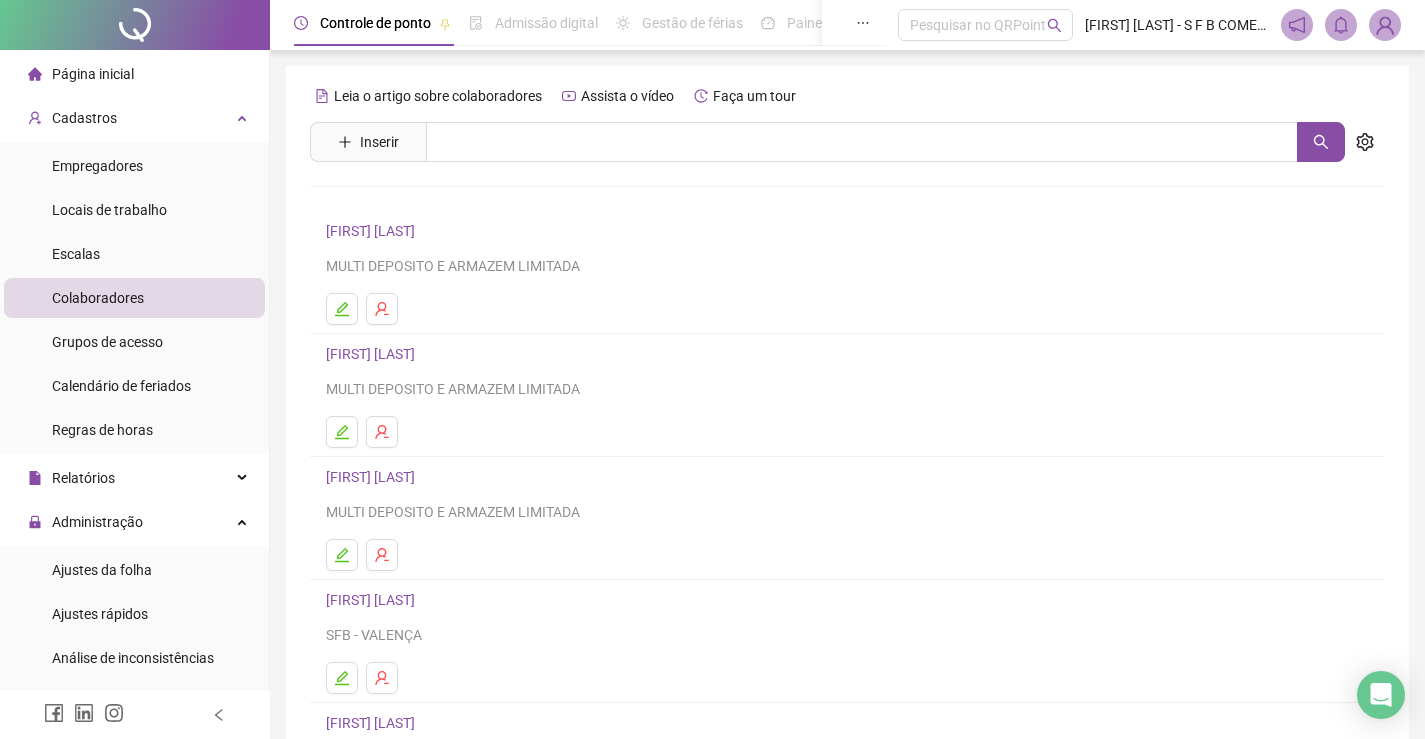 click on "Inserir Nenhum resultado [FIRST] [LAST]   MULTI DEPOSITO E ARMAZEM LIMITADA  [FIRST] [LAST]   MULTI DEPOSITO E ARMAZEM LIMITADA  [FIRST] [LAST]   MULTI DEPOSITO E ARMAZEM LIMITADA  [FIRST] [LAST]   SFB - VALENÇA [FIRST] [LAST]   MULTI DEPOSITO E ARMAZEM LIMITADA  1 2 3 4 5 ••• 20" at bounding box center [847, 468] 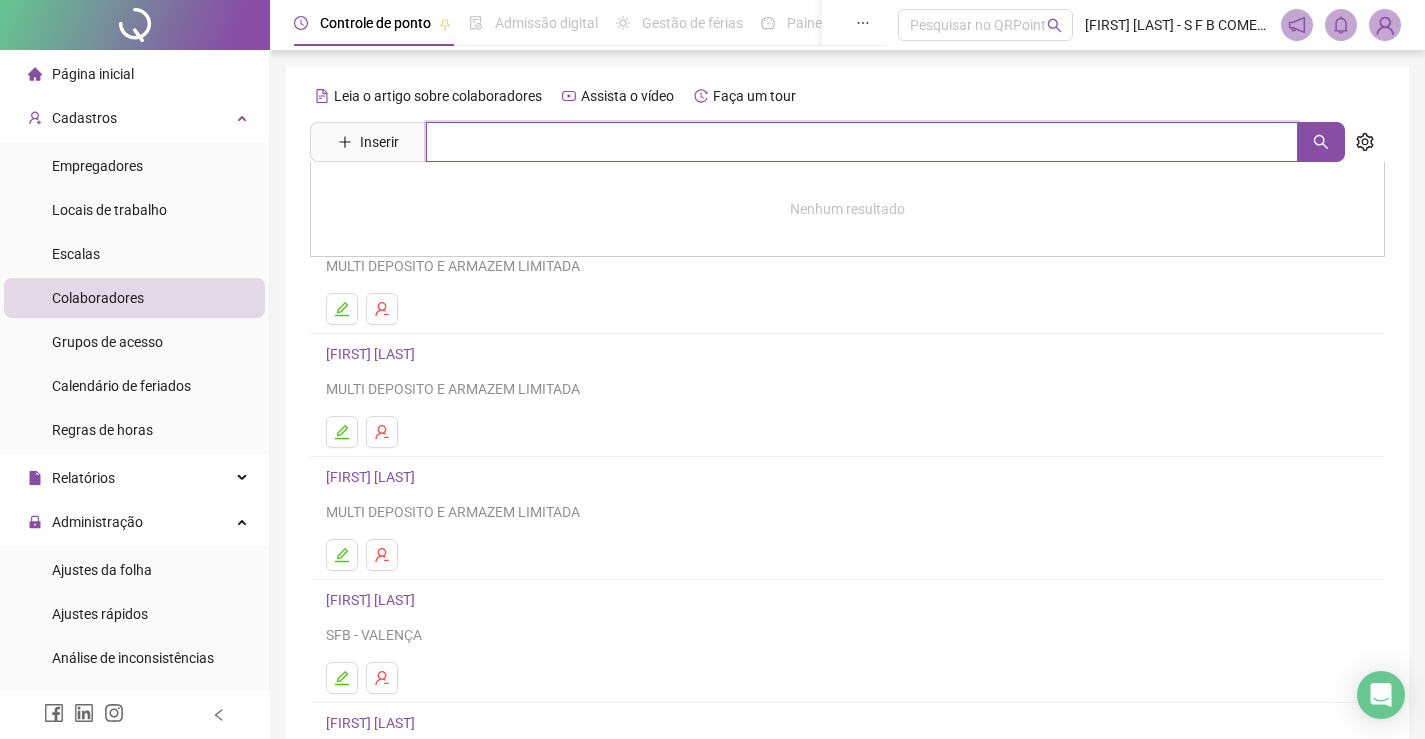 click at bounding box center (862, 142) 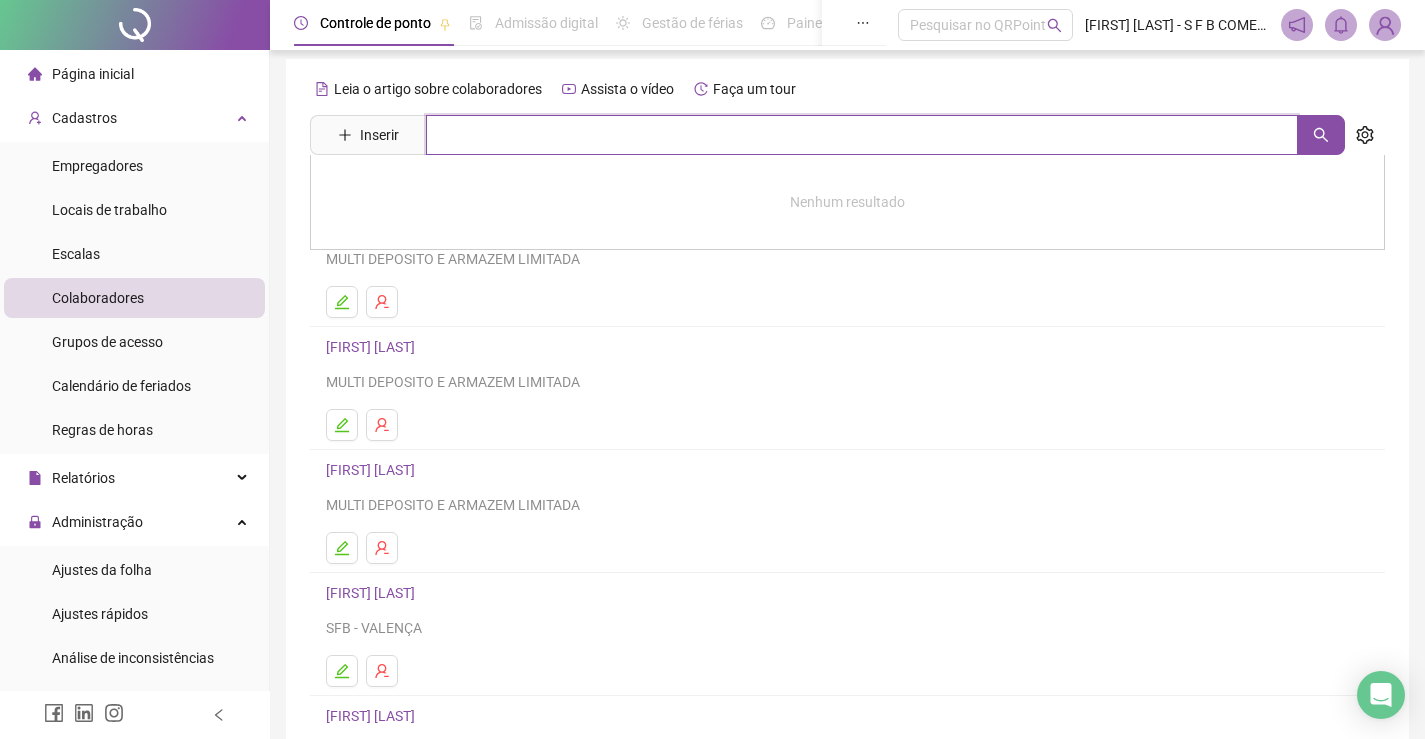 scroll, scrollTop: 0, scrollLeft: 0, axis: both 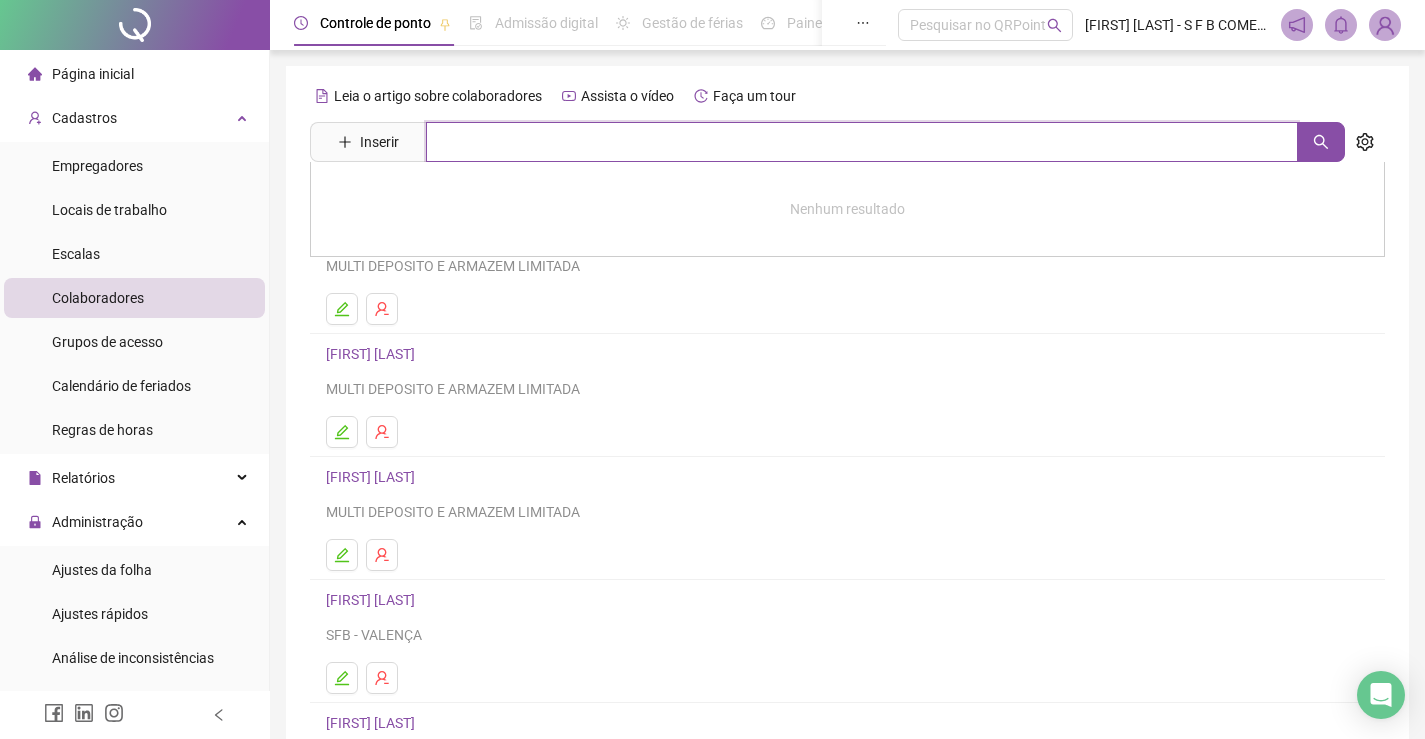 click at bounding box center [862, 142] 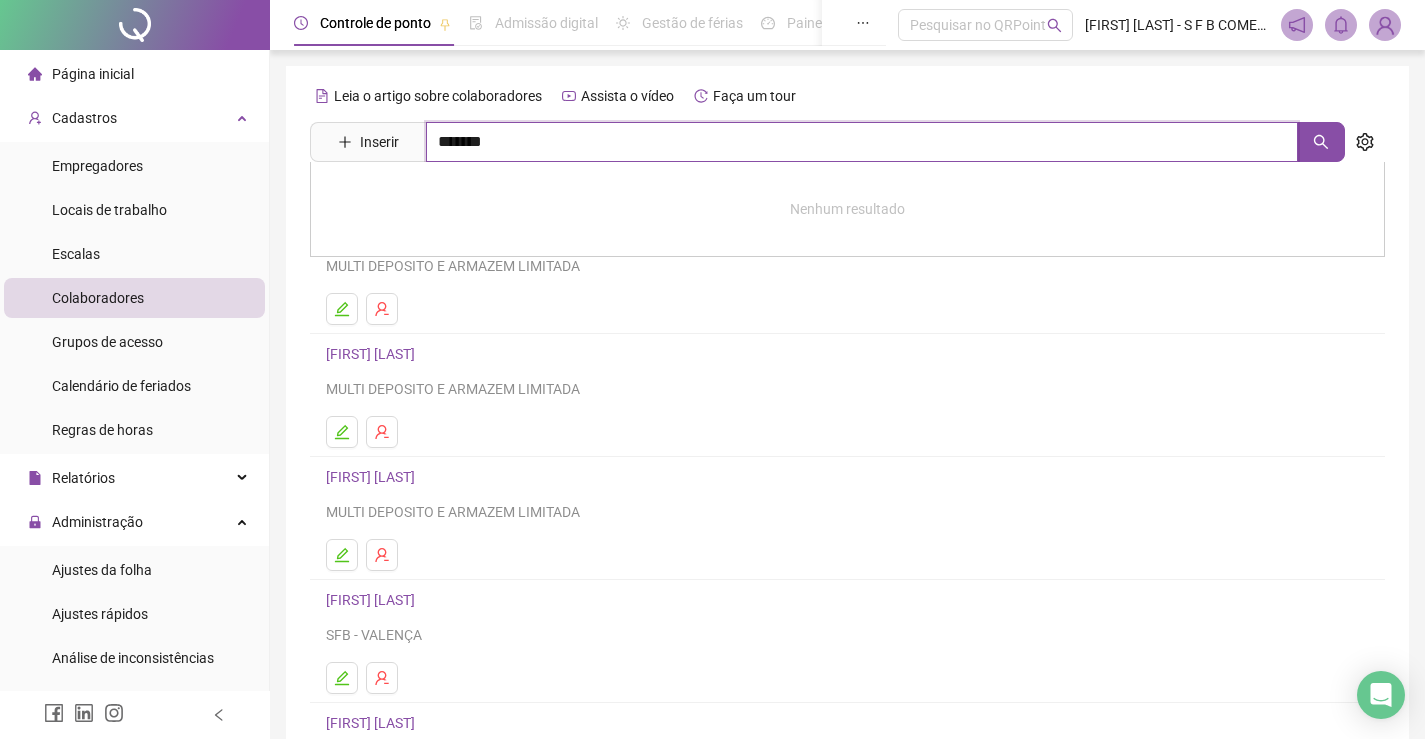 type on "*******" 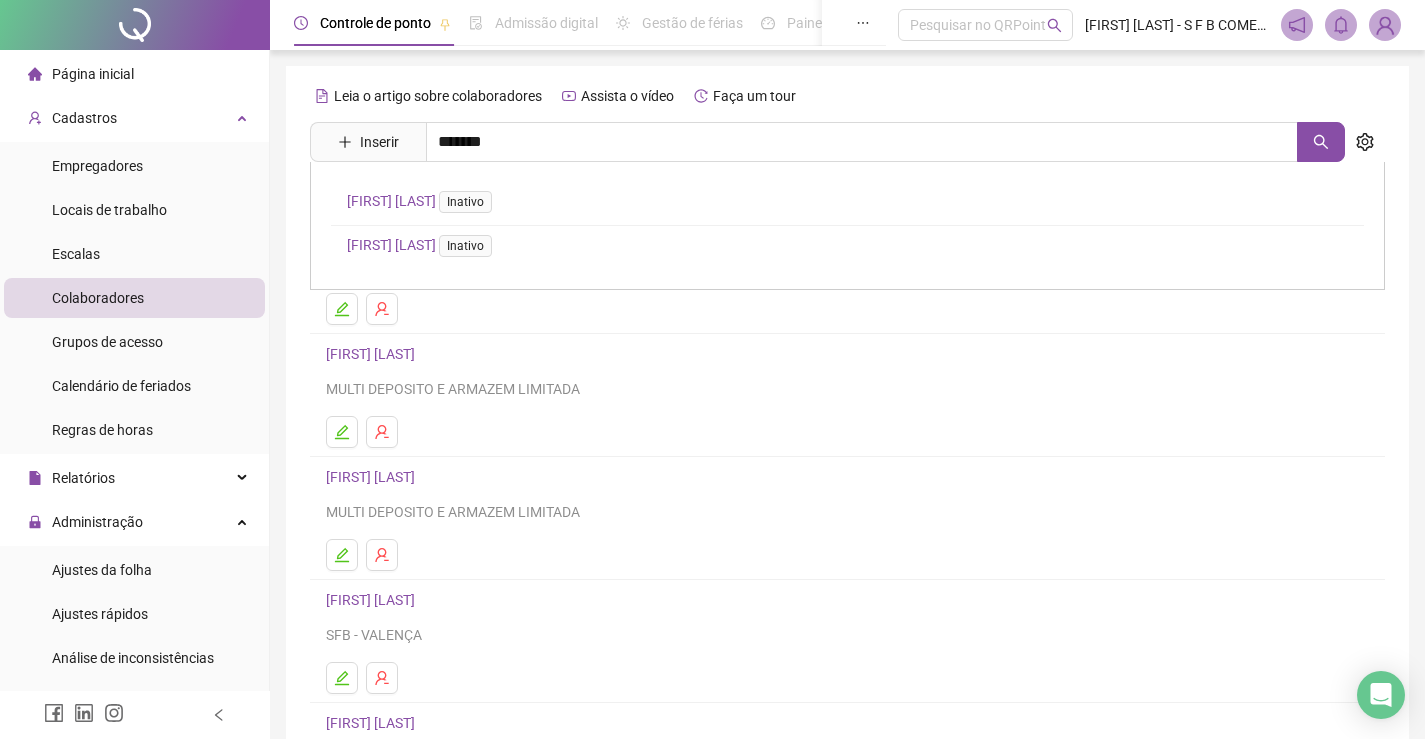 click on "[FIRST] [LAST]   Inativo" at bounding box center [423, 201] 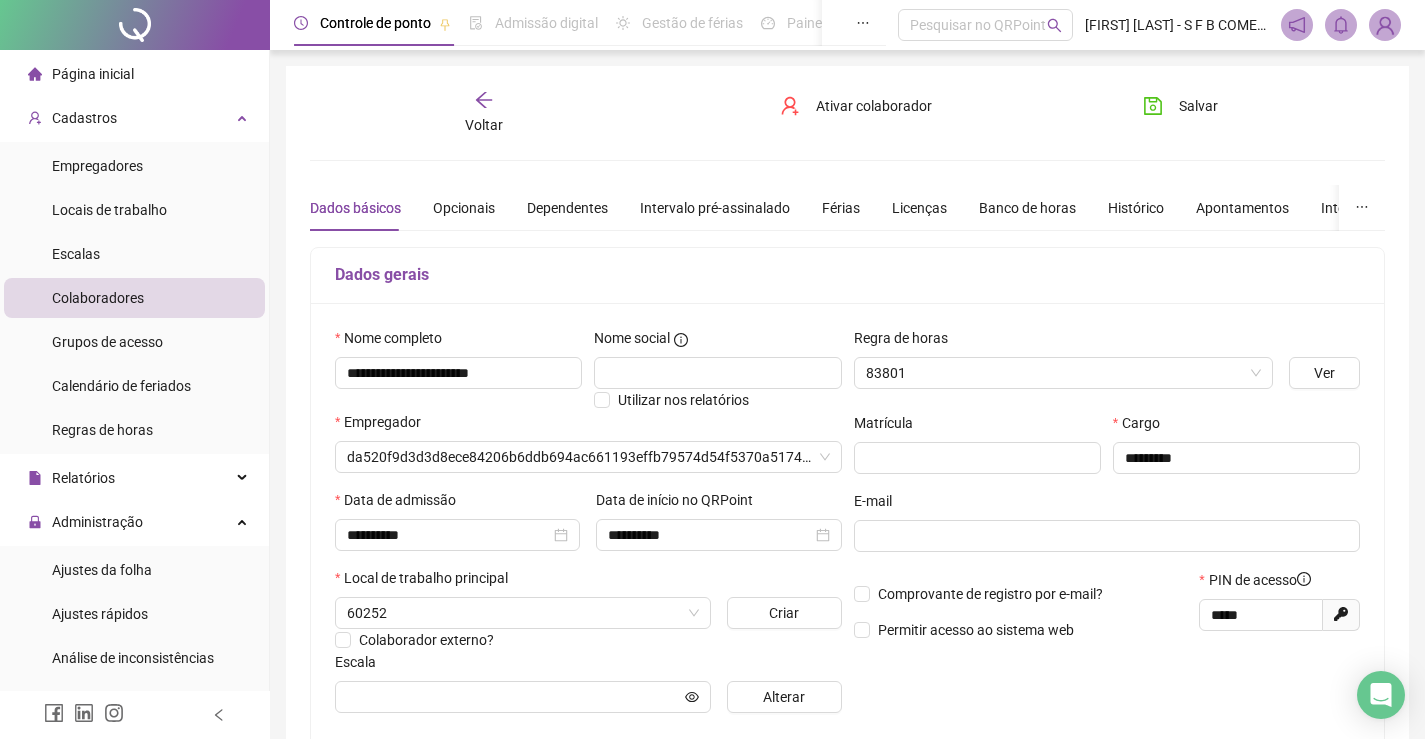 type on "*****" 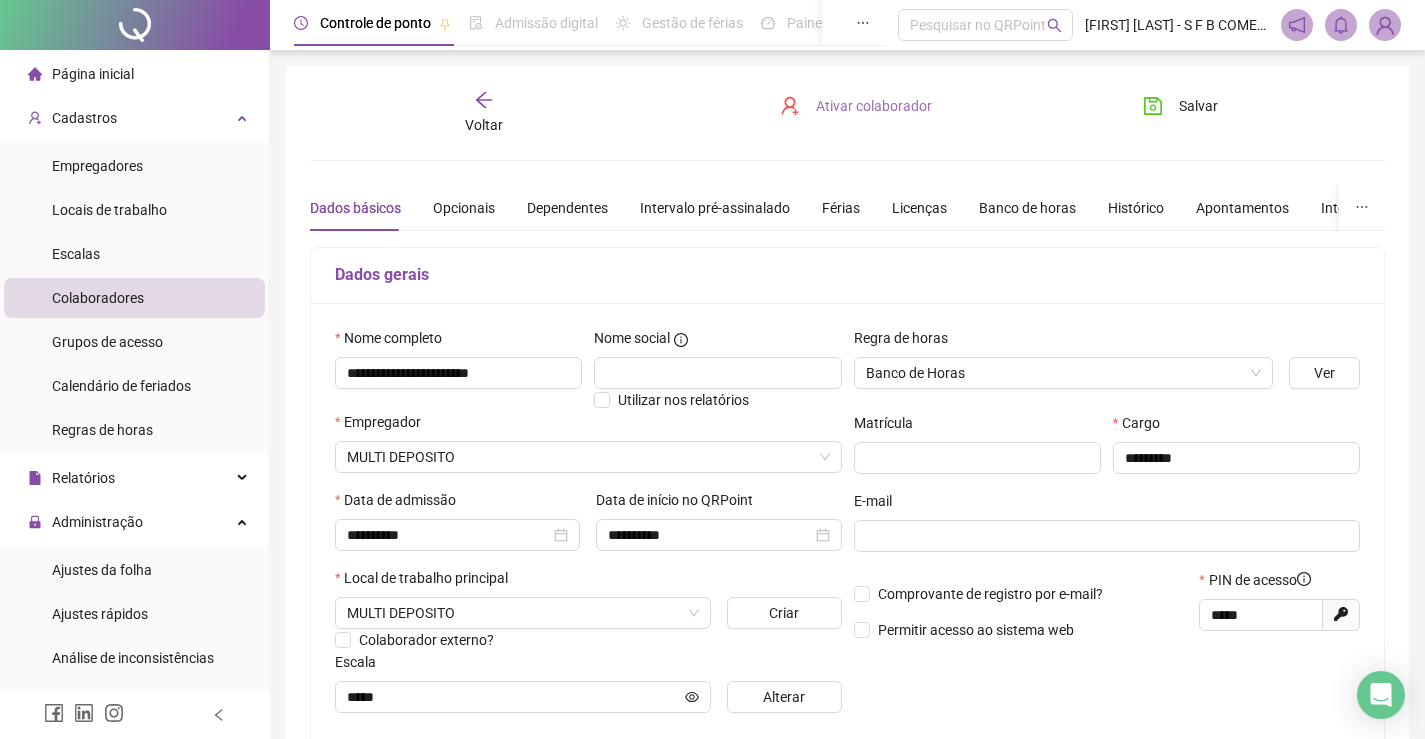 click on "Ativar colaborador" at bounding box center [874, 106] 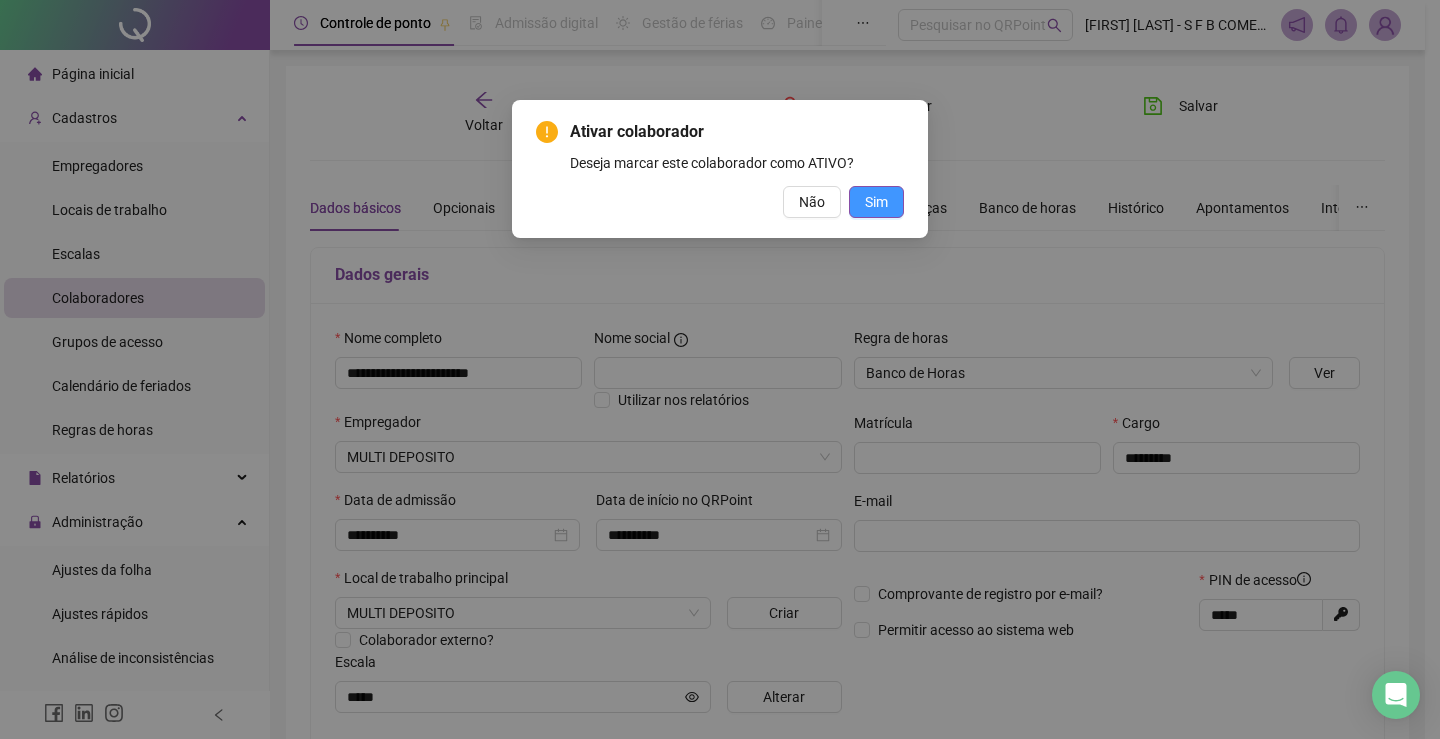 click on "Sim" at bounding box center (876, 202) 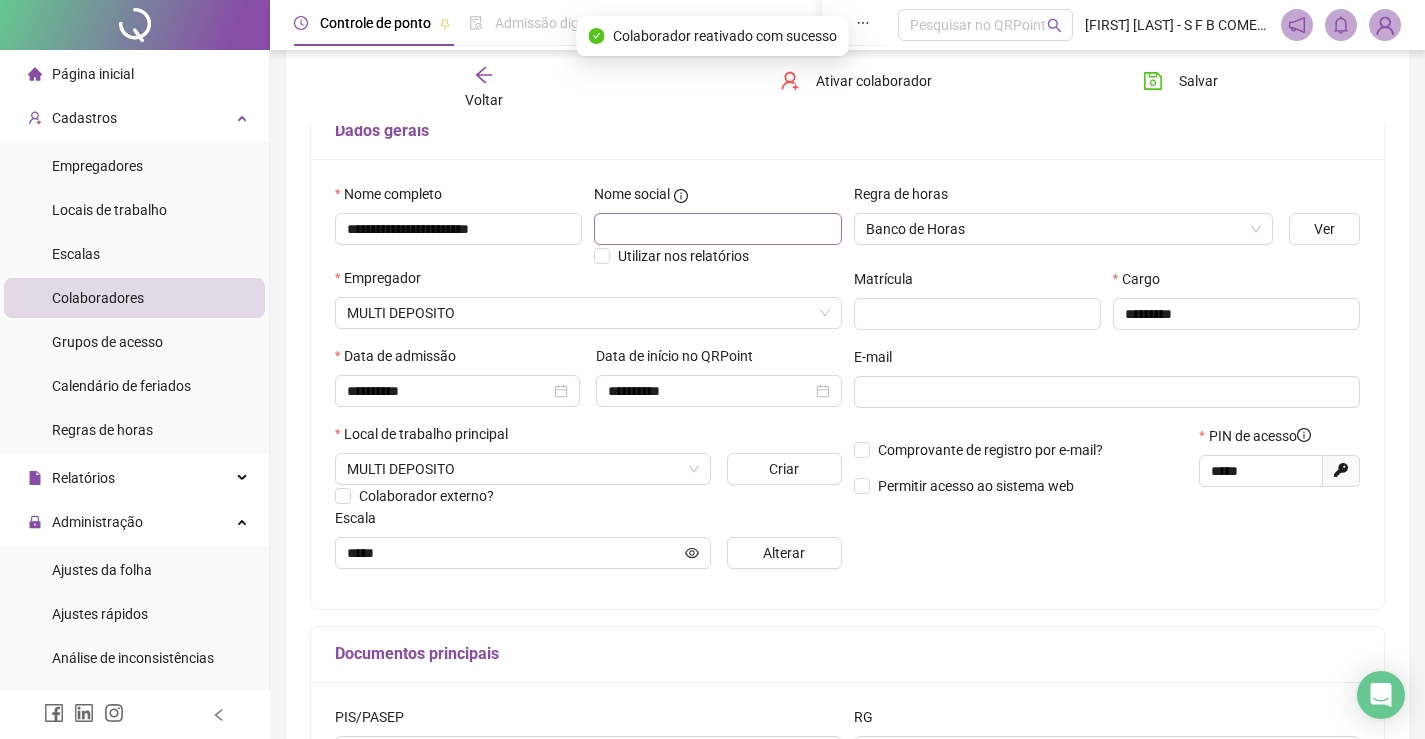 scroll, scrollTop: 200, scrollLeft: 0, axis: vertical 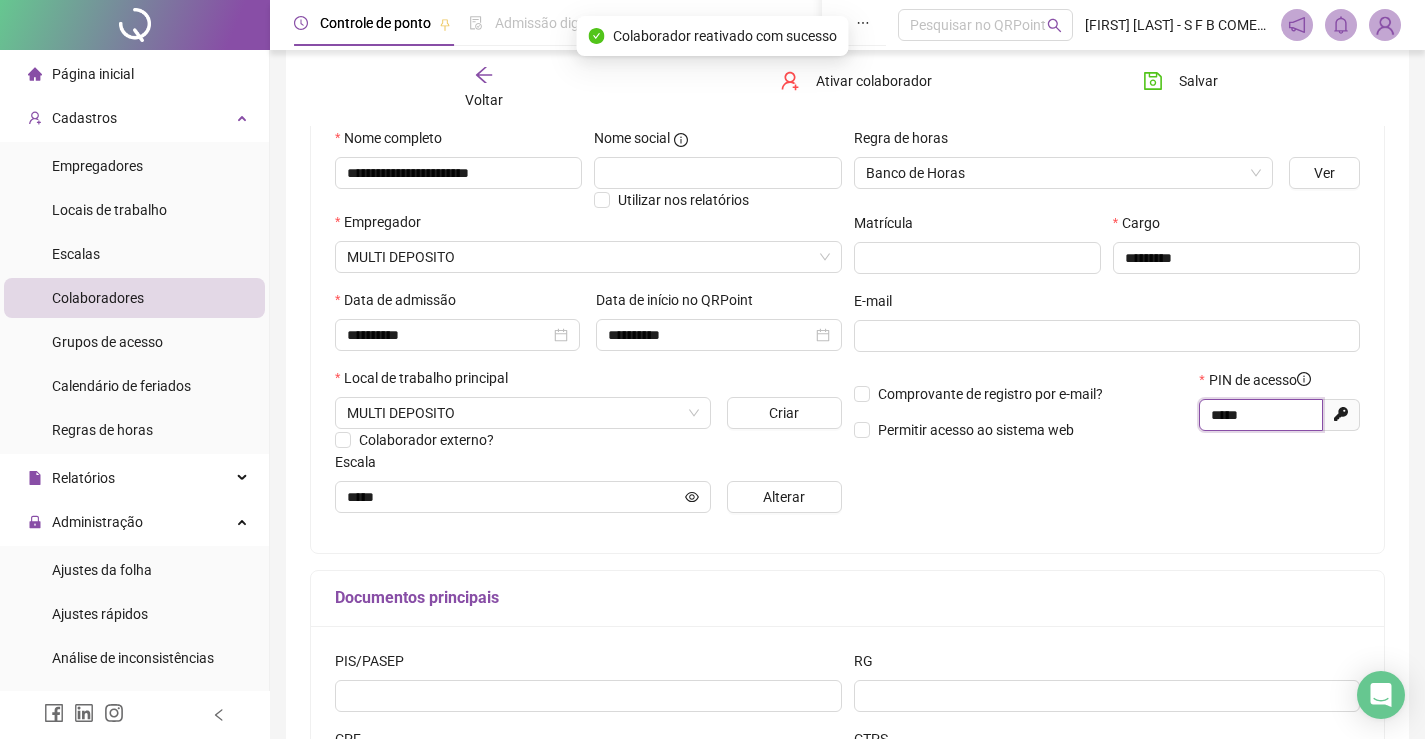 drag, startPoint x: 1254, startPoint y: 417, endPoint x: 1087, endPoint y: 412, distance: 167.07483 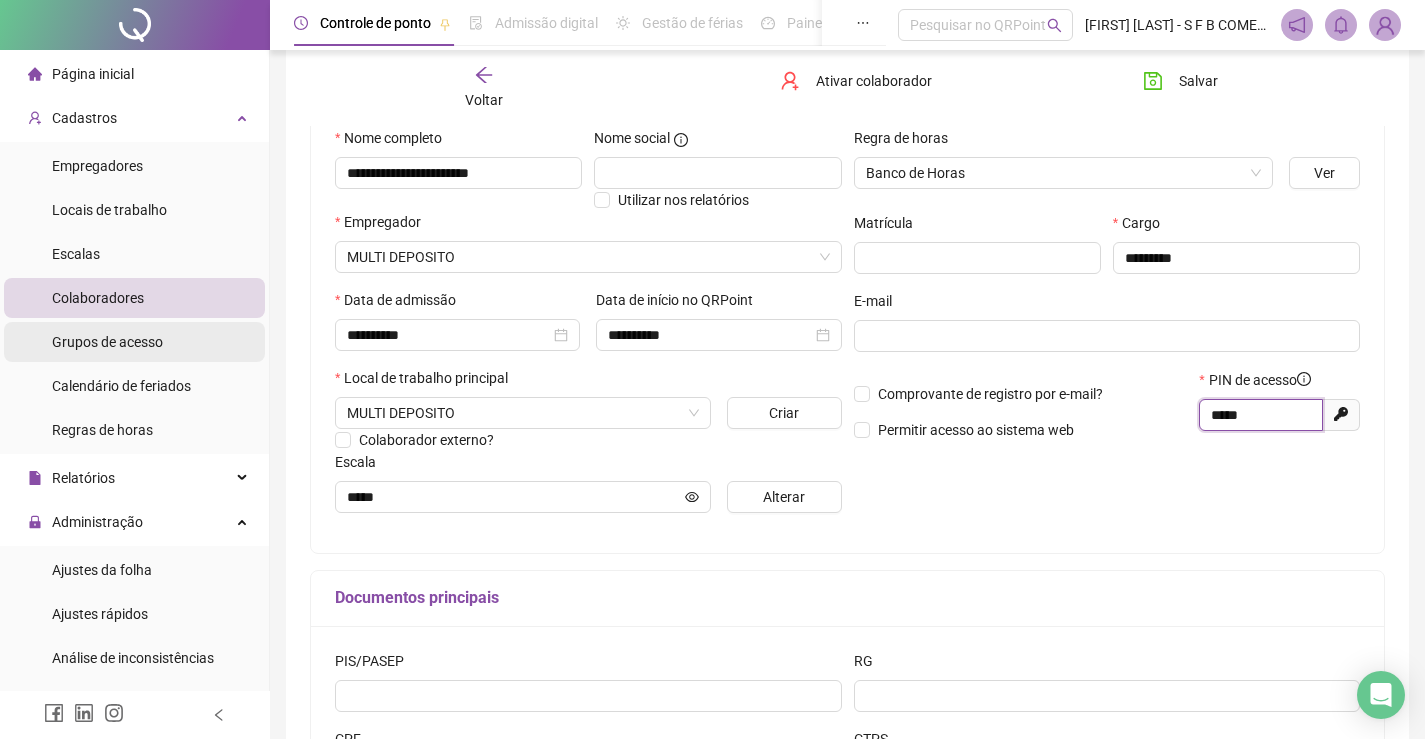 scroll, scrollTop: 519, scrollLeft: 0, axis: vertical 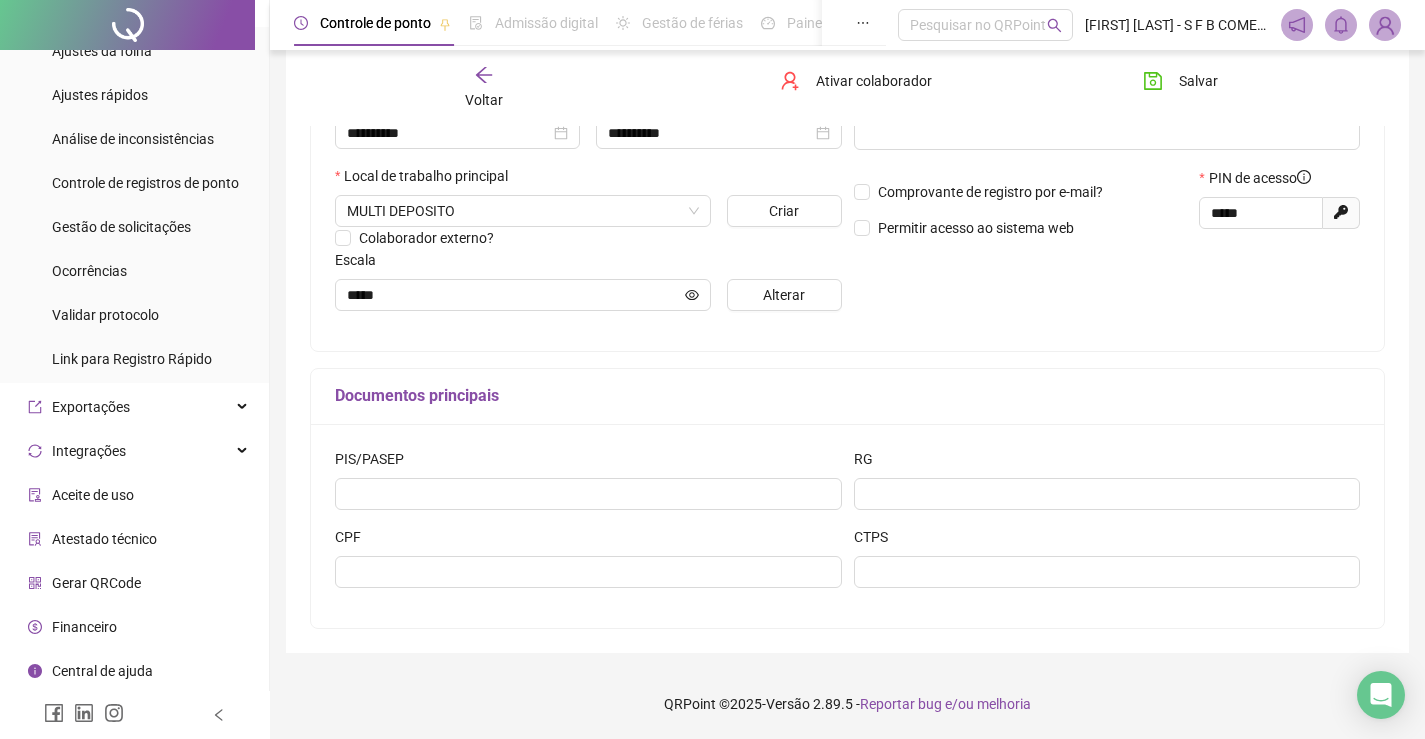 click on "Gerar QRCode" at bounding box center [134, 583] 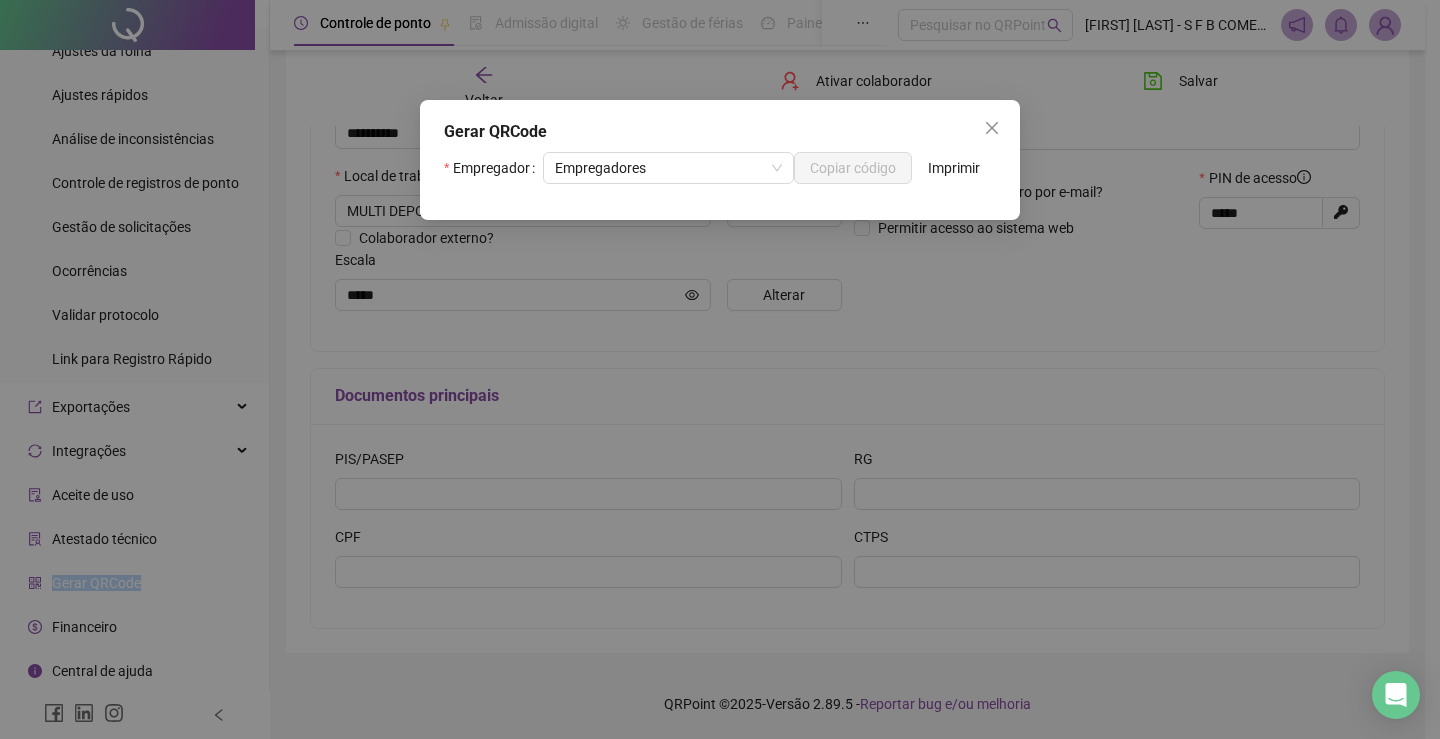 click on "Gerar QRCode Empregador Empregadores Copiar código Imprimir" at bounding box center (720, 369) 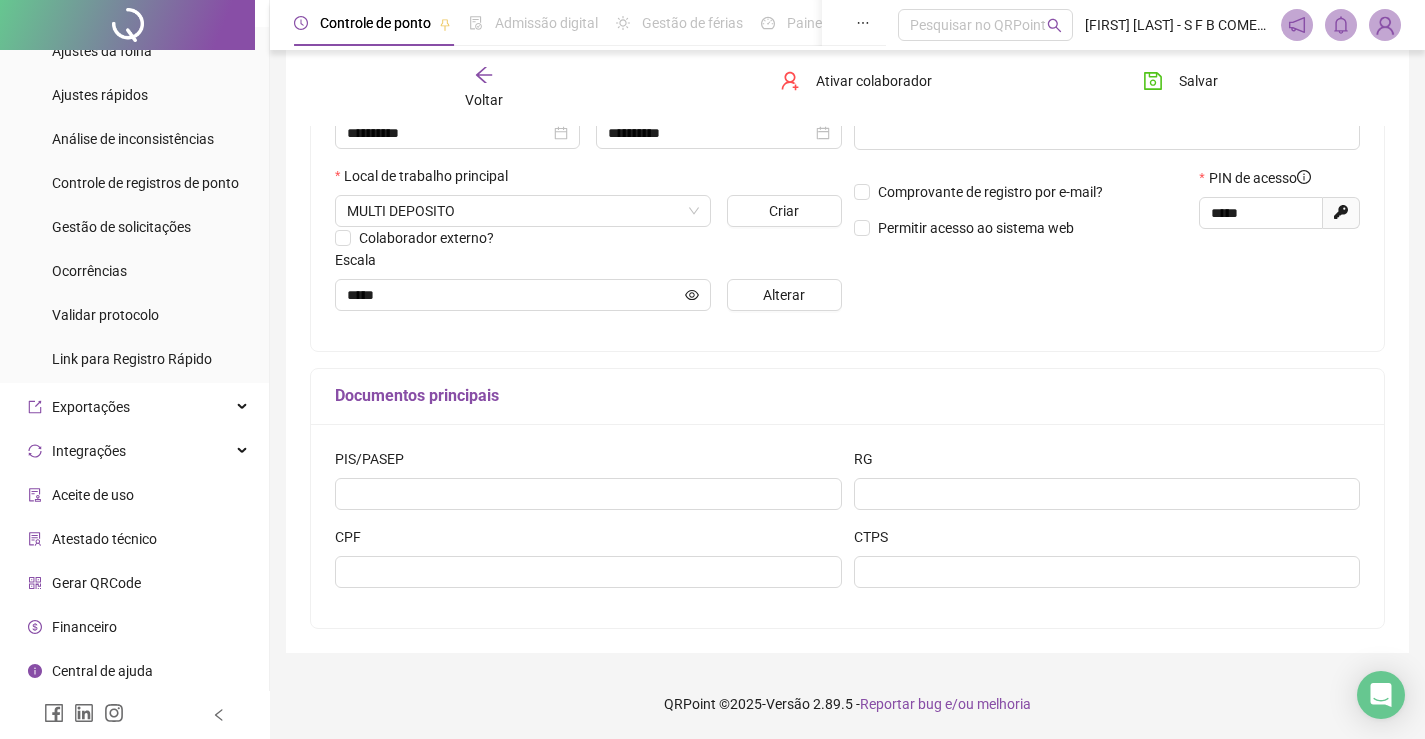 click on "Gerar QRCode" at bounding box center [96, 583] 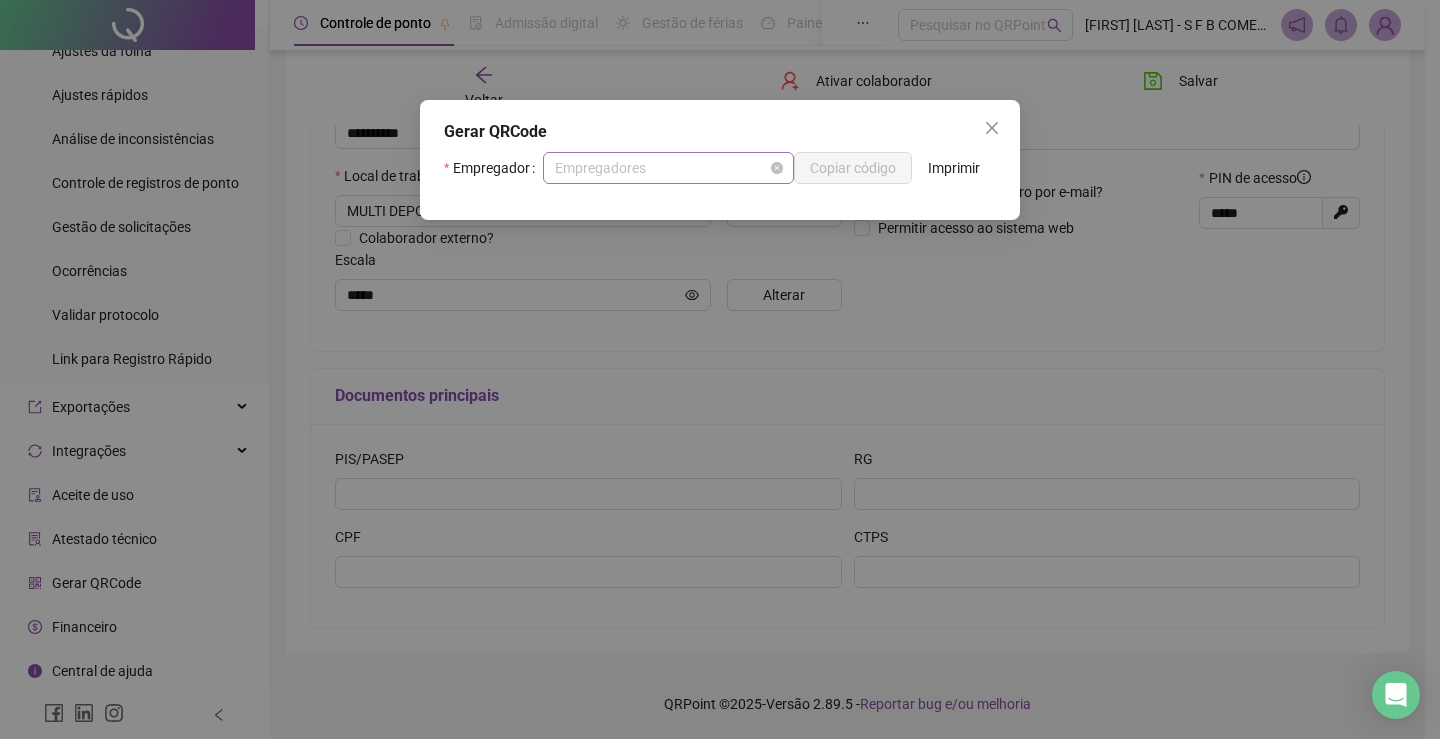 click on "Empregadores" at bounding box center [668, 168] 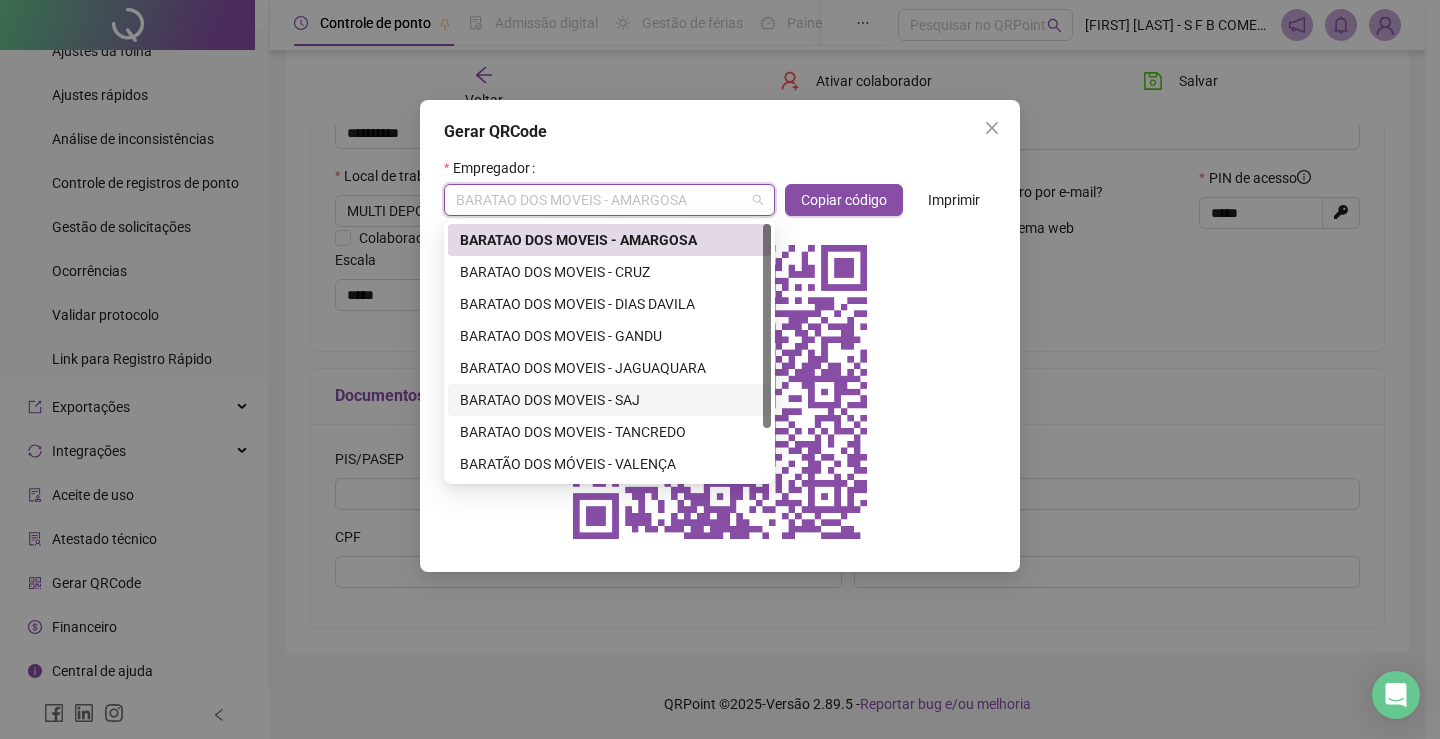click on "BARATAO DOS MOVEIS - SAJ" at bounding box center [609, 400] 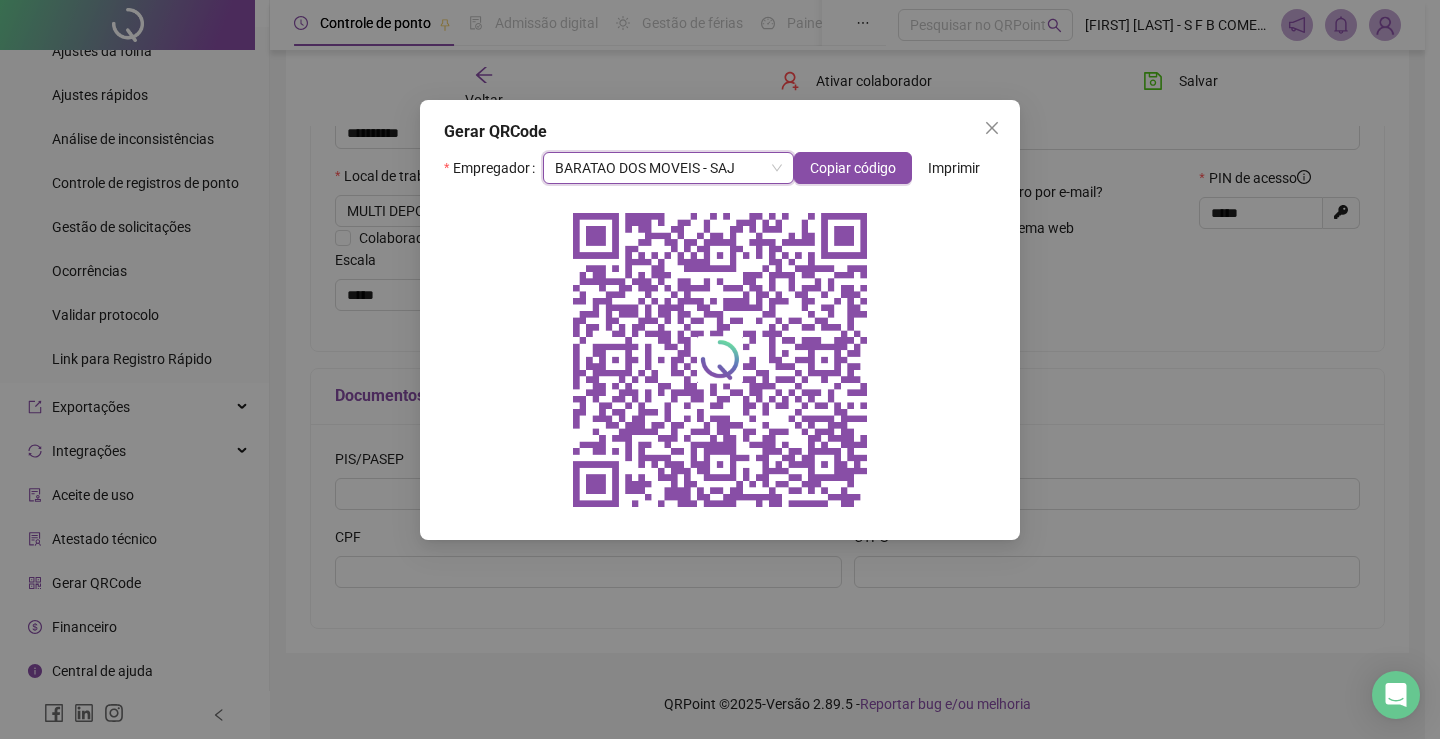 drag, startPoint x: 358, startPoint y: 241, endPoint x: 318, endPoint y: 234, distance: 40.60788 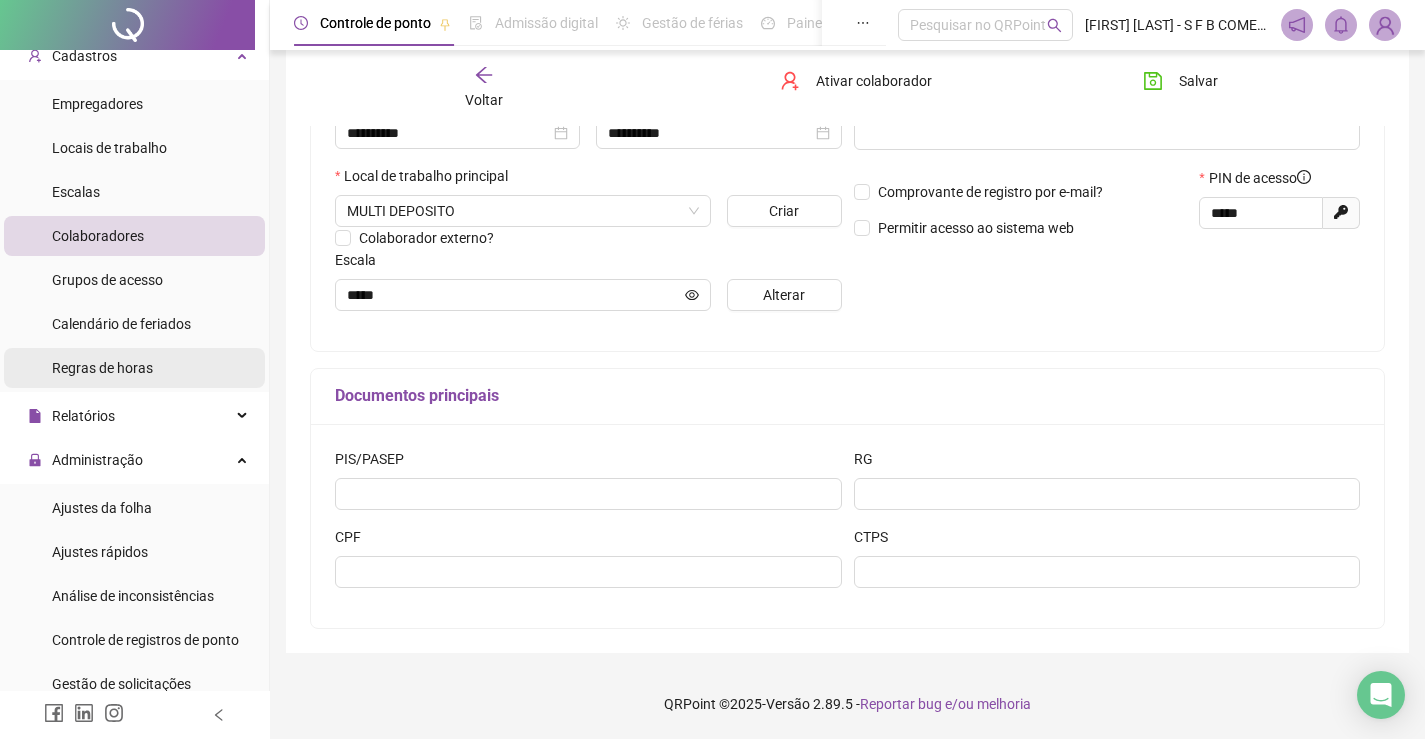 scroll, scrollTop: 0, scrollLeft: 0, axis: both 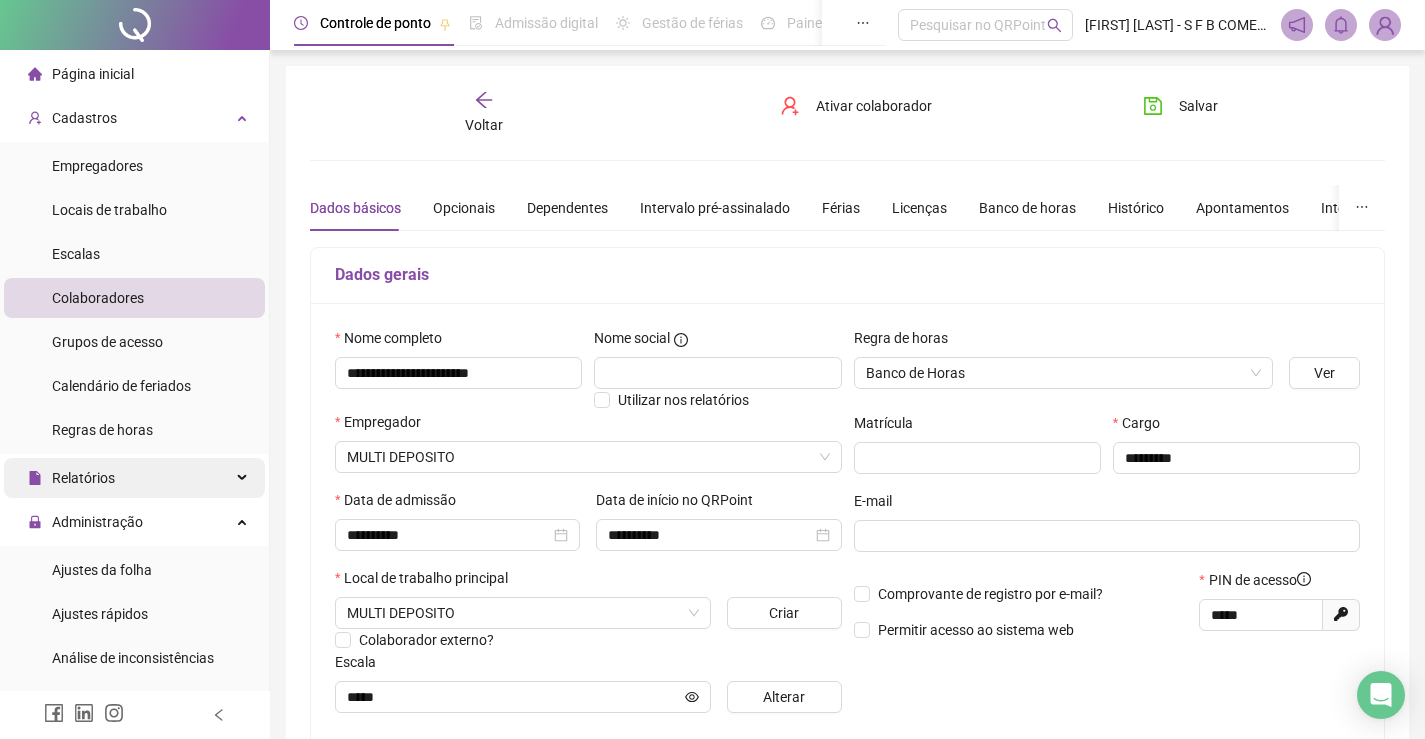 click on "Relatórios" at bounding box center [71, 478] 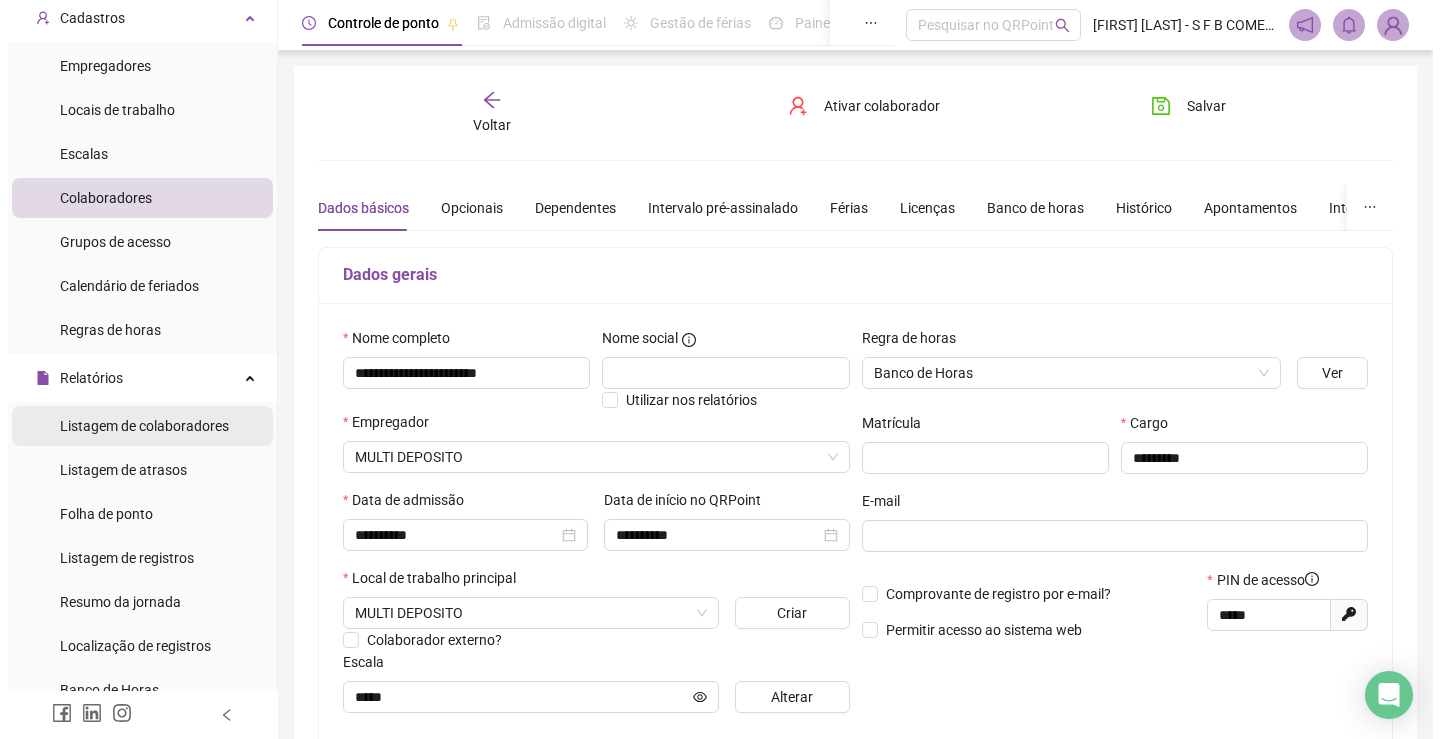 scroll, scrollTop: 300, scrollLeft: 0, axis: vertical 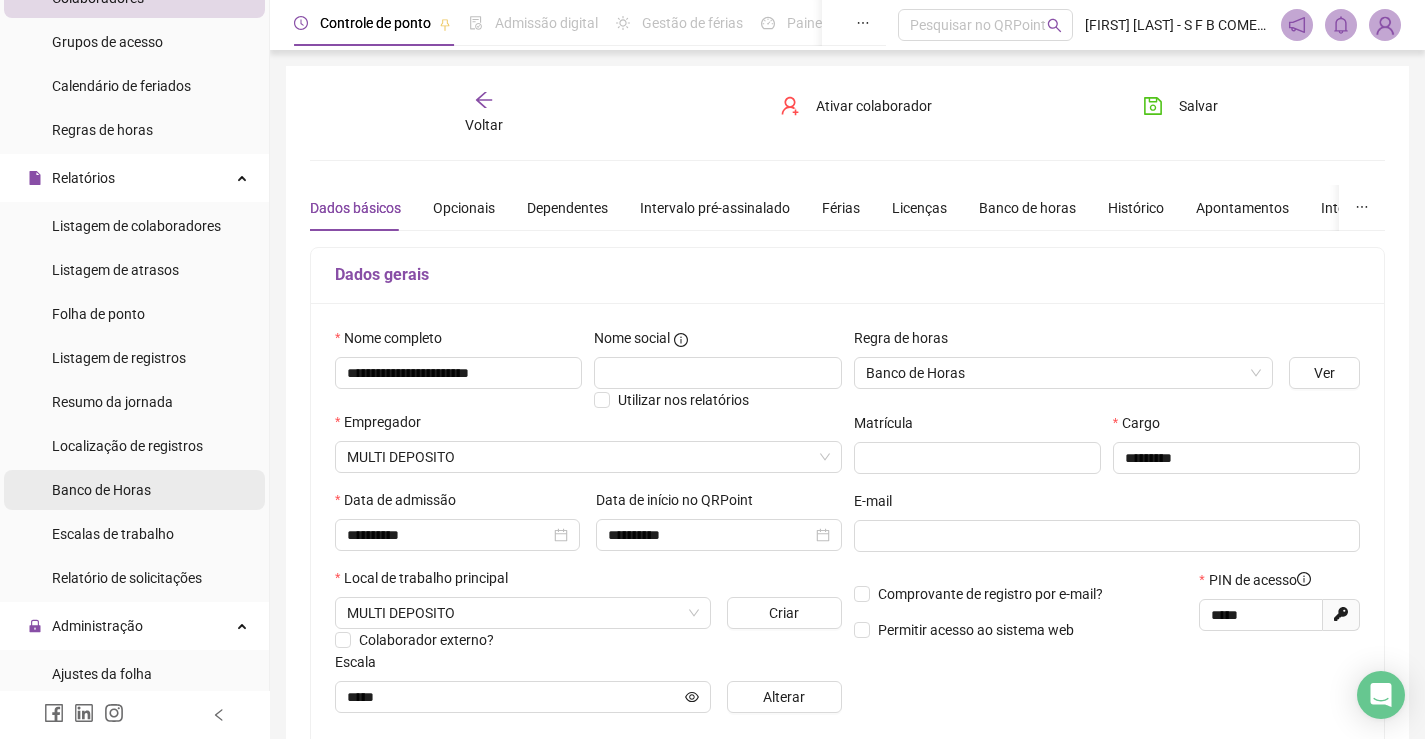 click on "Banco de Horas" at bounding box center [101, 490] 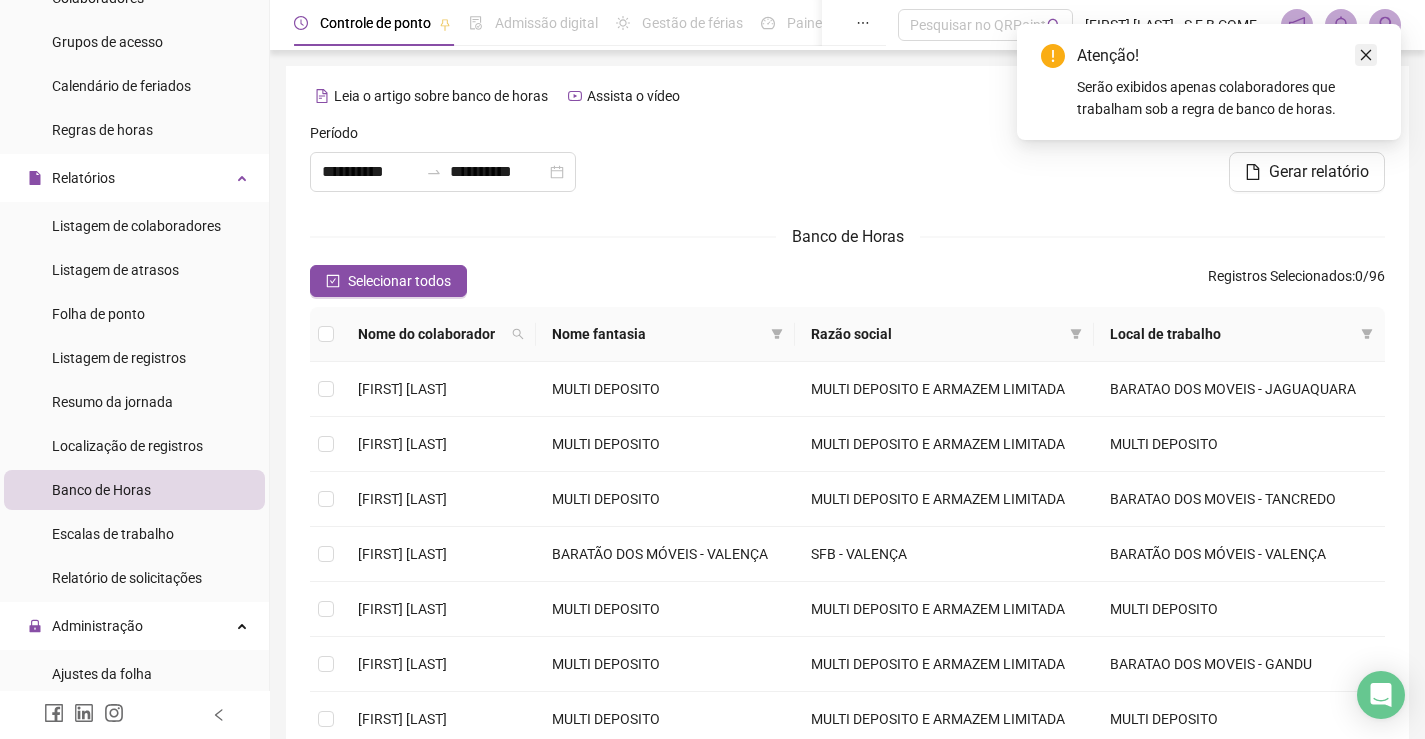 click 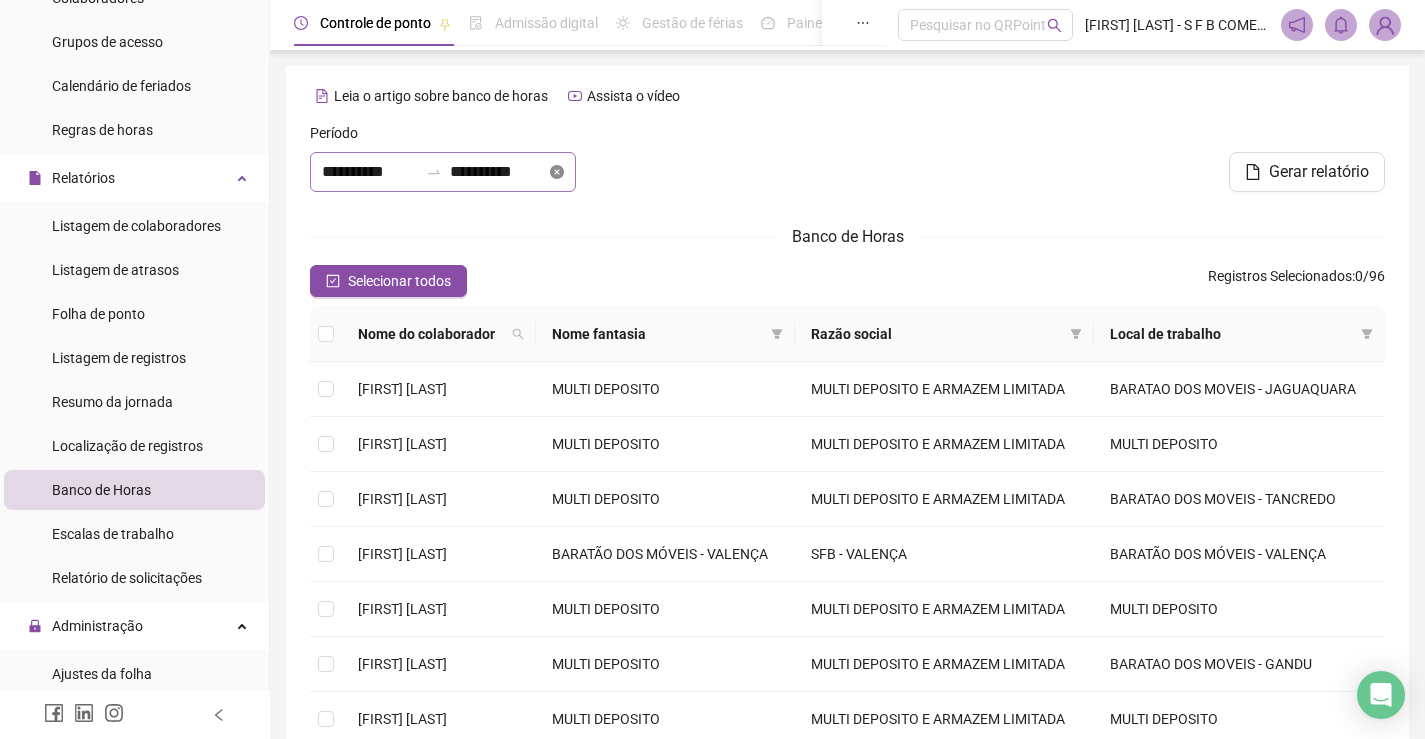 click 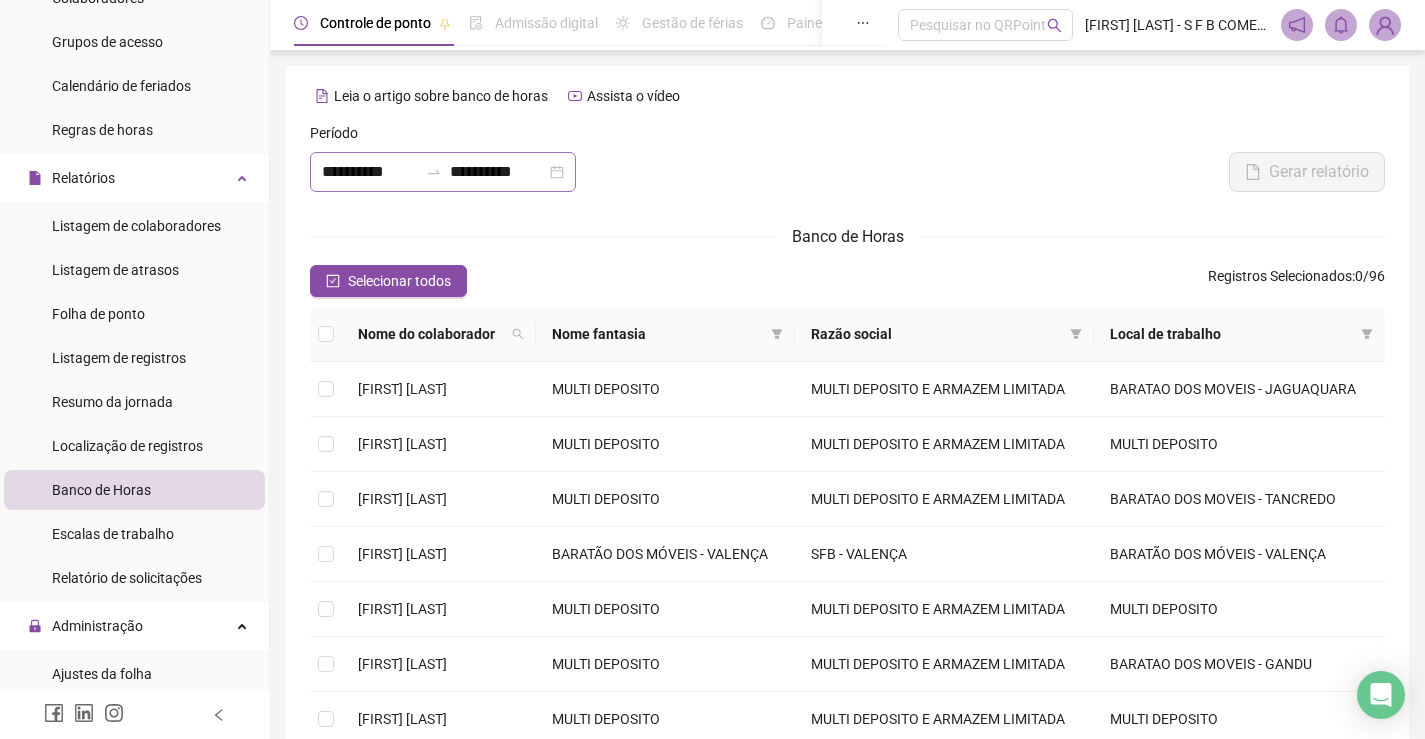 type 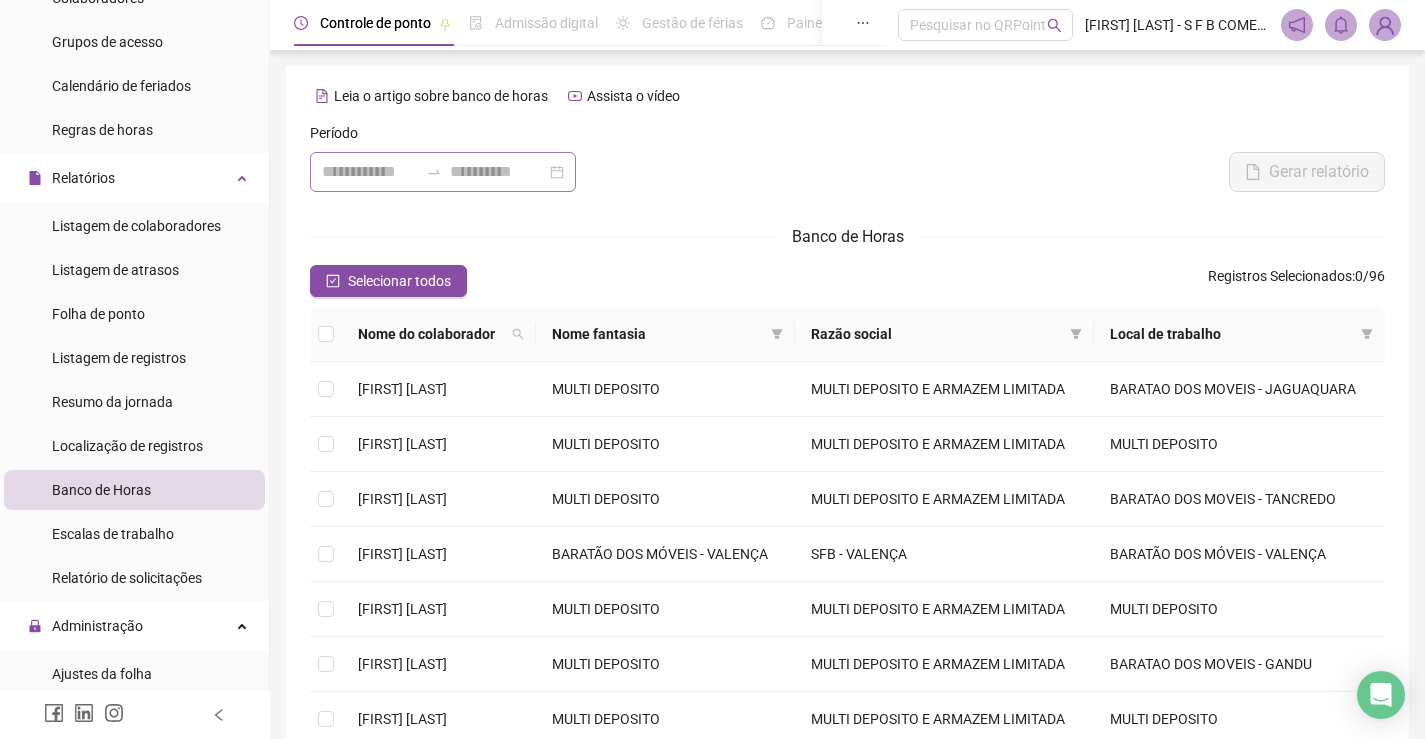 click at bounding box center (443, 172) 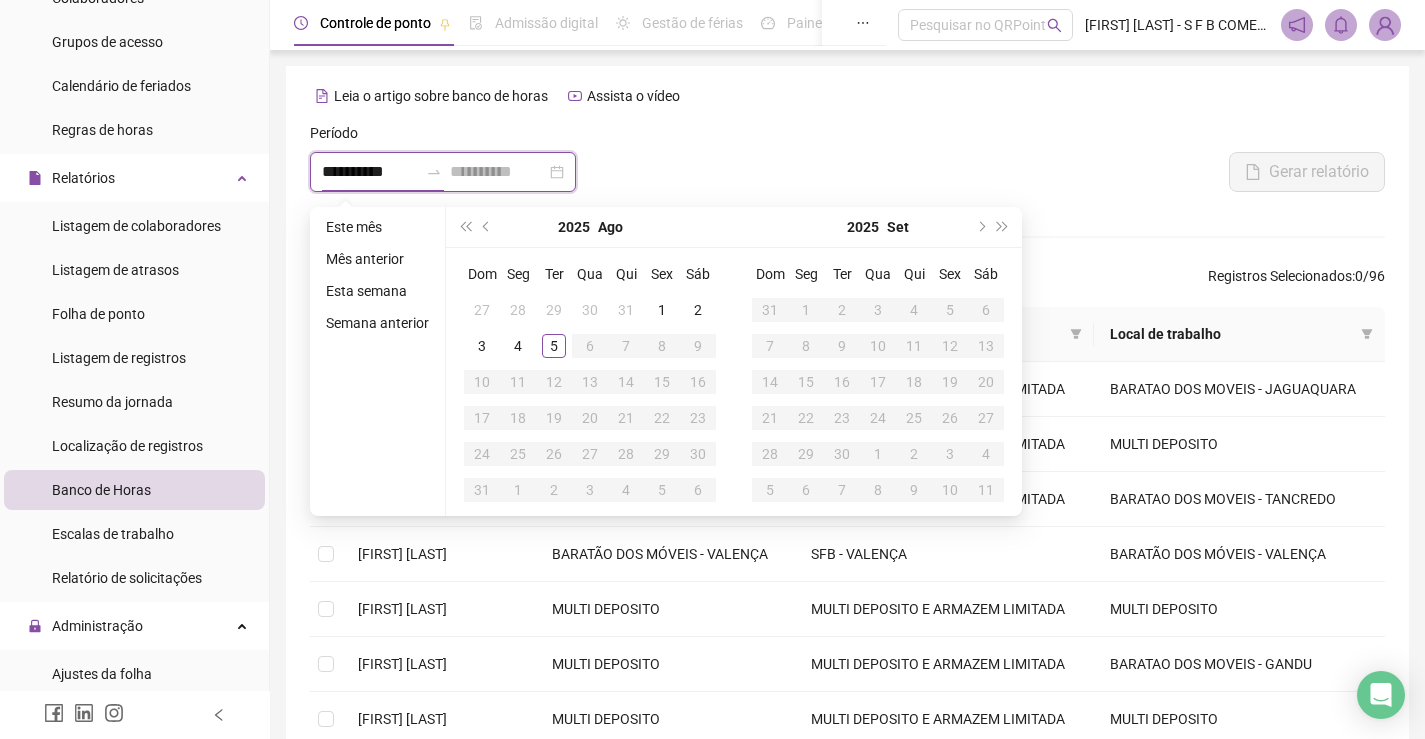 type on "**********" 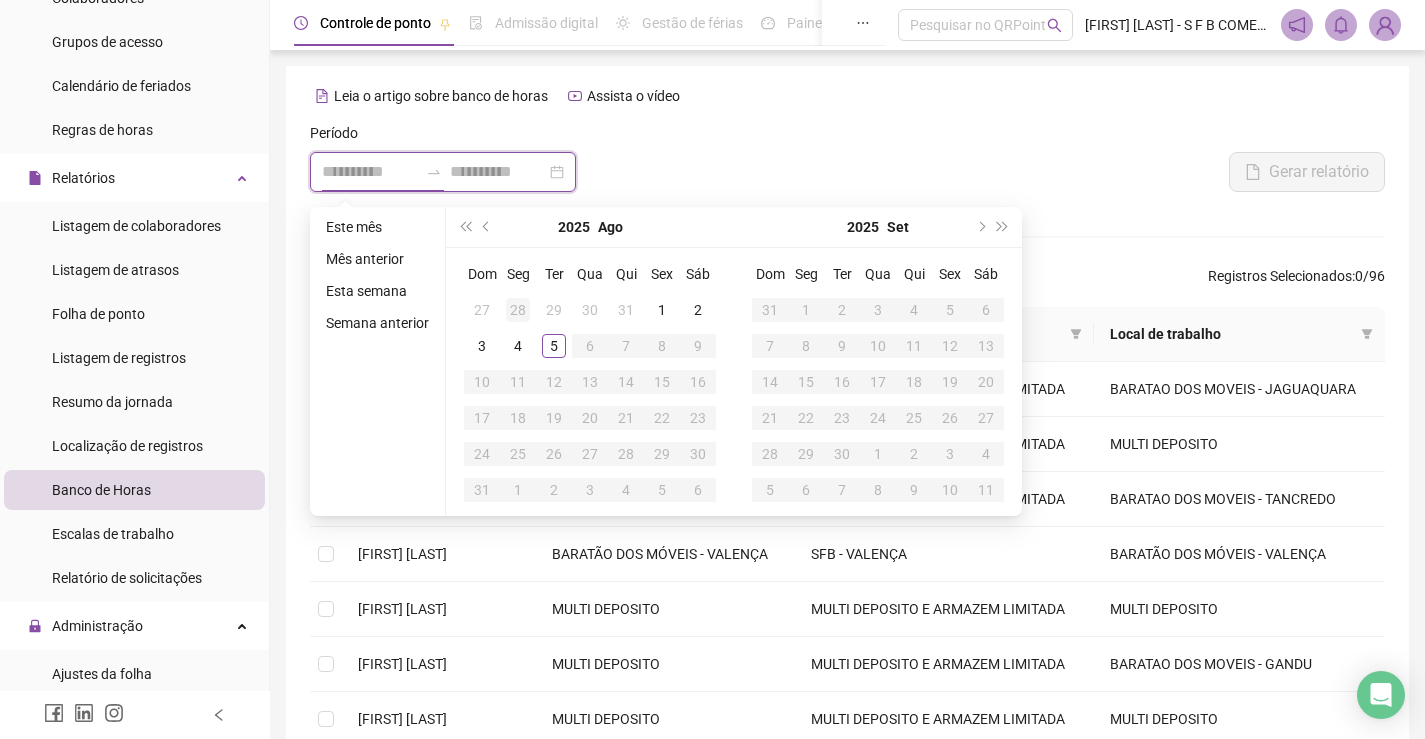 type on "**********" 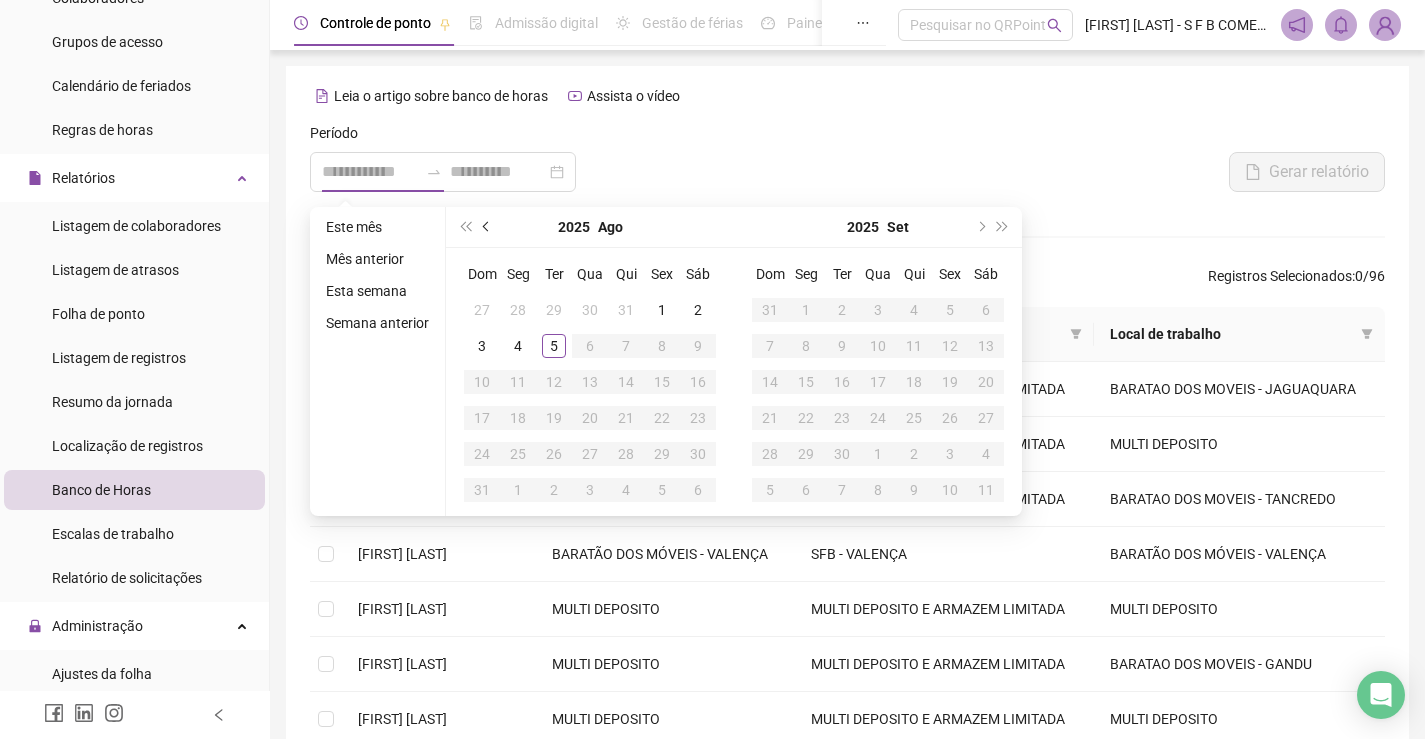 click at bounding box center (487, 227) 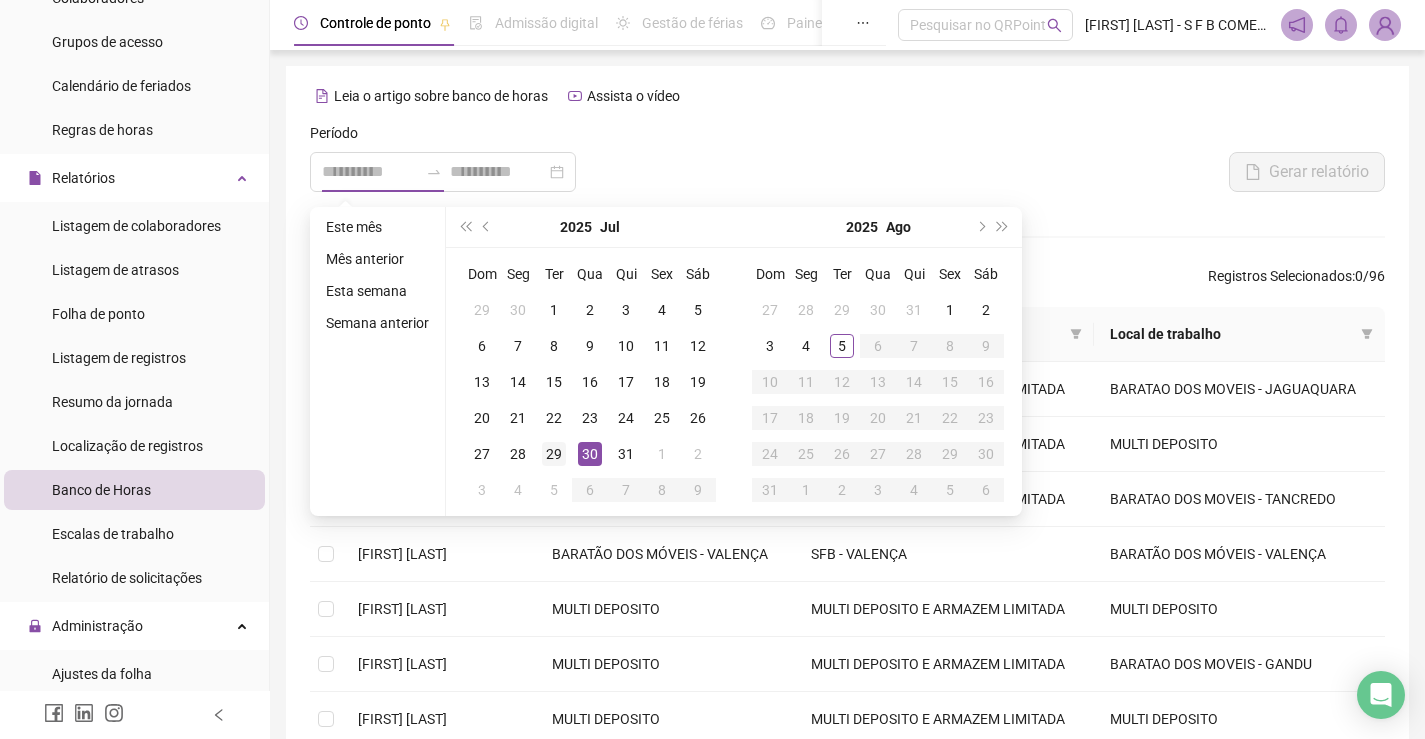 type on "**********" 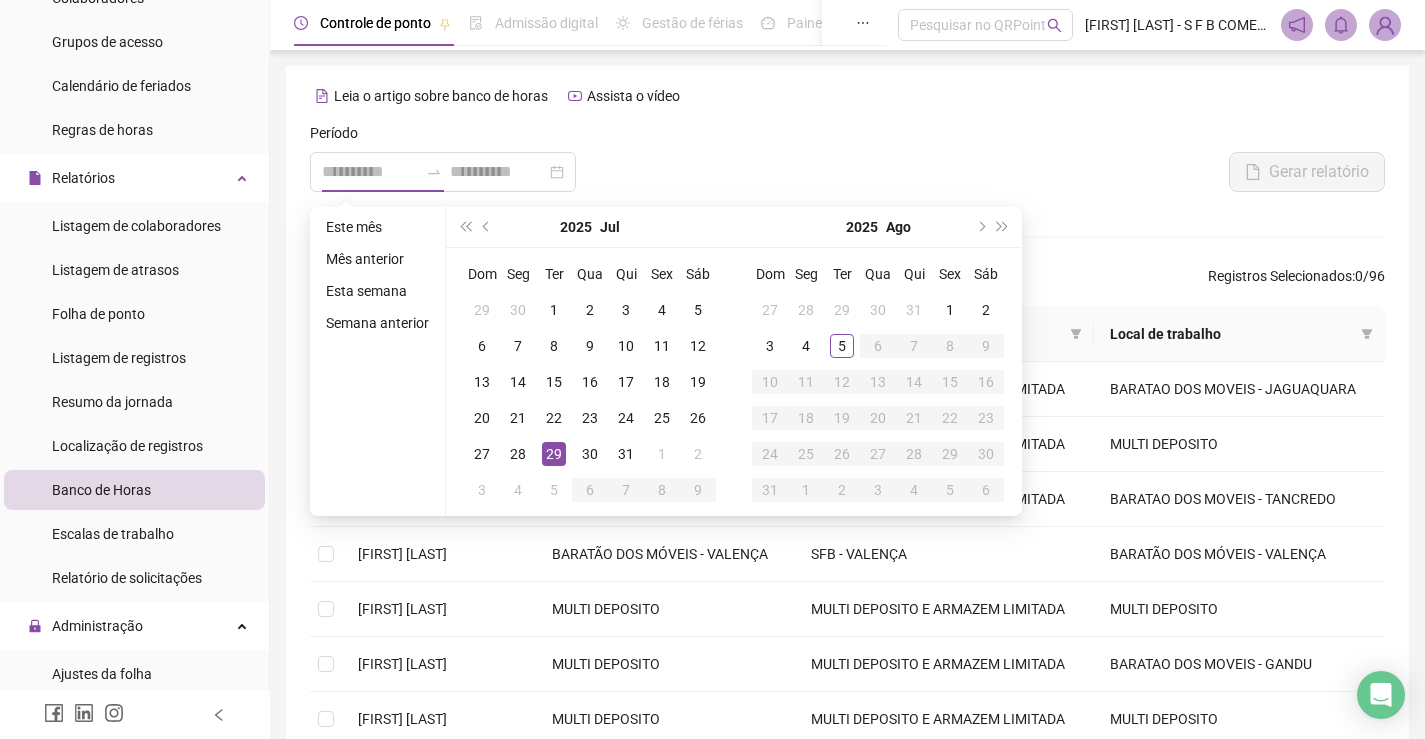 click on "29" at bounding box center [554, 454] 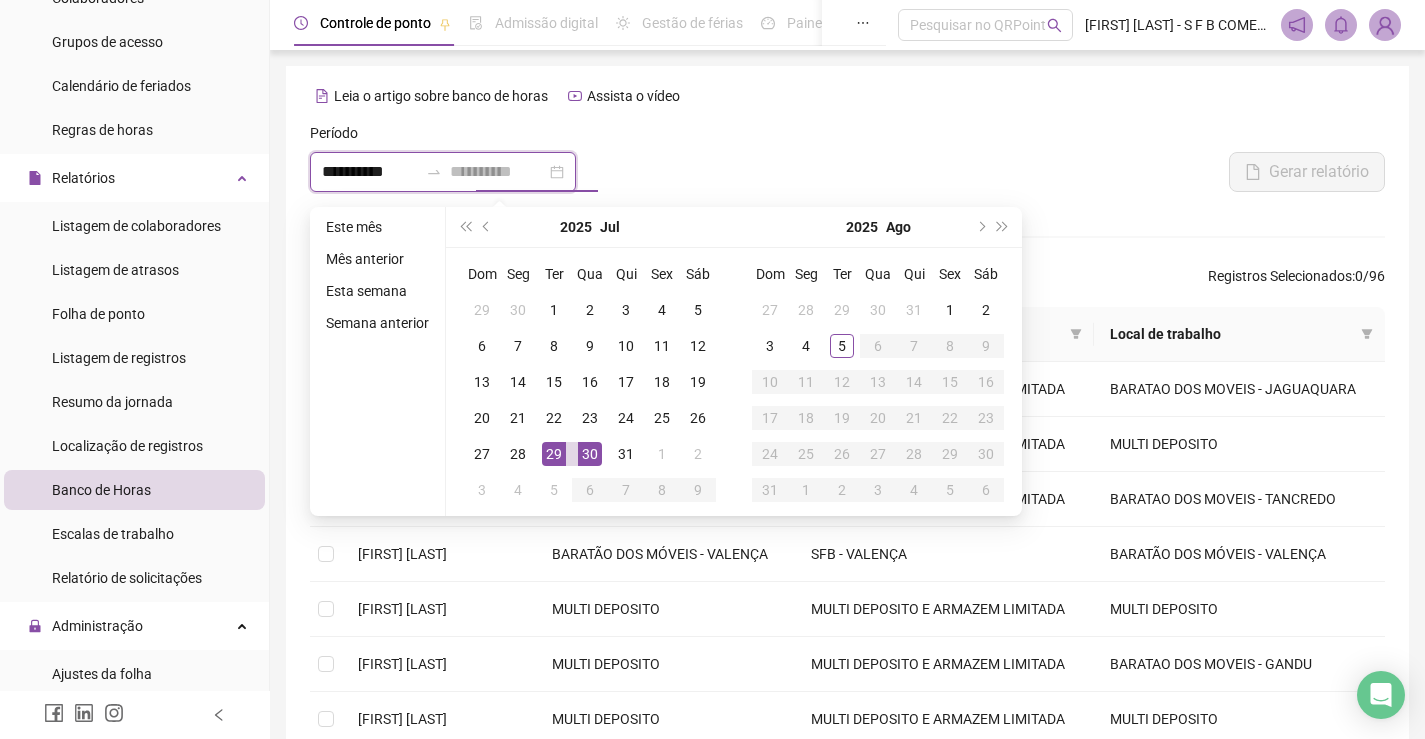 type on "**********" 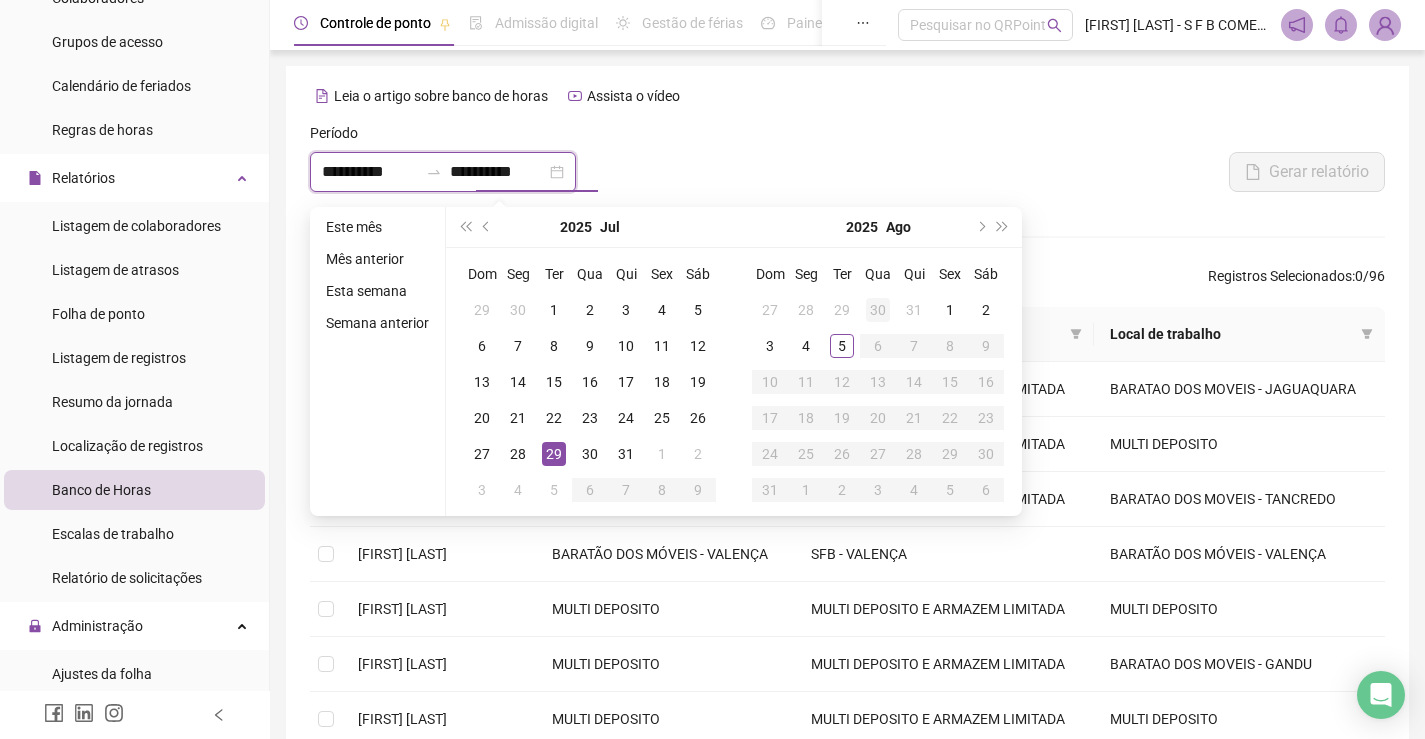 type on "**********" 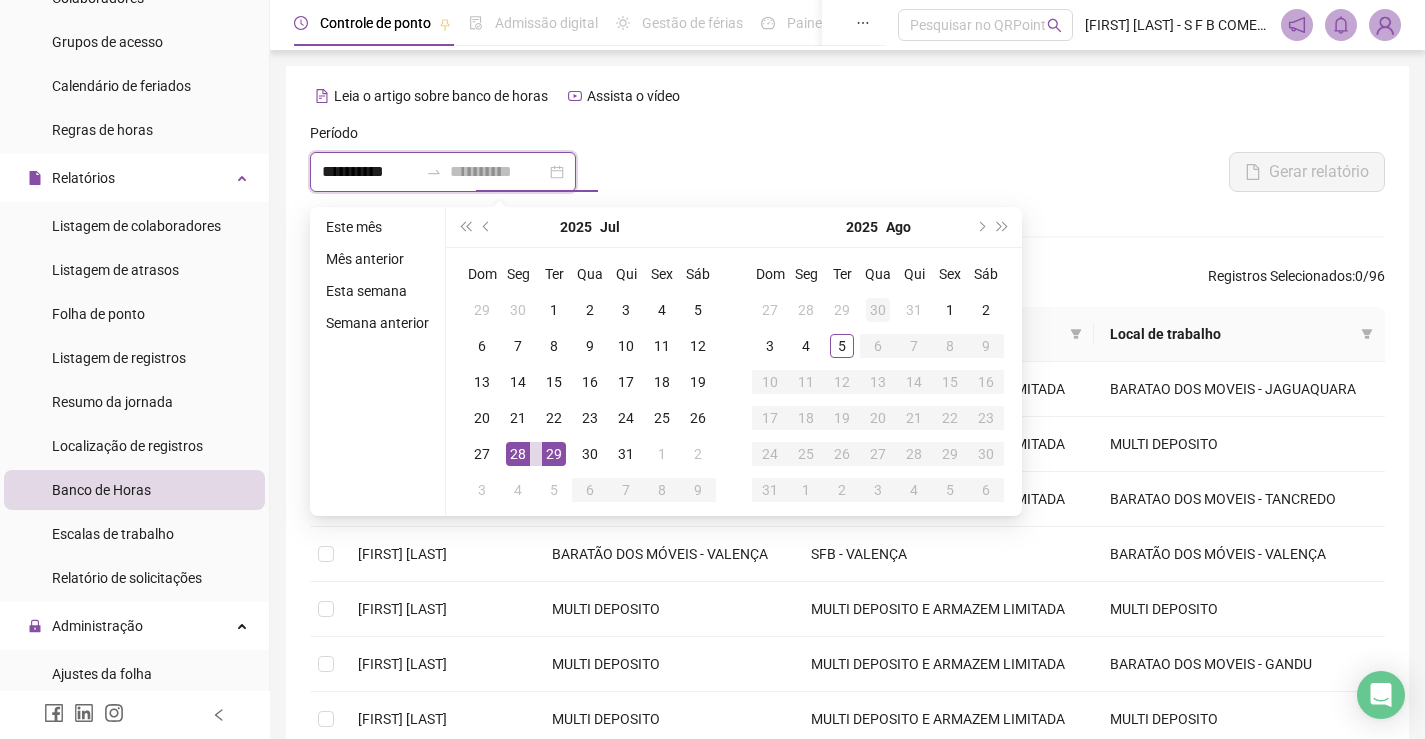 type on "**********" 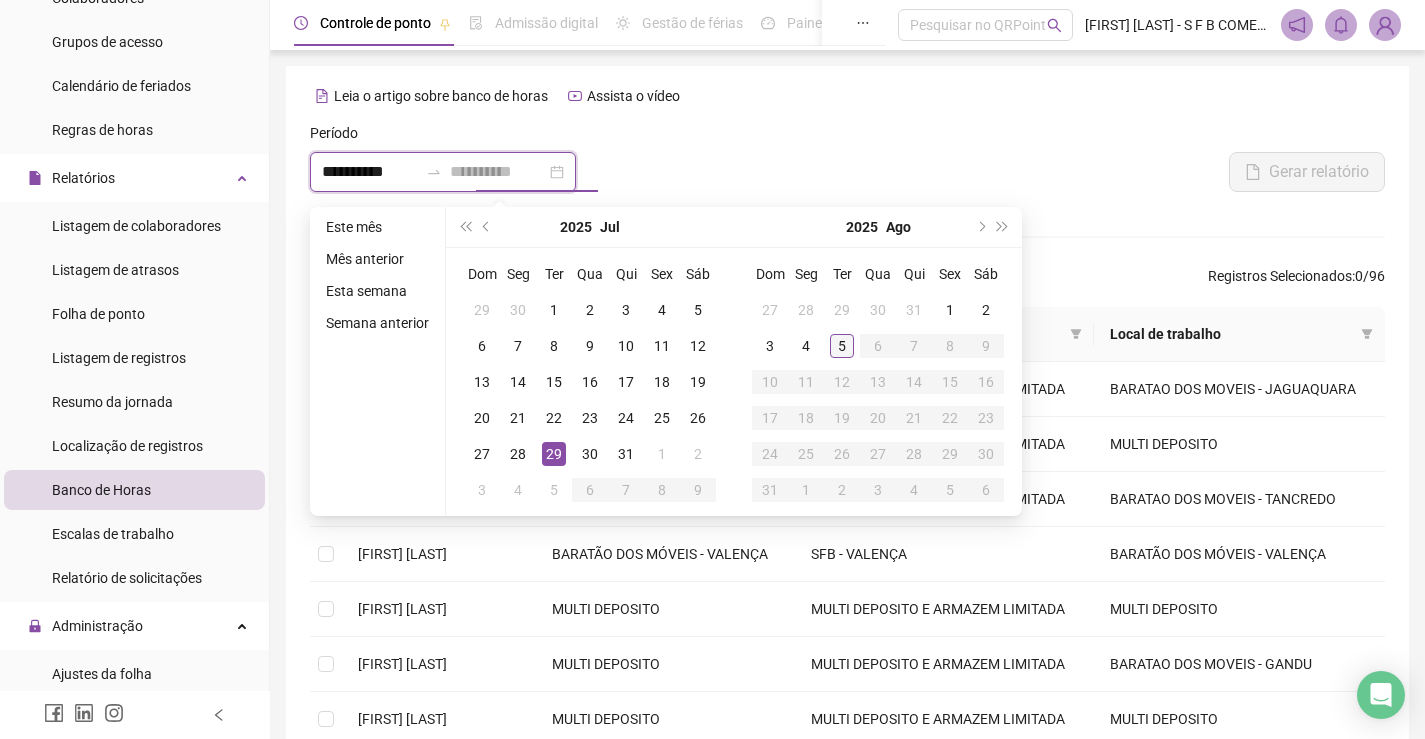 type on "**********" 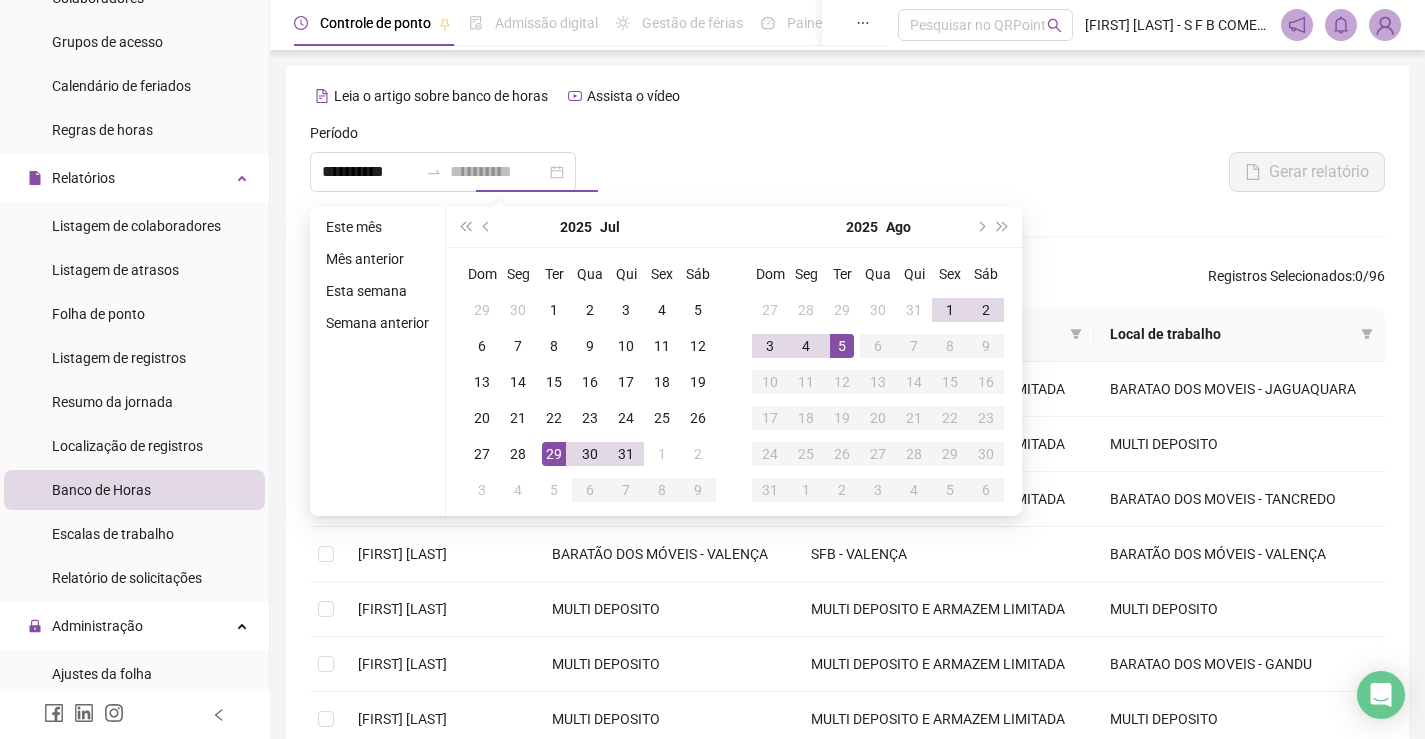 click on "5" at bounding box center [842, 346] 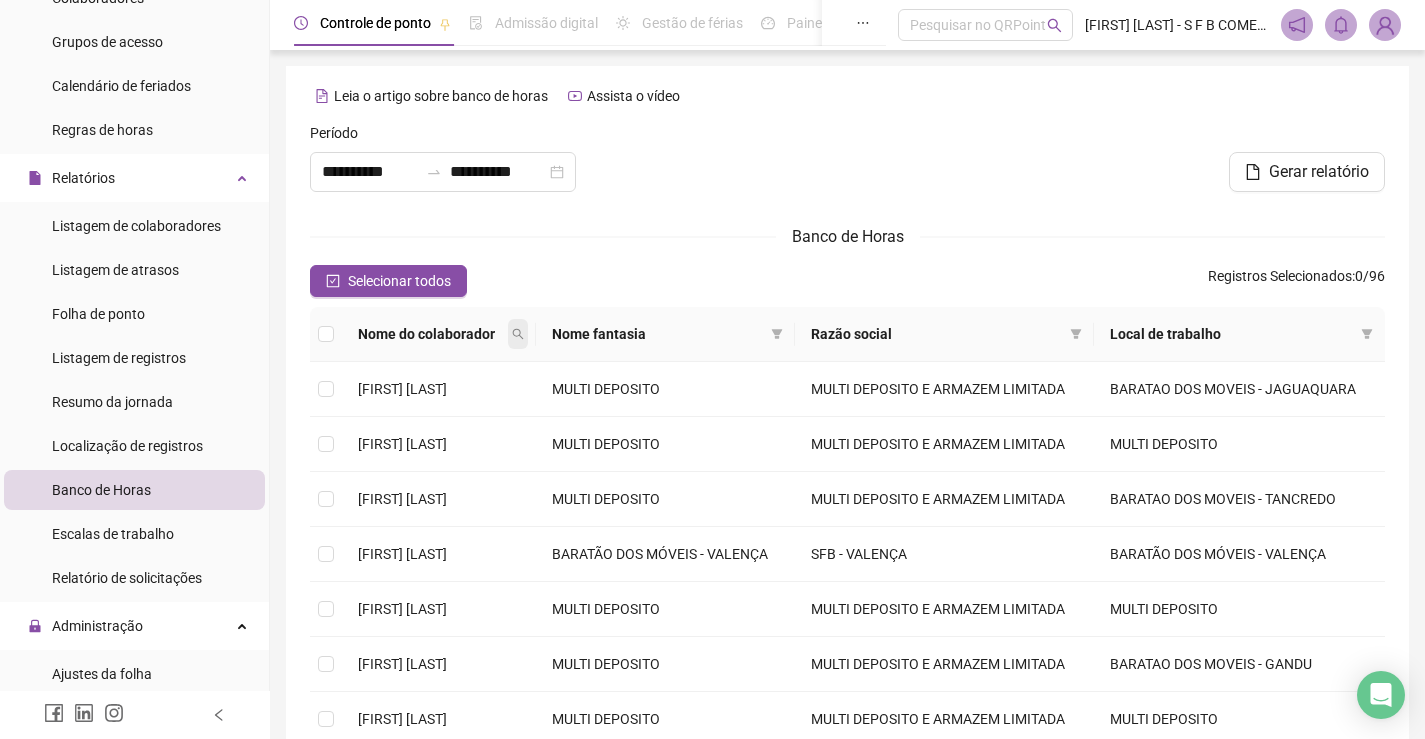 click 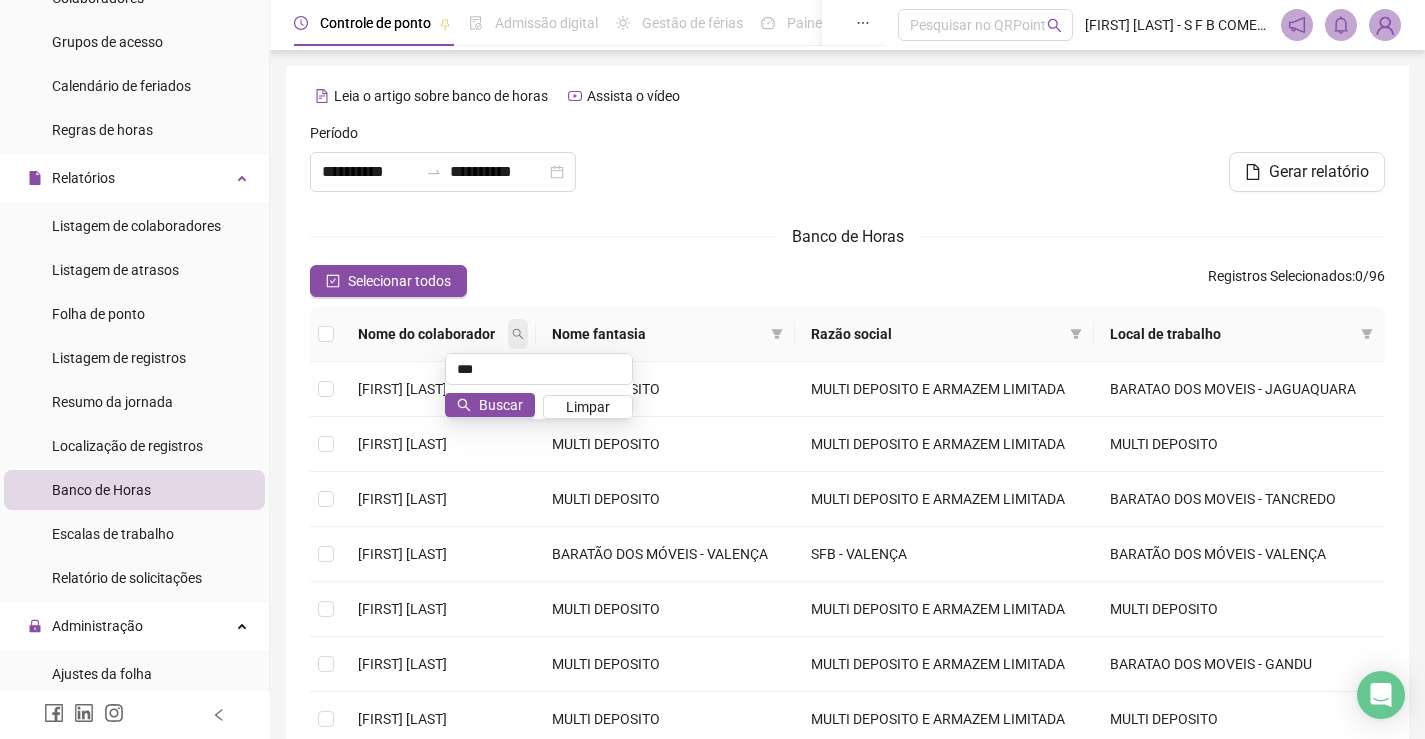 type on "***" 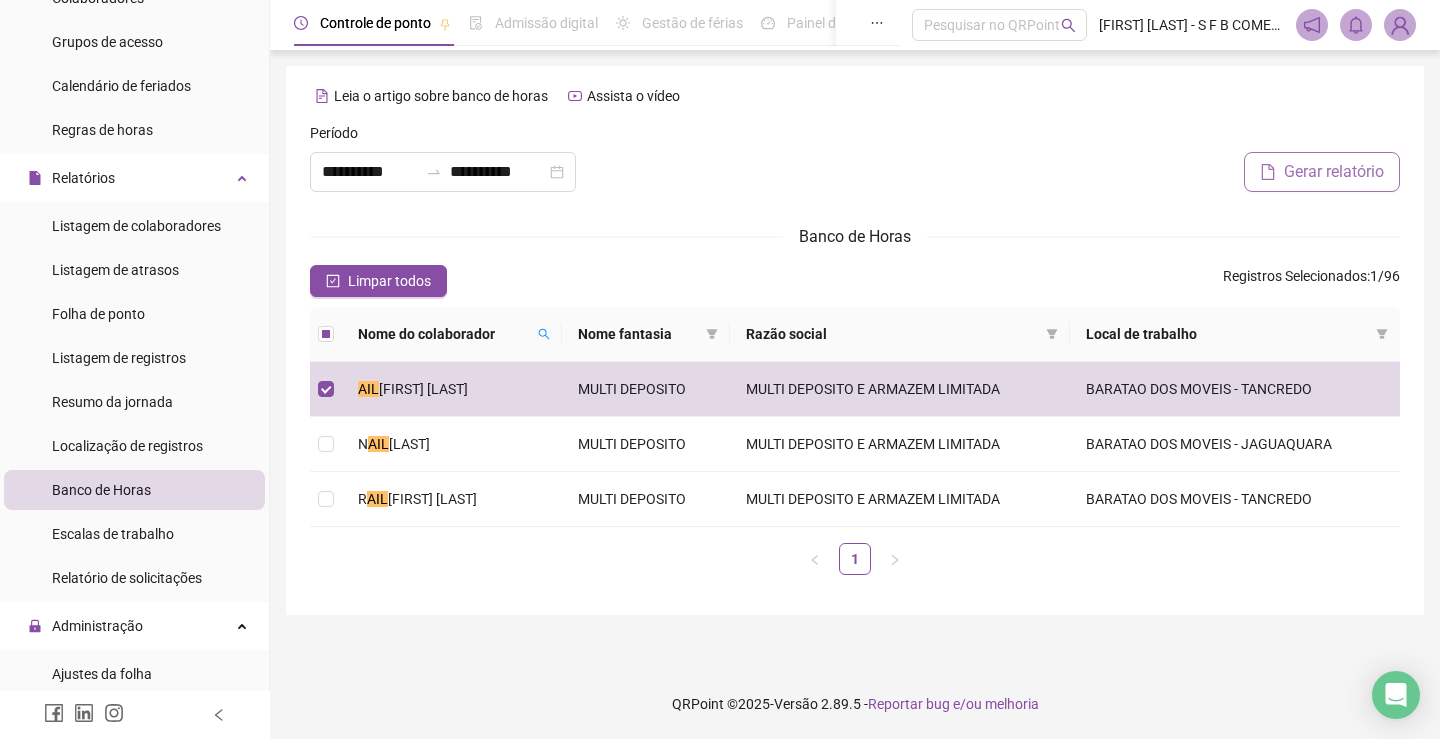 click on "Gerar relatório" at bounding box center (1334, 172) 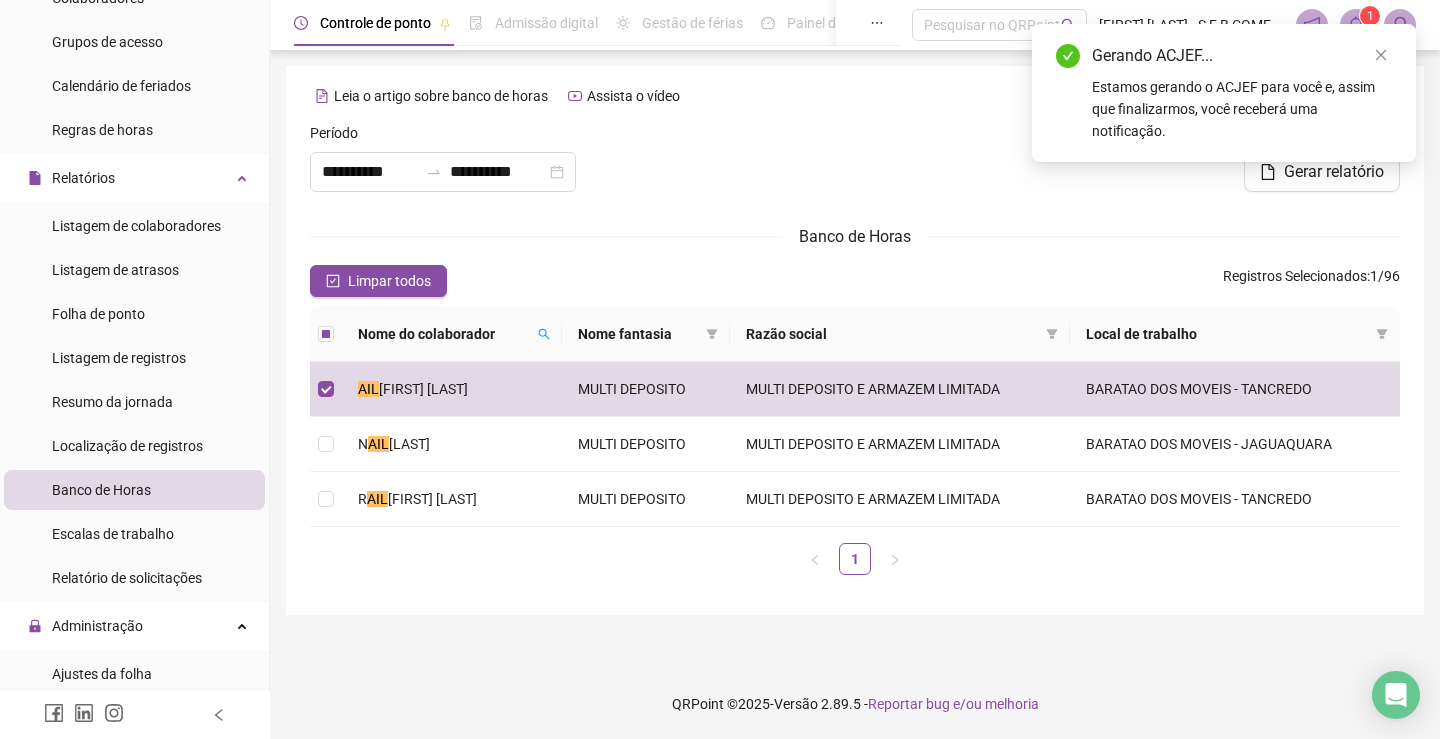 click on "Gerar relatório" at bounding box center (1223, 165) 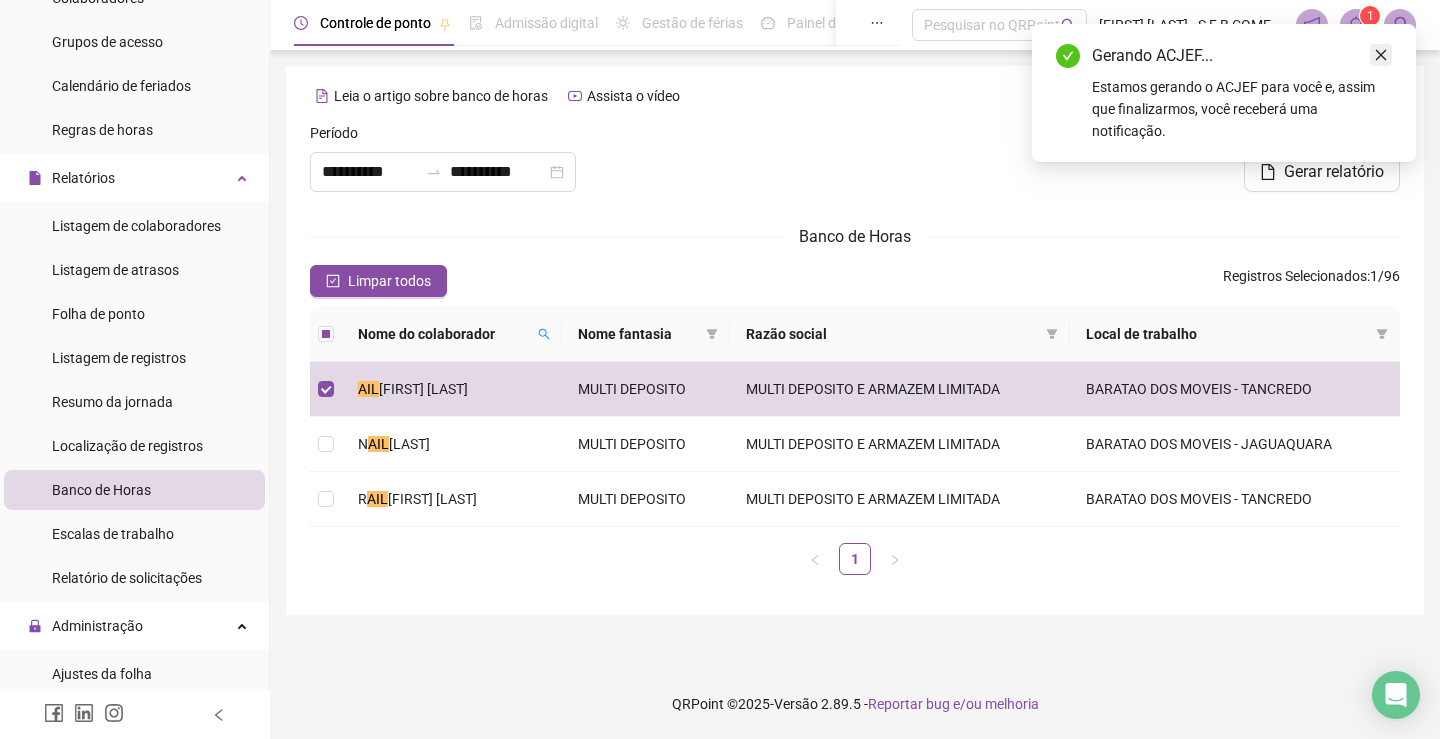 click at bounding box center (1381, 55) 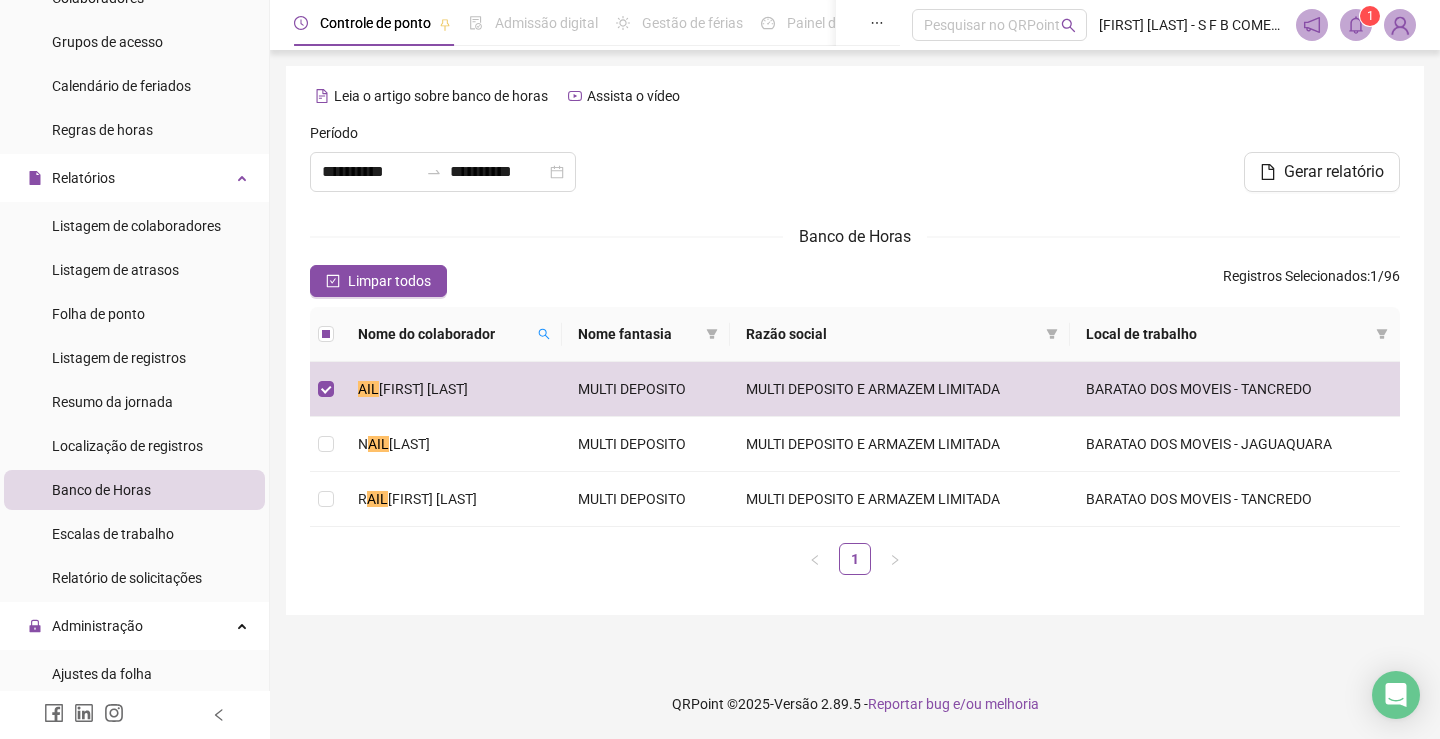 click 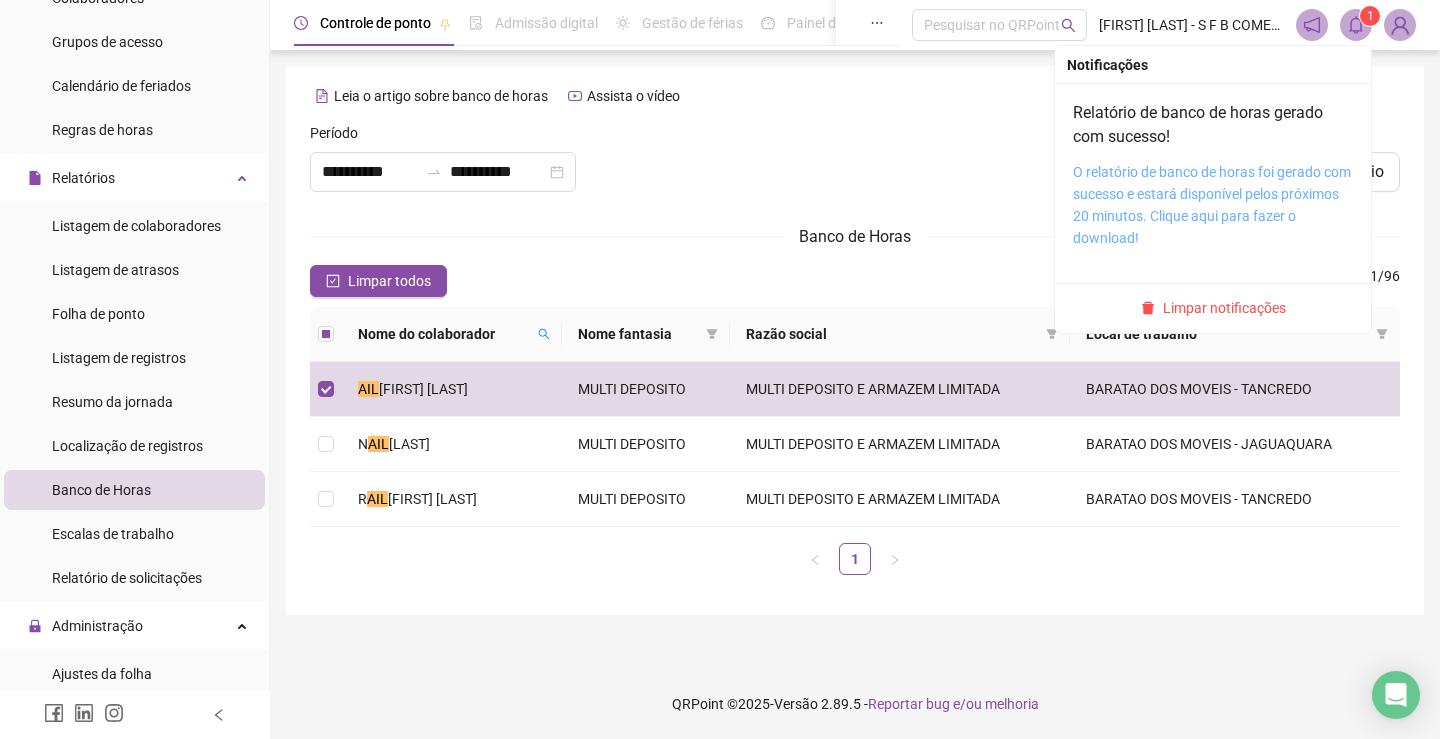 click on "O relatório de banco de horas foi gerado com sucesso e estará disponível pelos próximos 20 minutos.
Clique aqui para fazer o download!" at bounding box center (1212, 205) 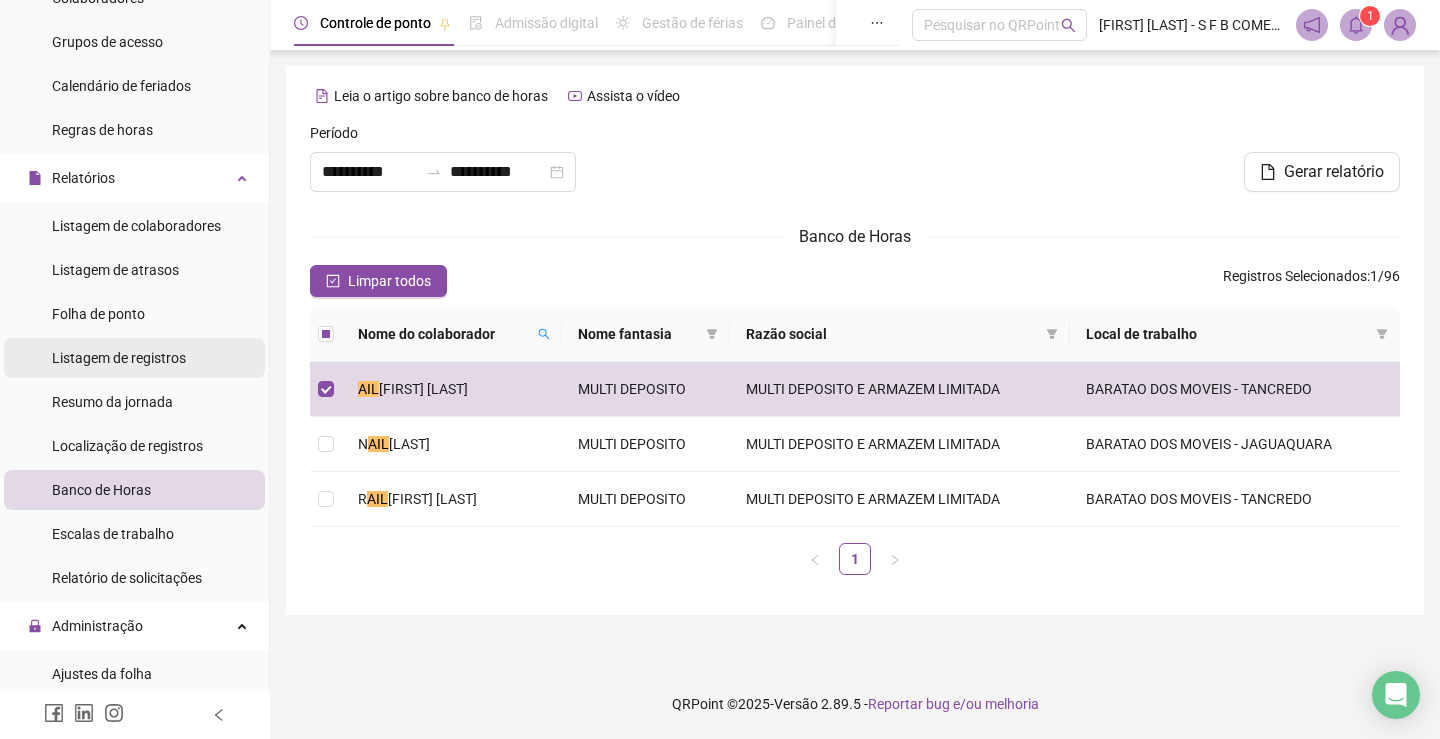 click on "Listagem de registros" at bounding box center [119, 358] 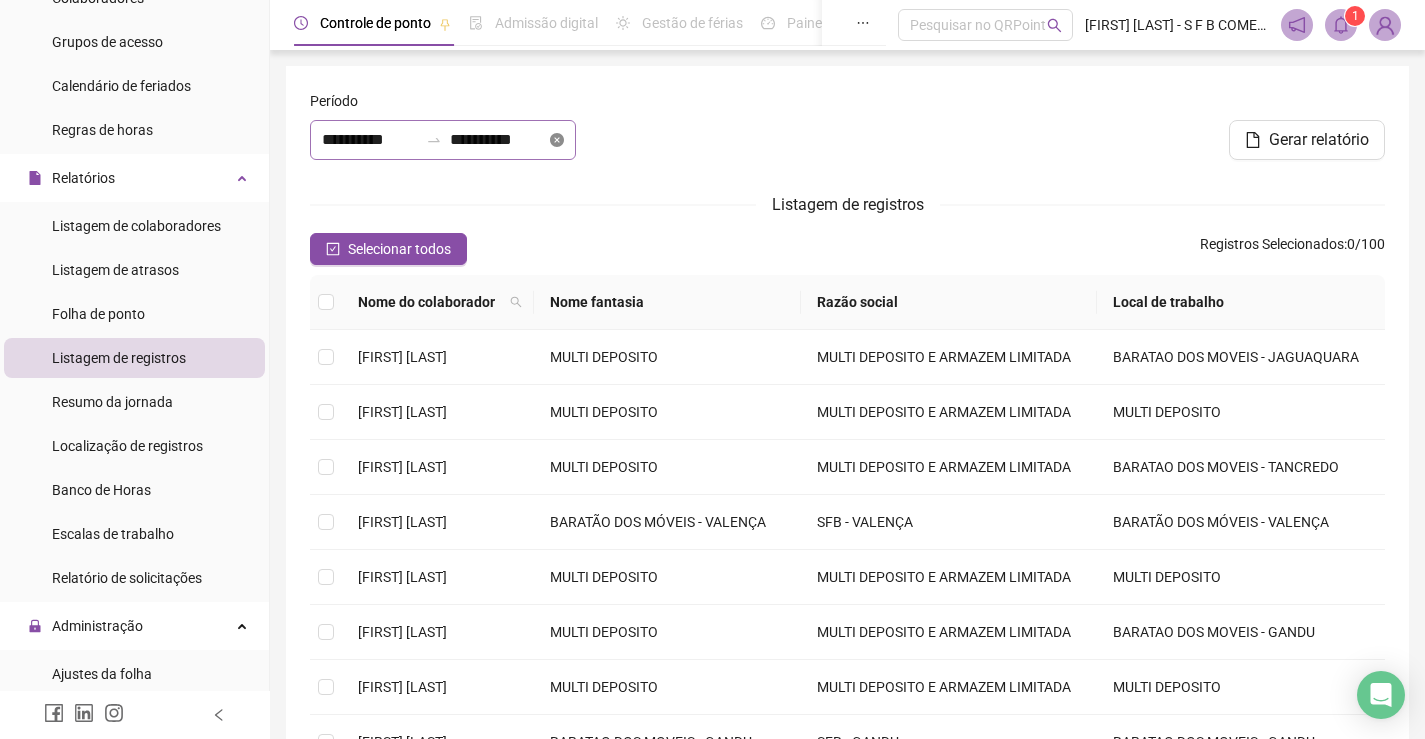 click 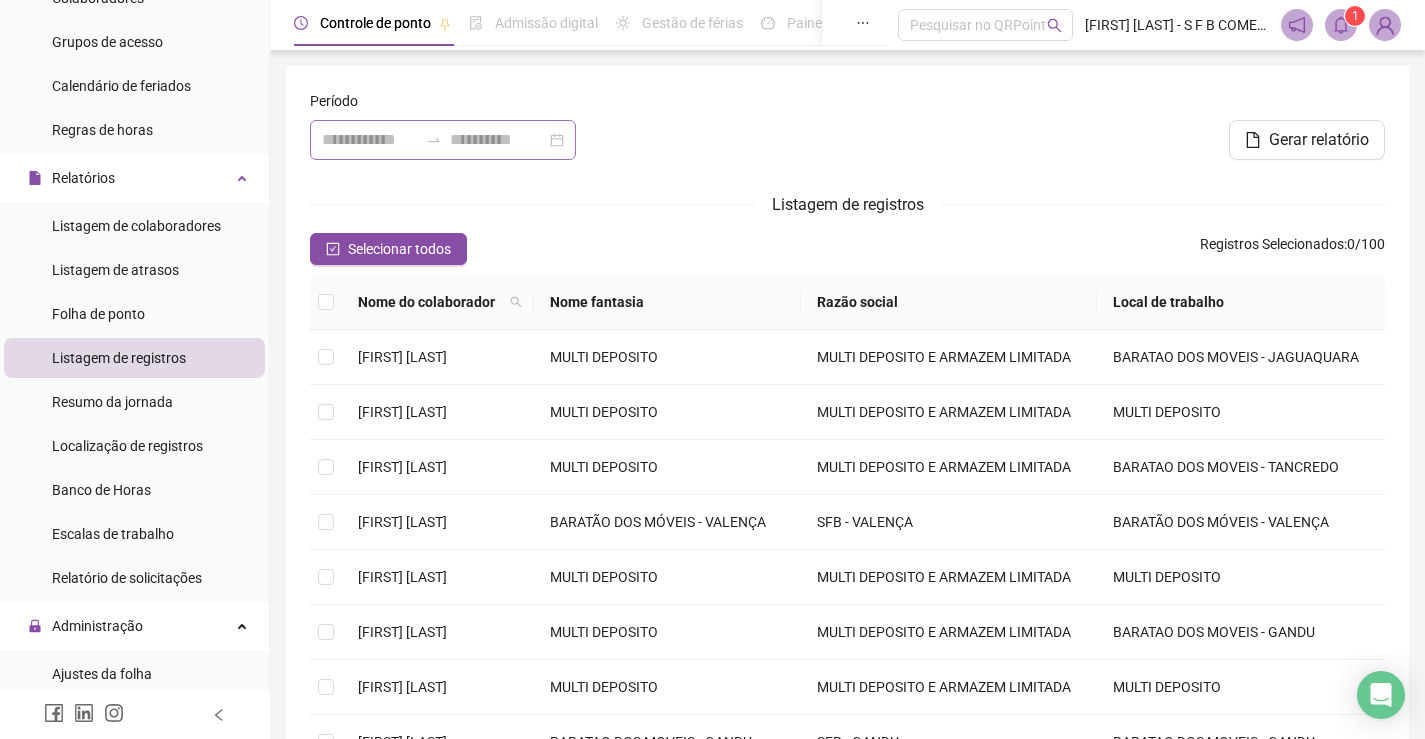 click at bounding box center [443, 140] 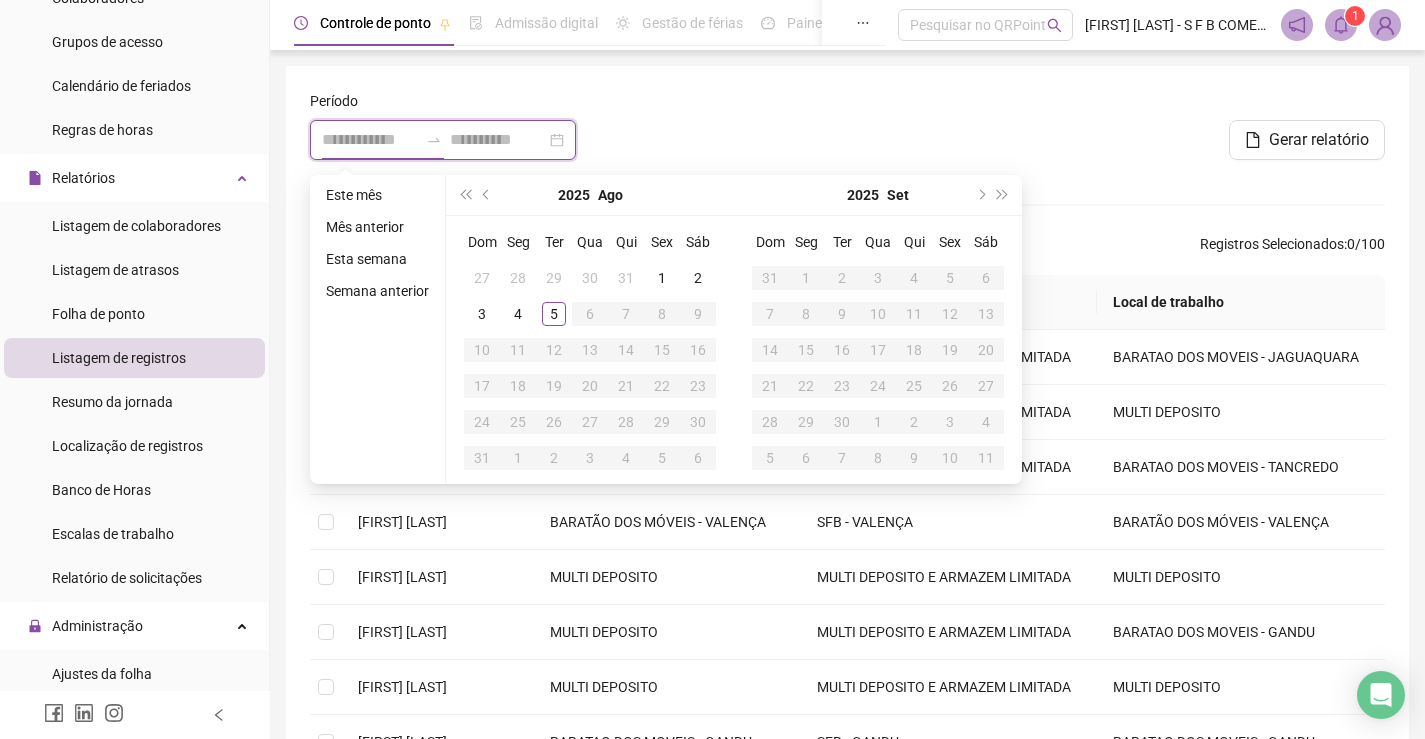 type on "**********" 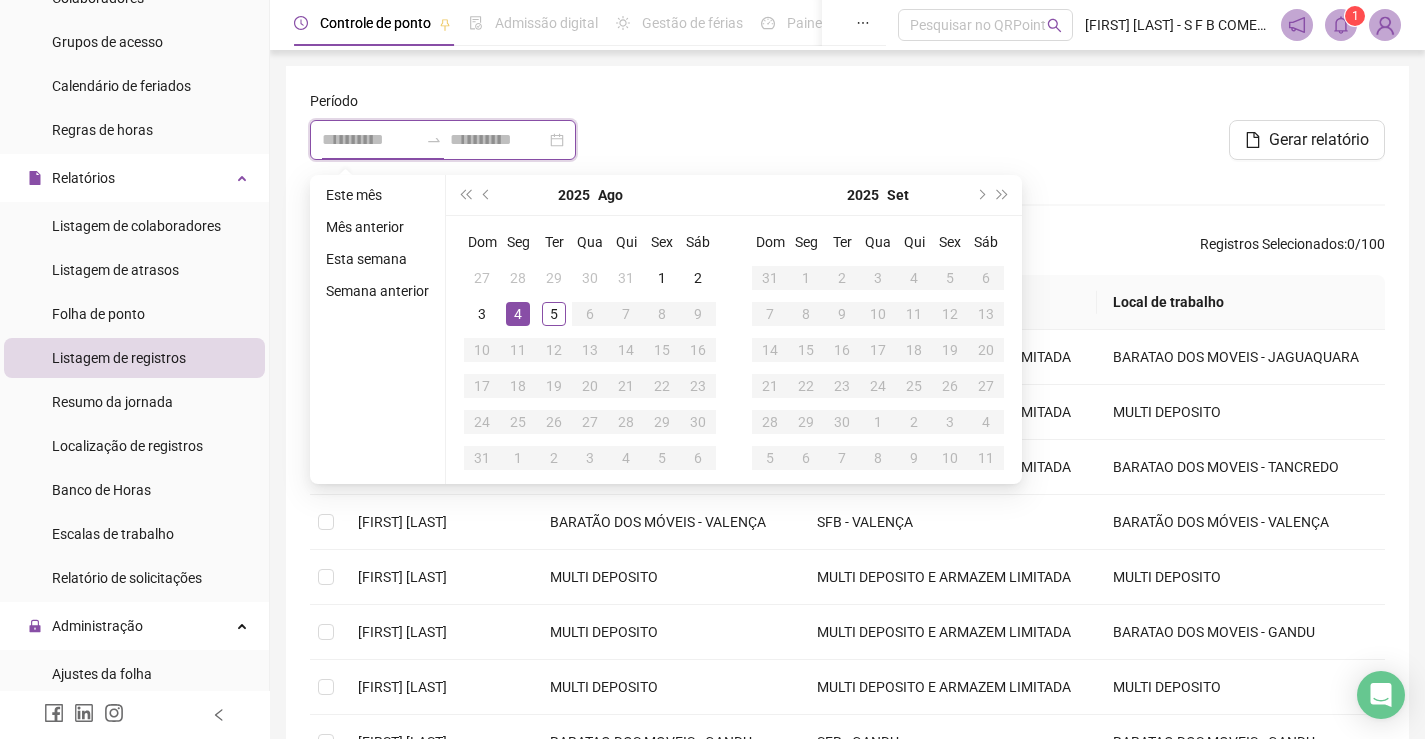 type on "**********" 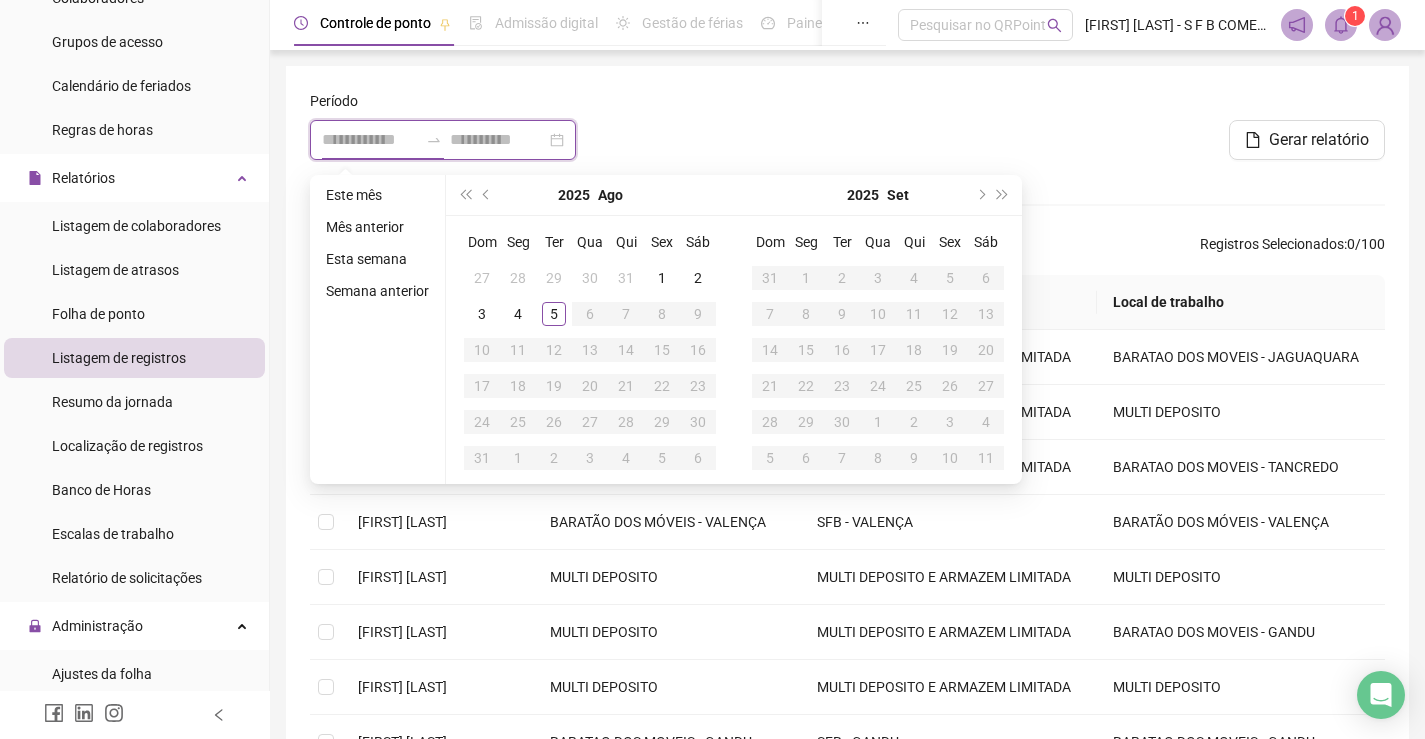 type on "**********" 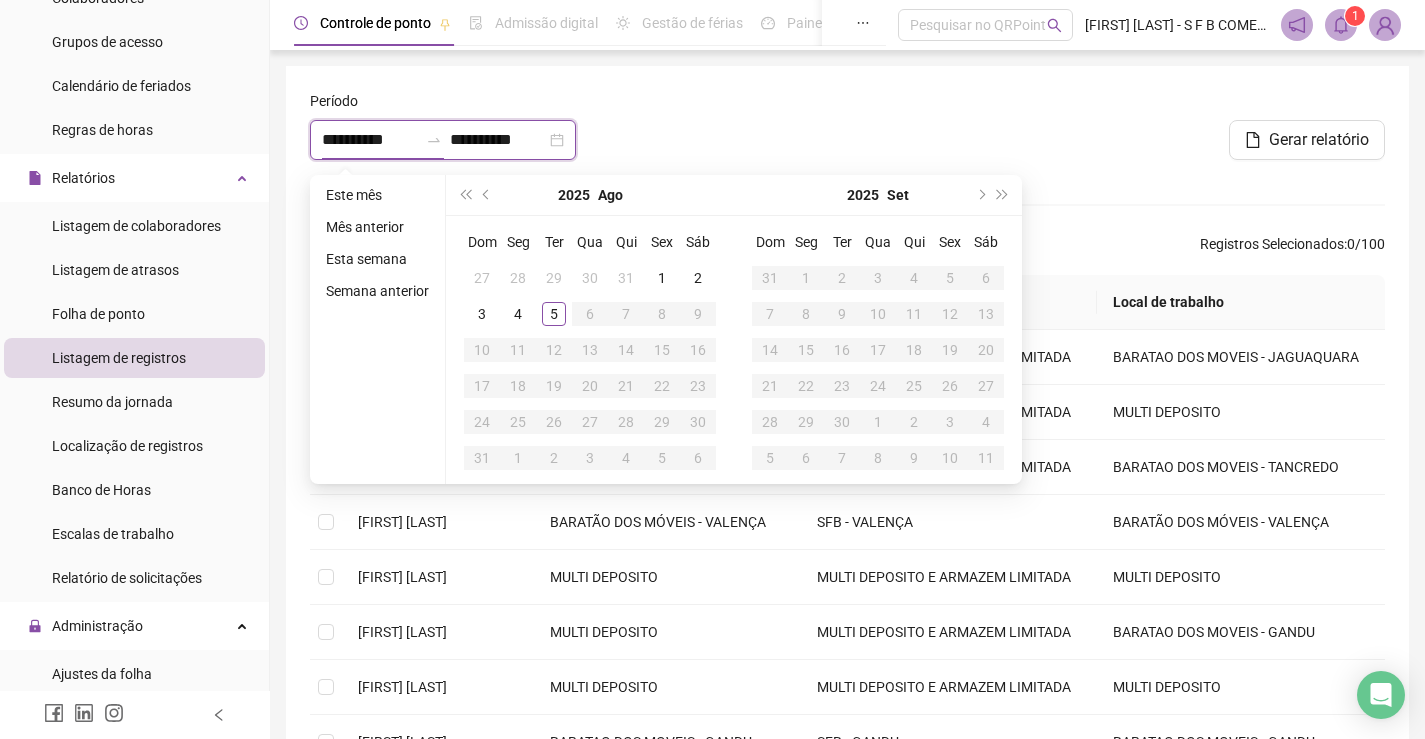 type 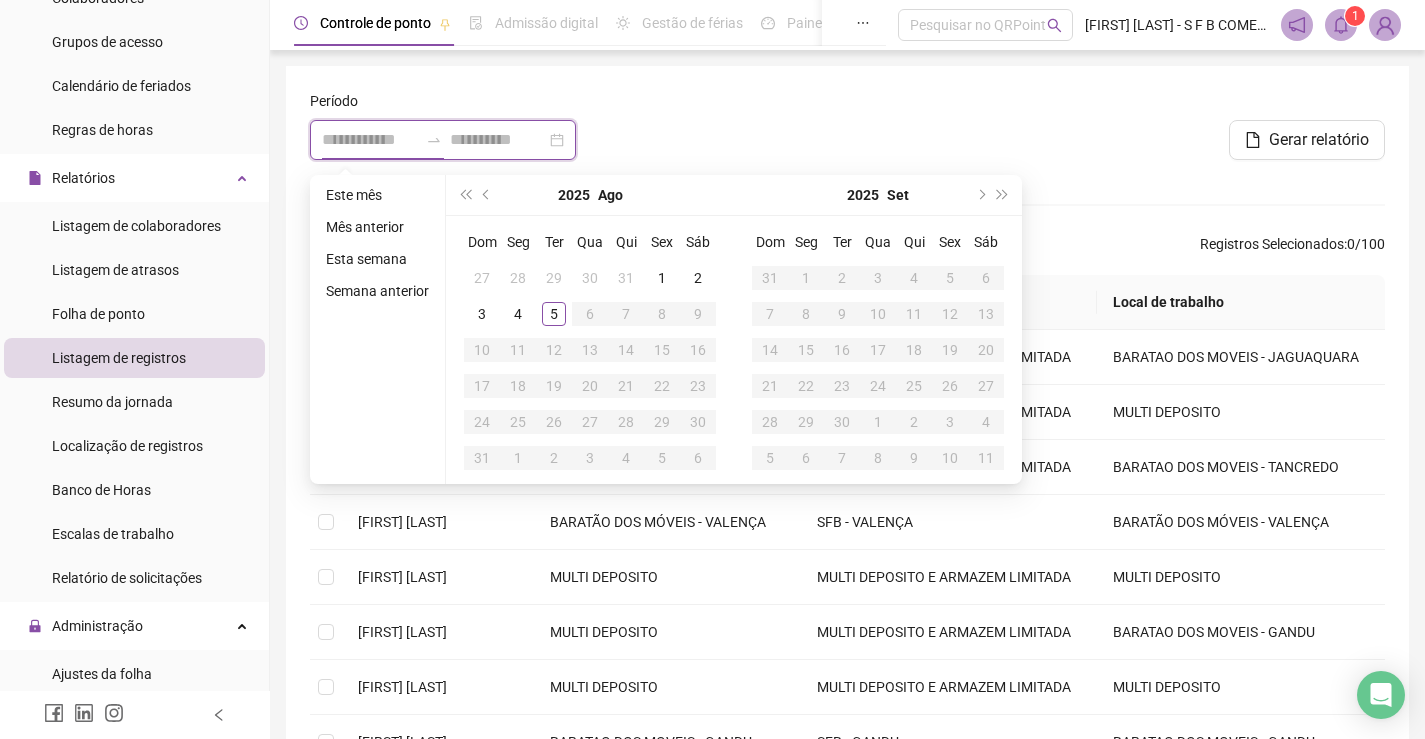 type on "**********" 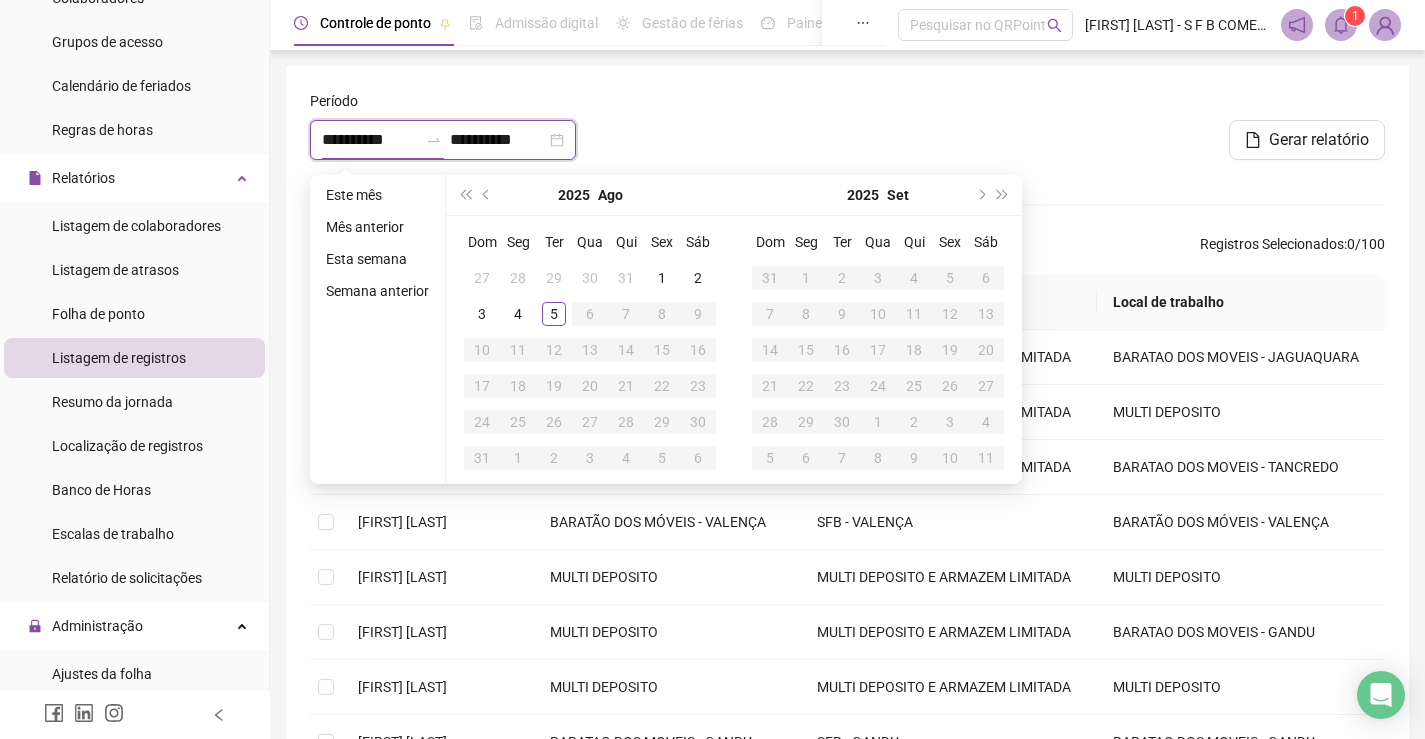 type 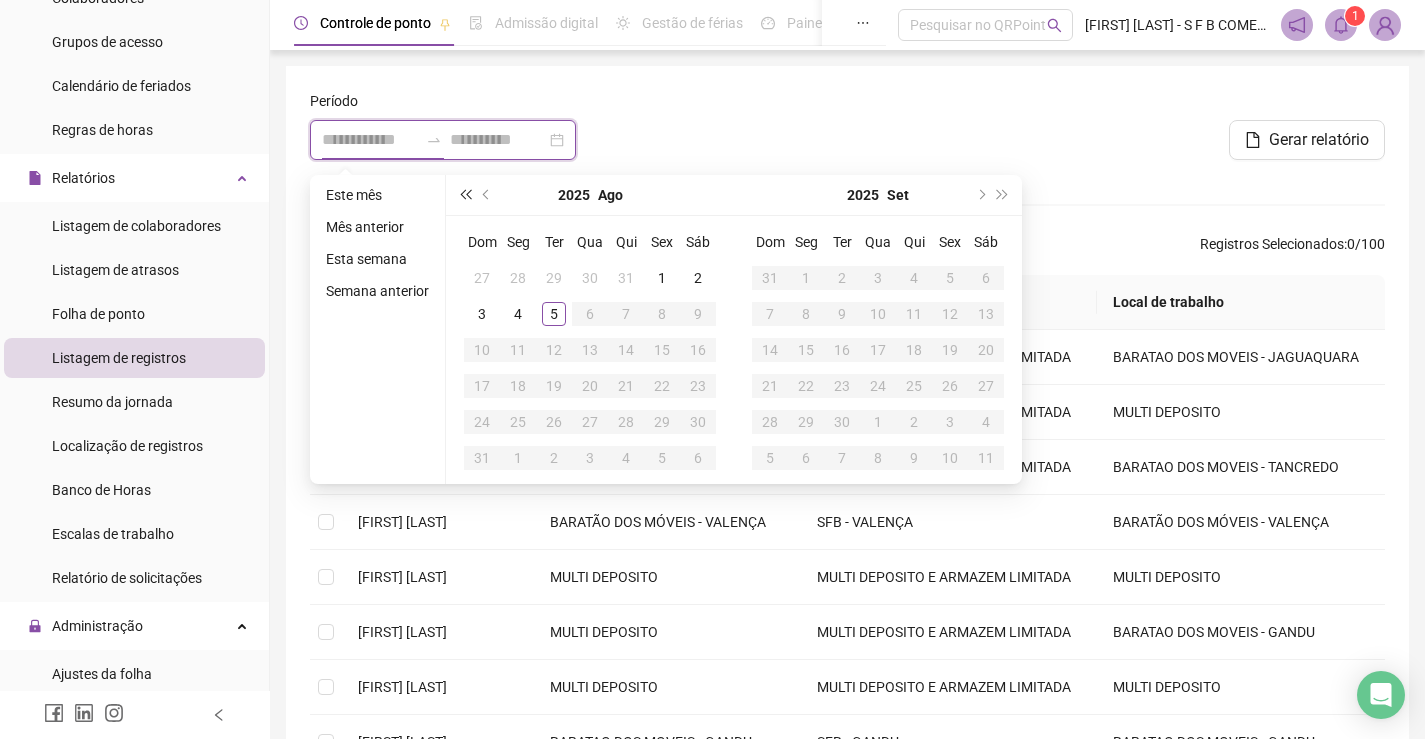 type on "**********" 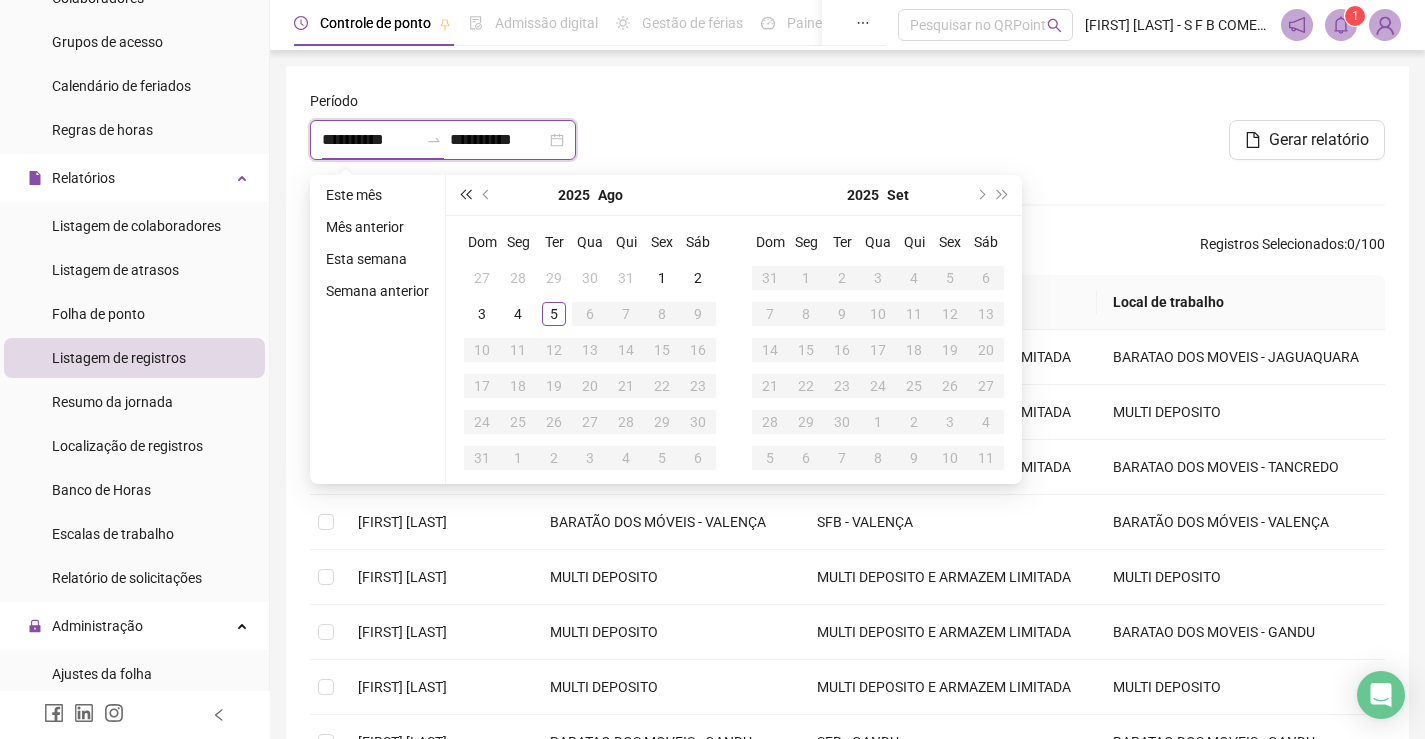 type 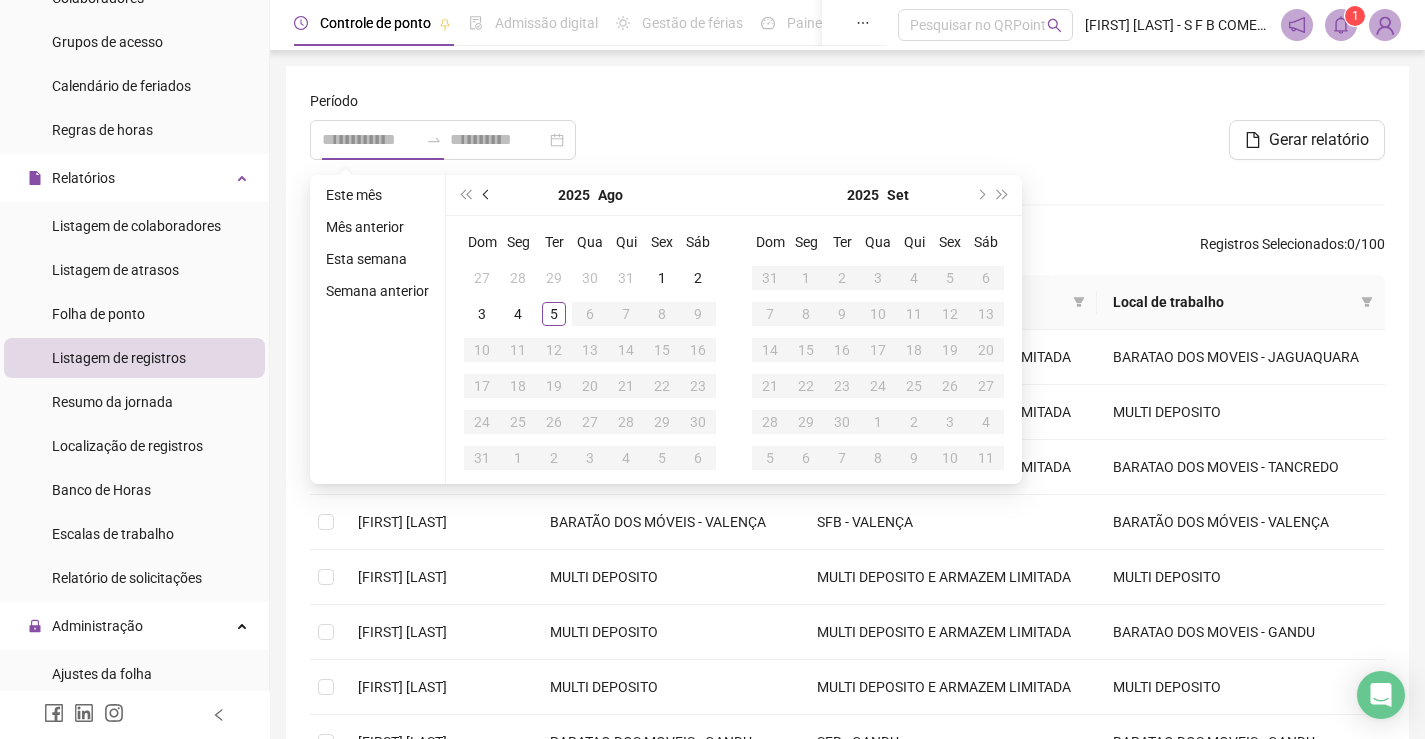 click at bounding box center [487, 195] 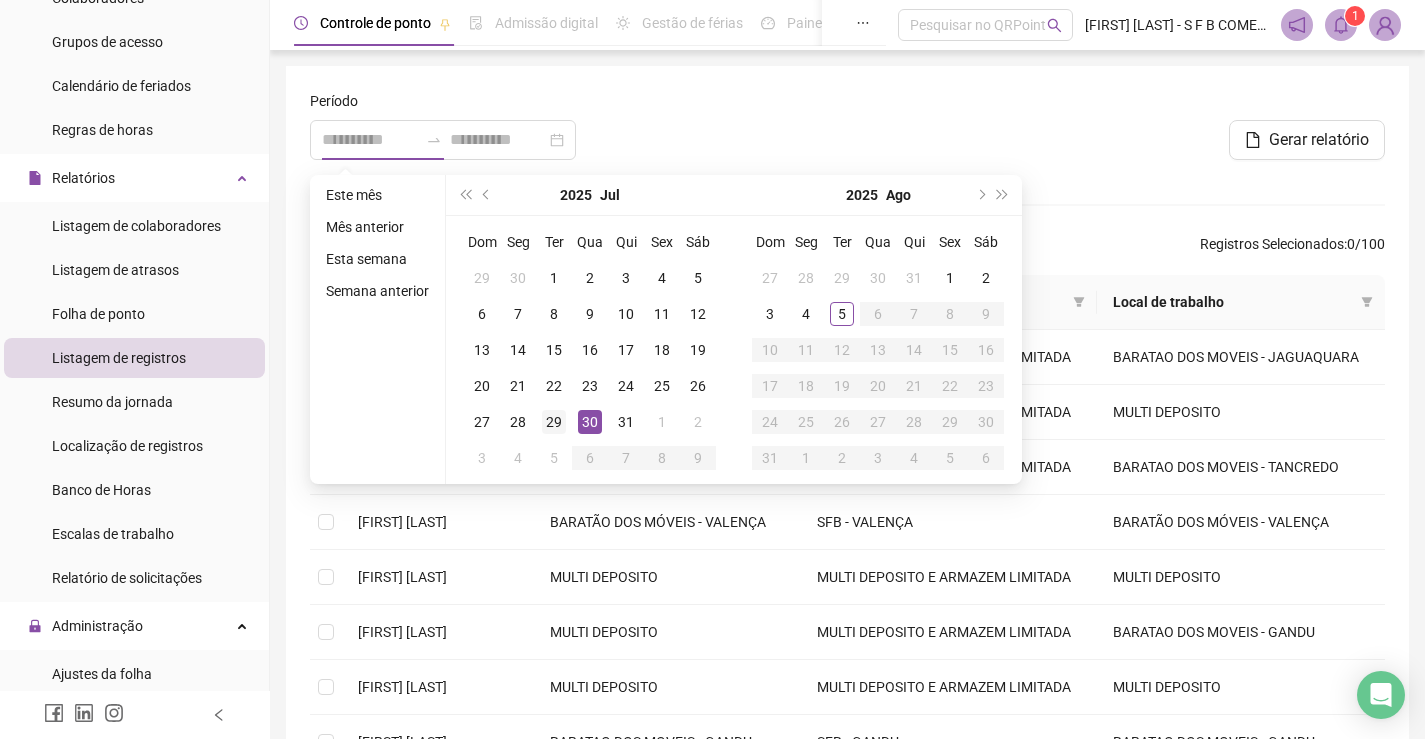 type on "**********" 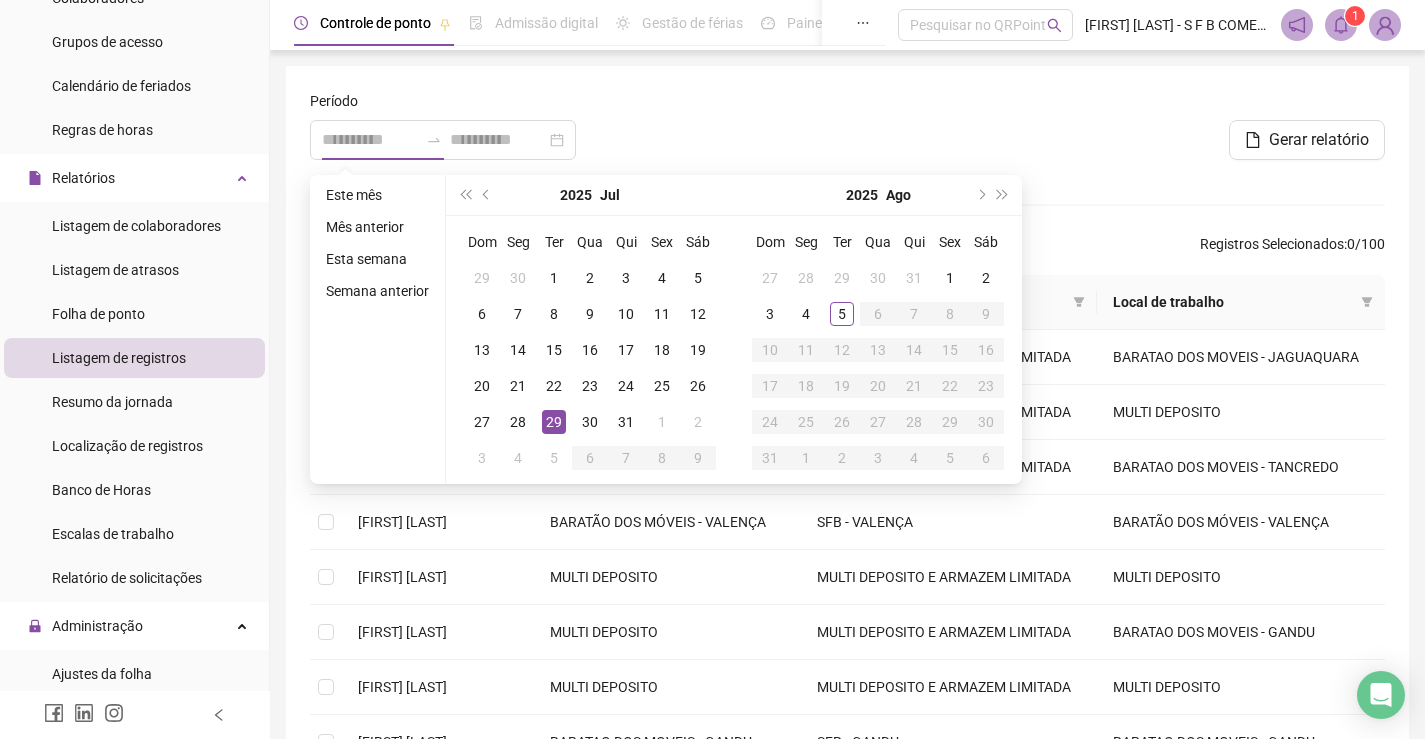 click on "29" at bounding box center (554, 422) 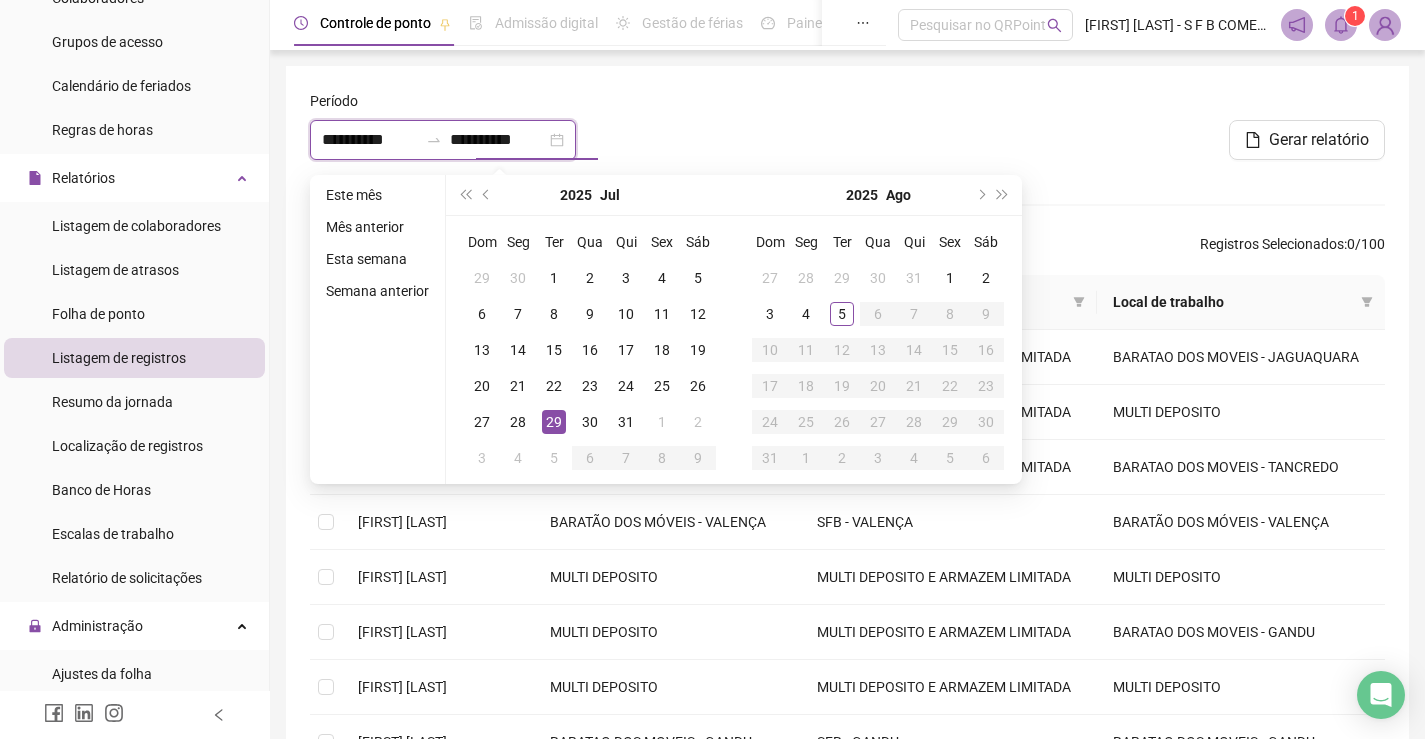 type on "**********" 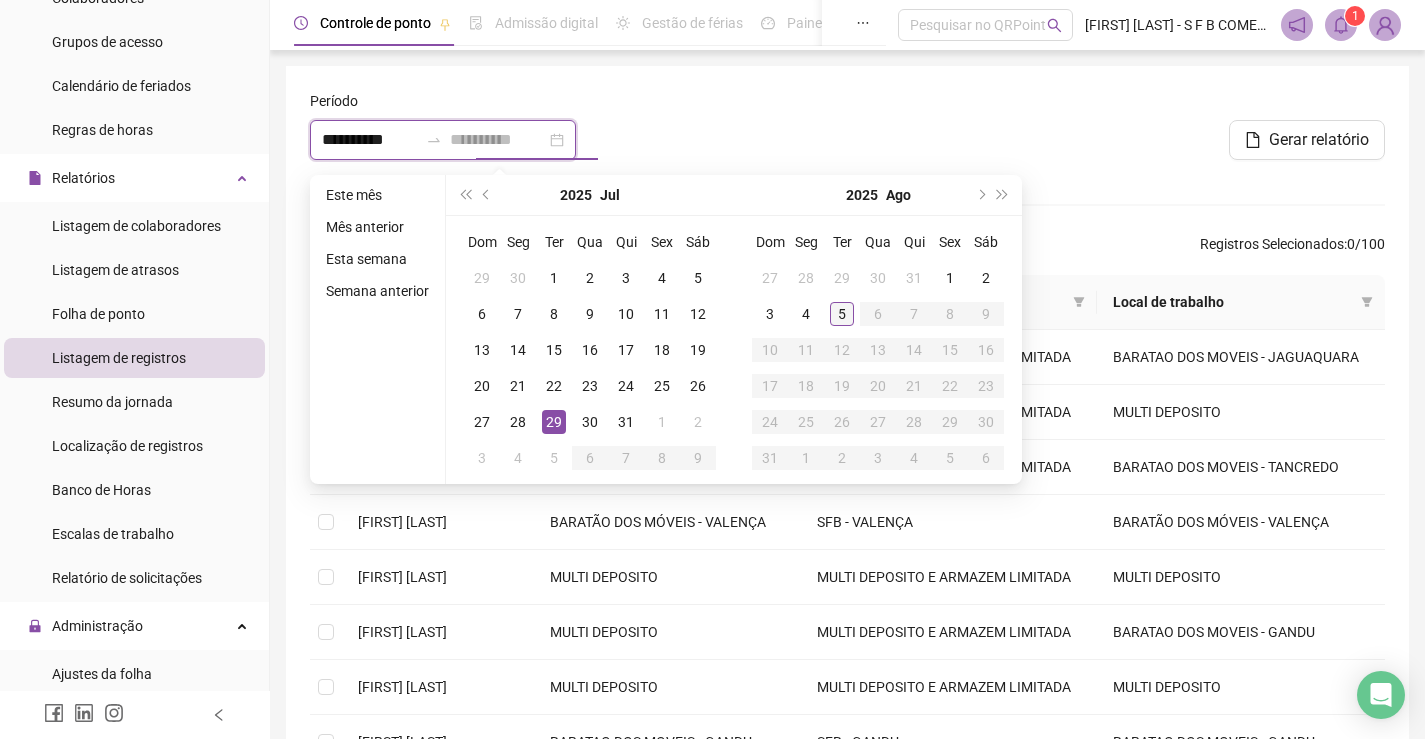 type on "**********" 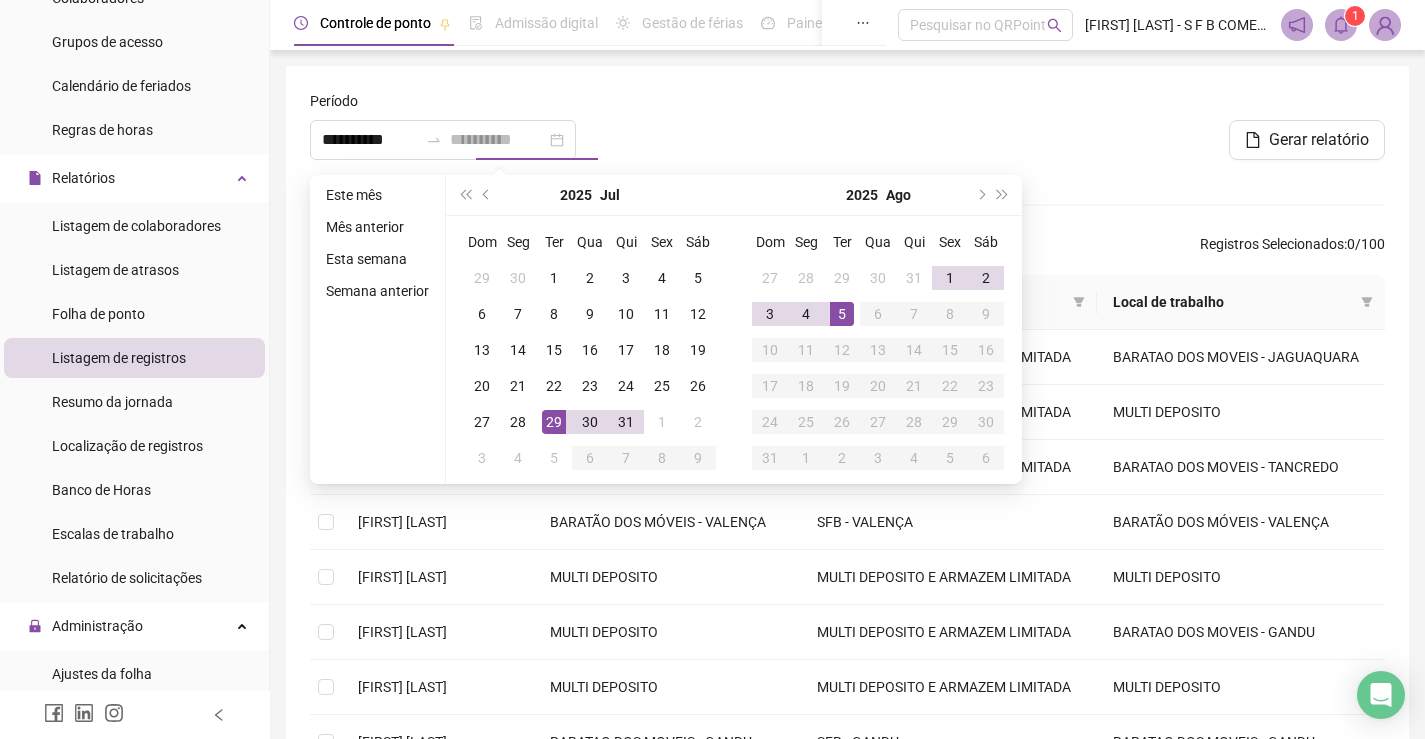 click on "5" at bounding box center [842, 314] 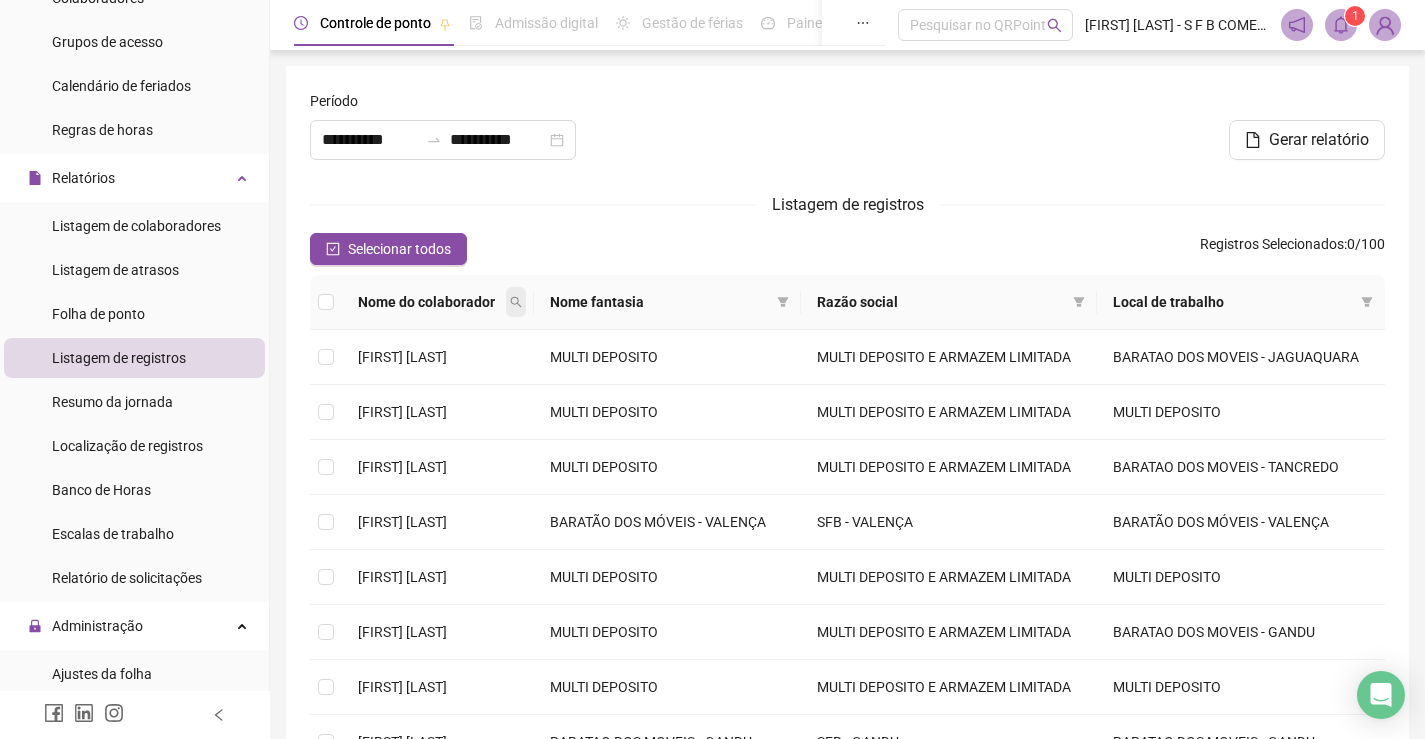 click 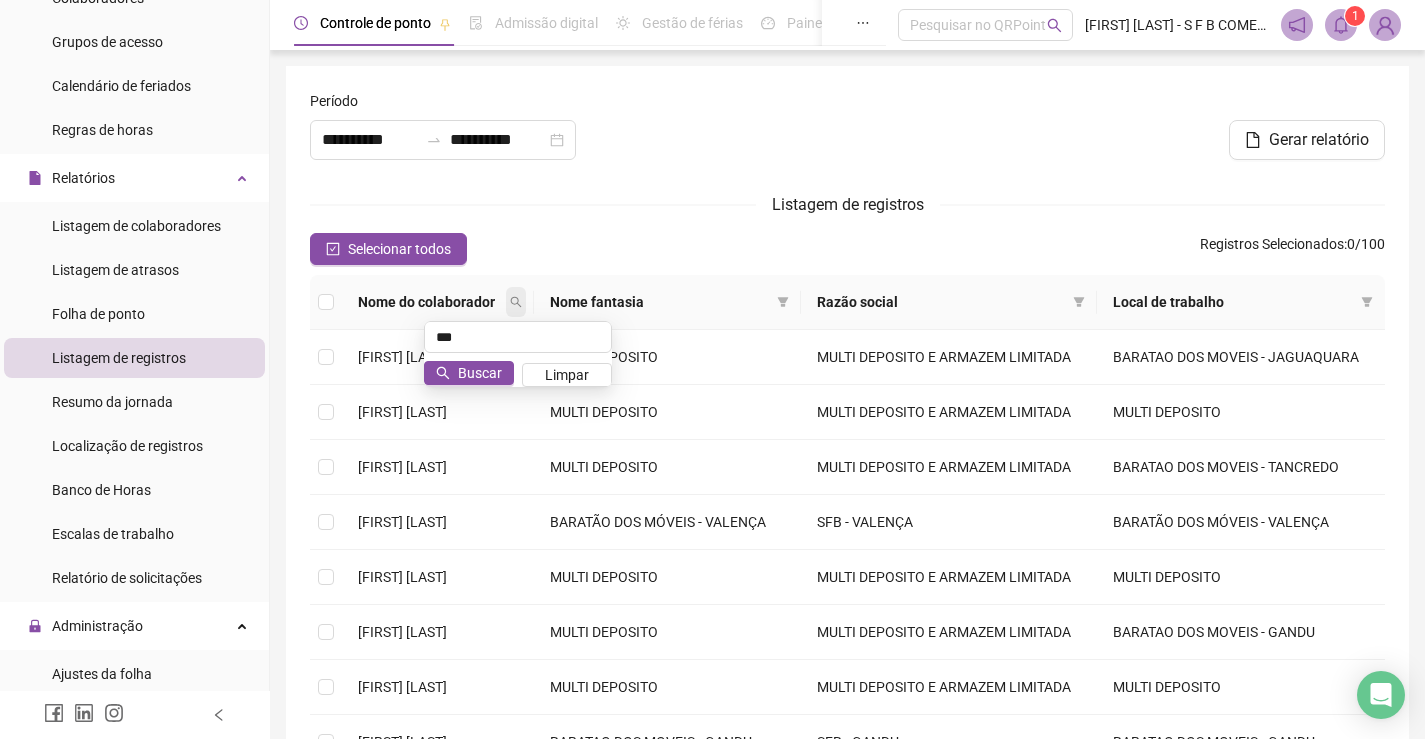 type on "***" 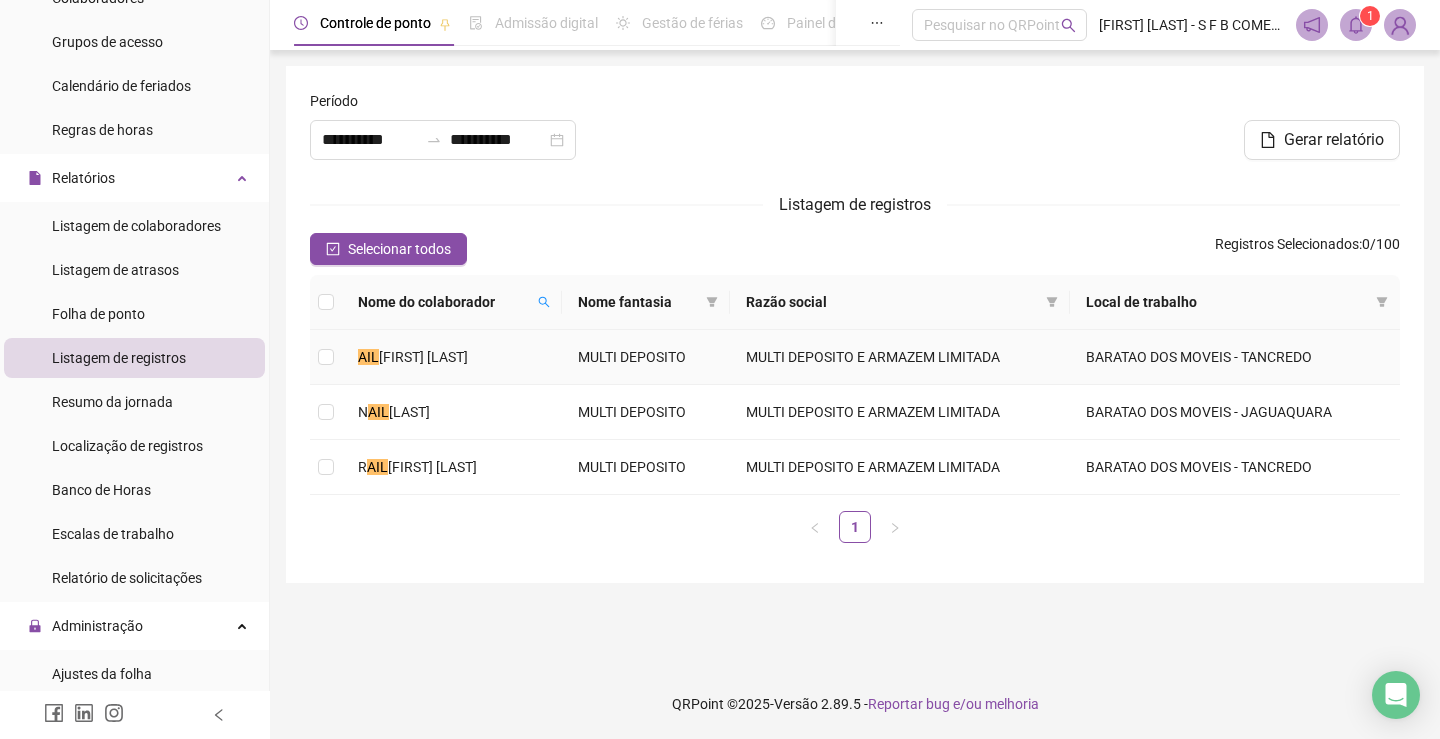 click on "AIL" at bounding box center [368, 357] 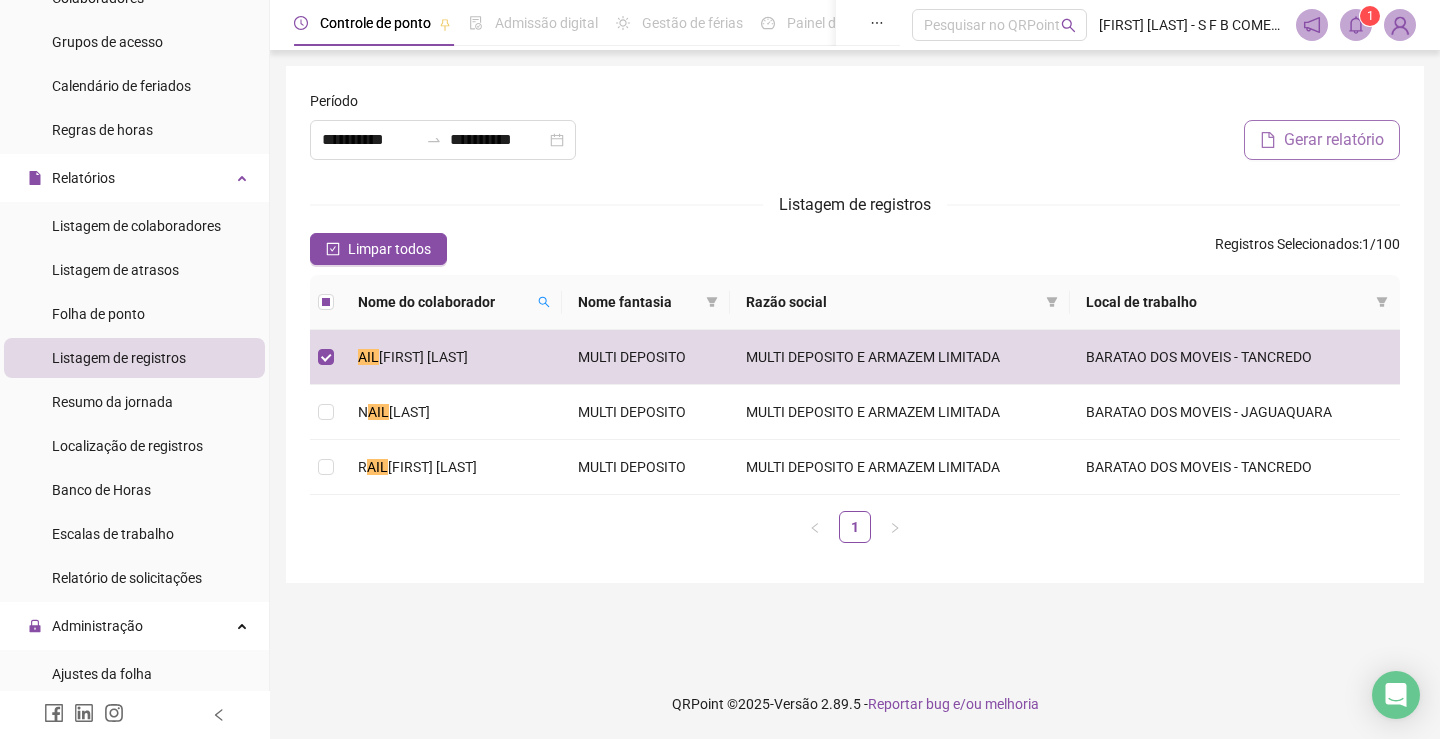 click on "Gerar relatório" at bounding box center (1334, 140) 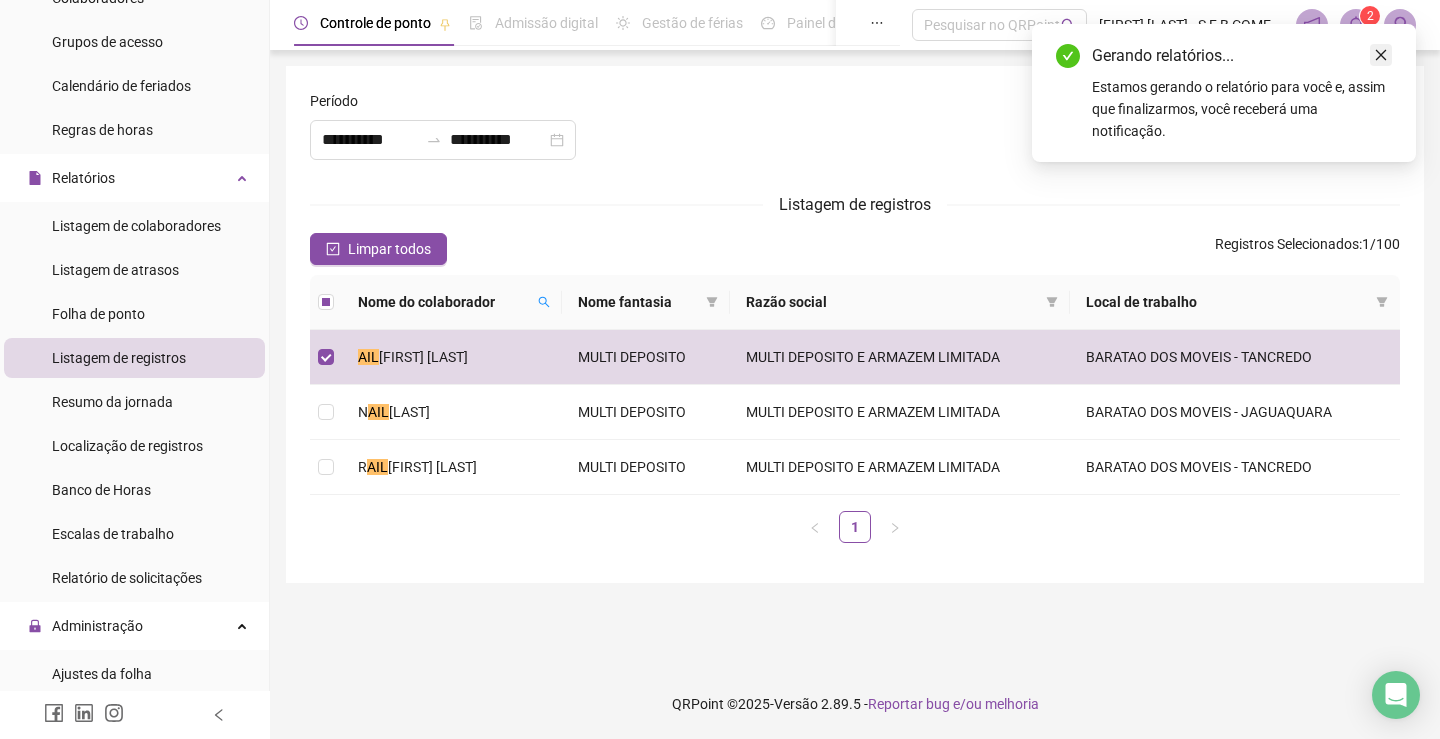 click 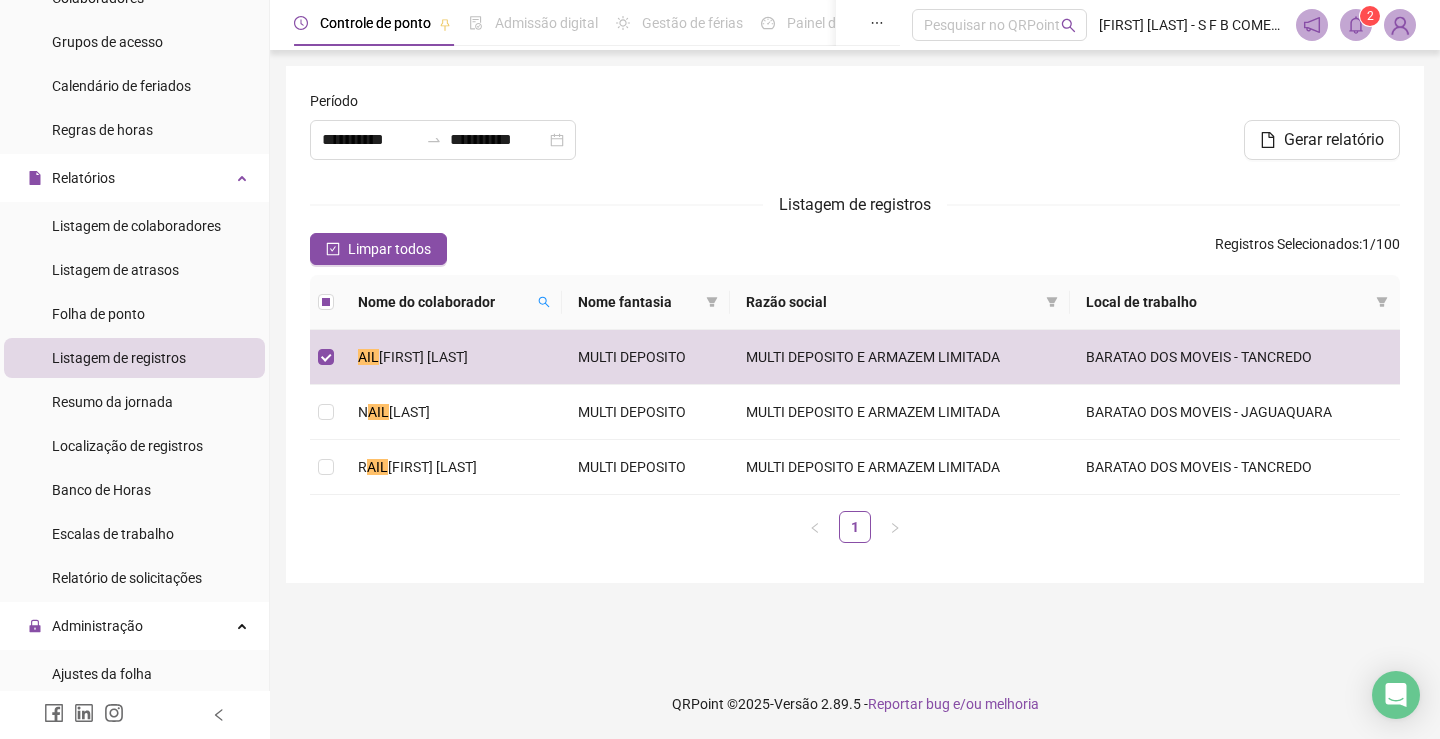 click on "2" at bounding box center (1370, 16) 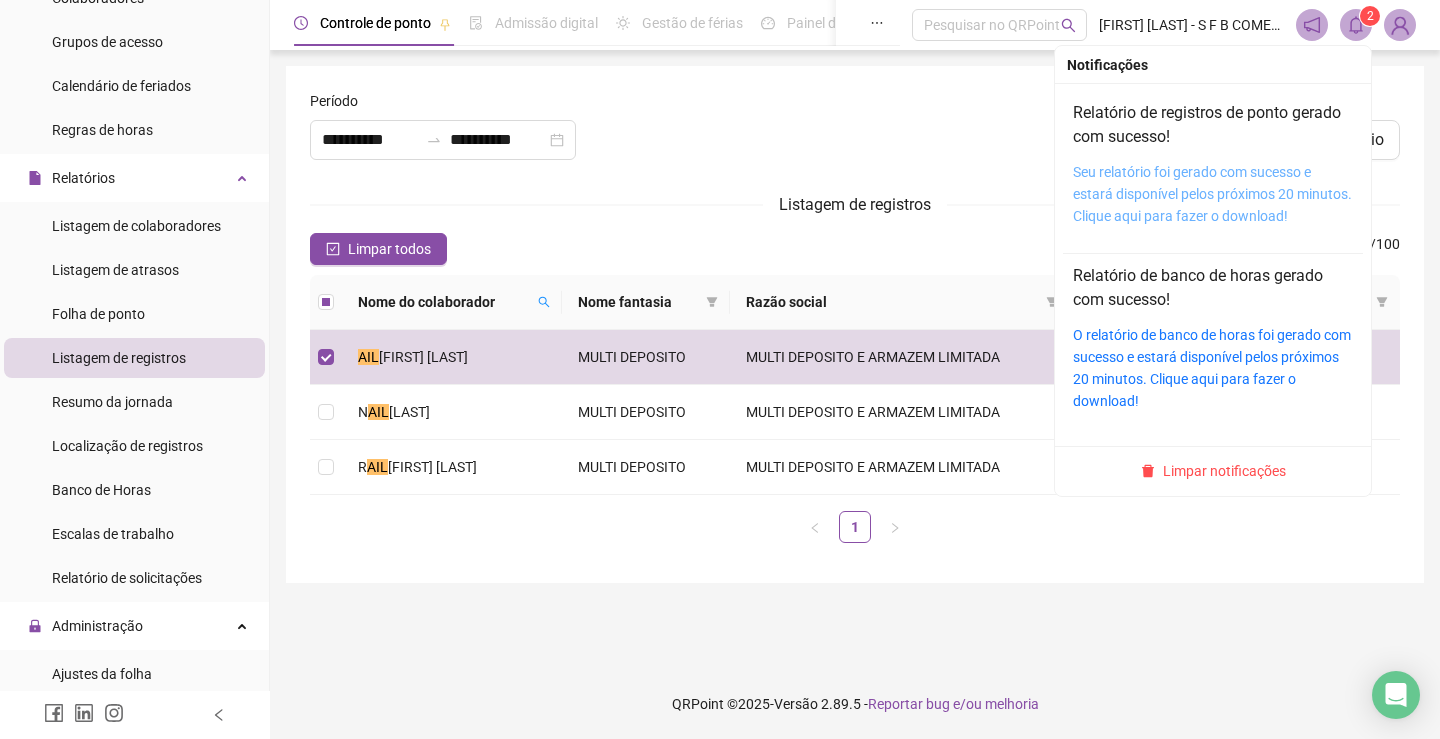click on "Seu relatório foi gerado com sucesso e estará disponível pelos próximos 20 minutos.
Clique aqui para fazer o download!" at bounding box center [1212, 194] 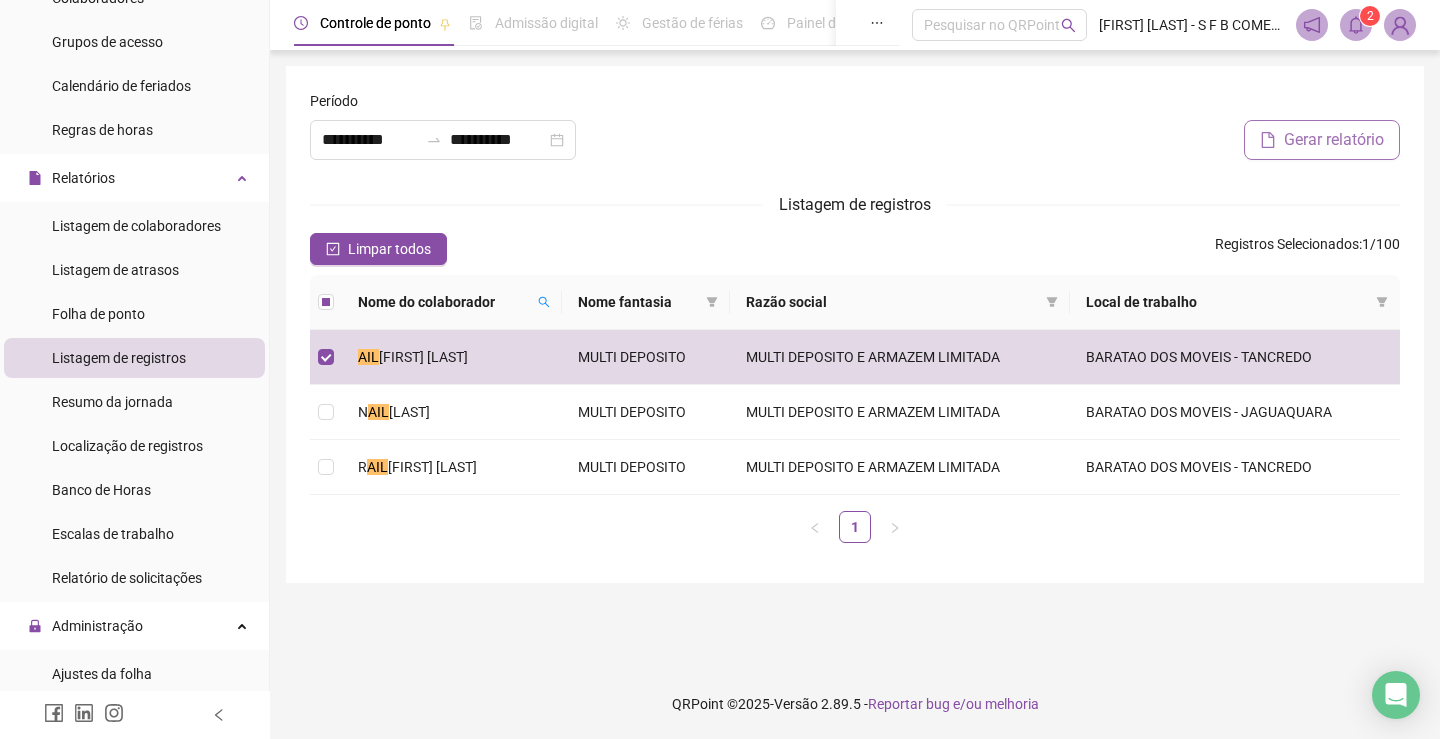 click on "Gerar relatório" at bounding box center [1334, 140] 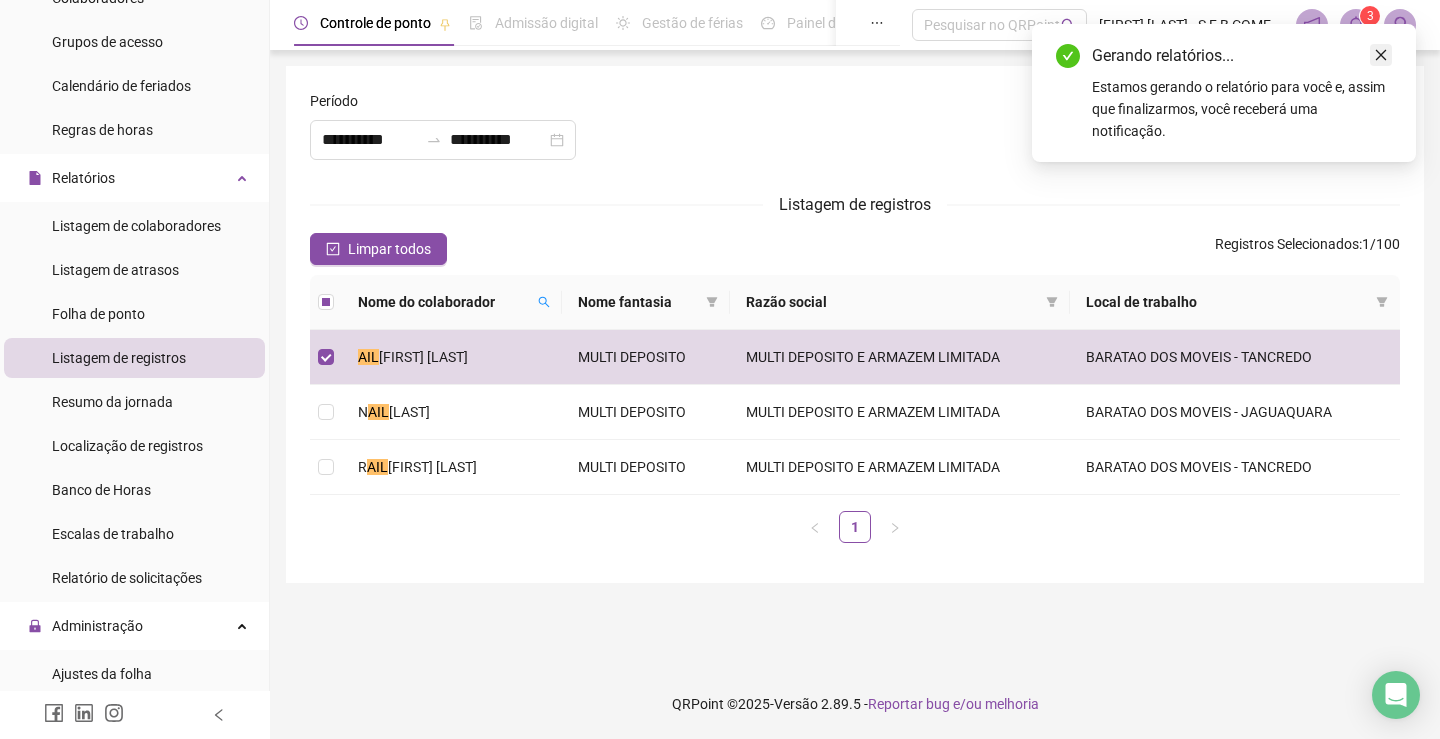 click 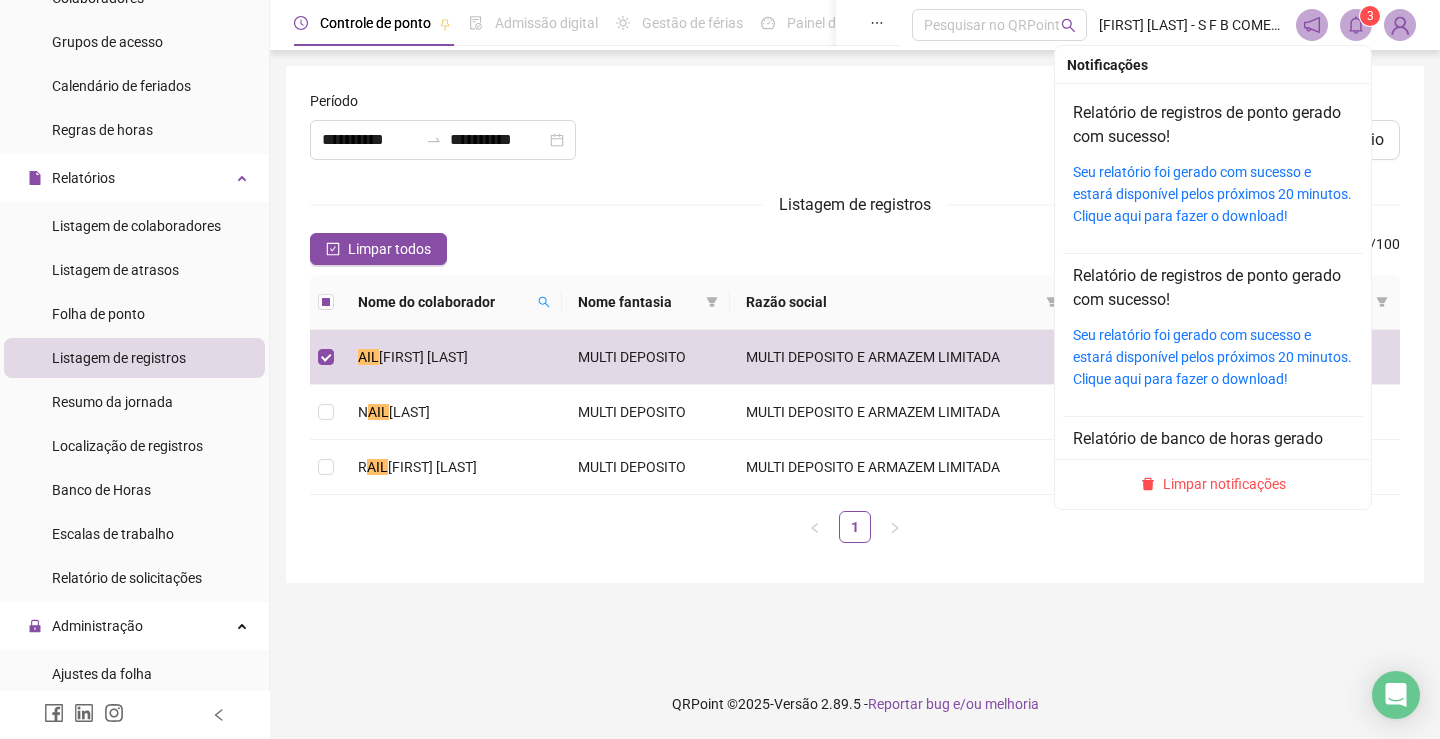 click 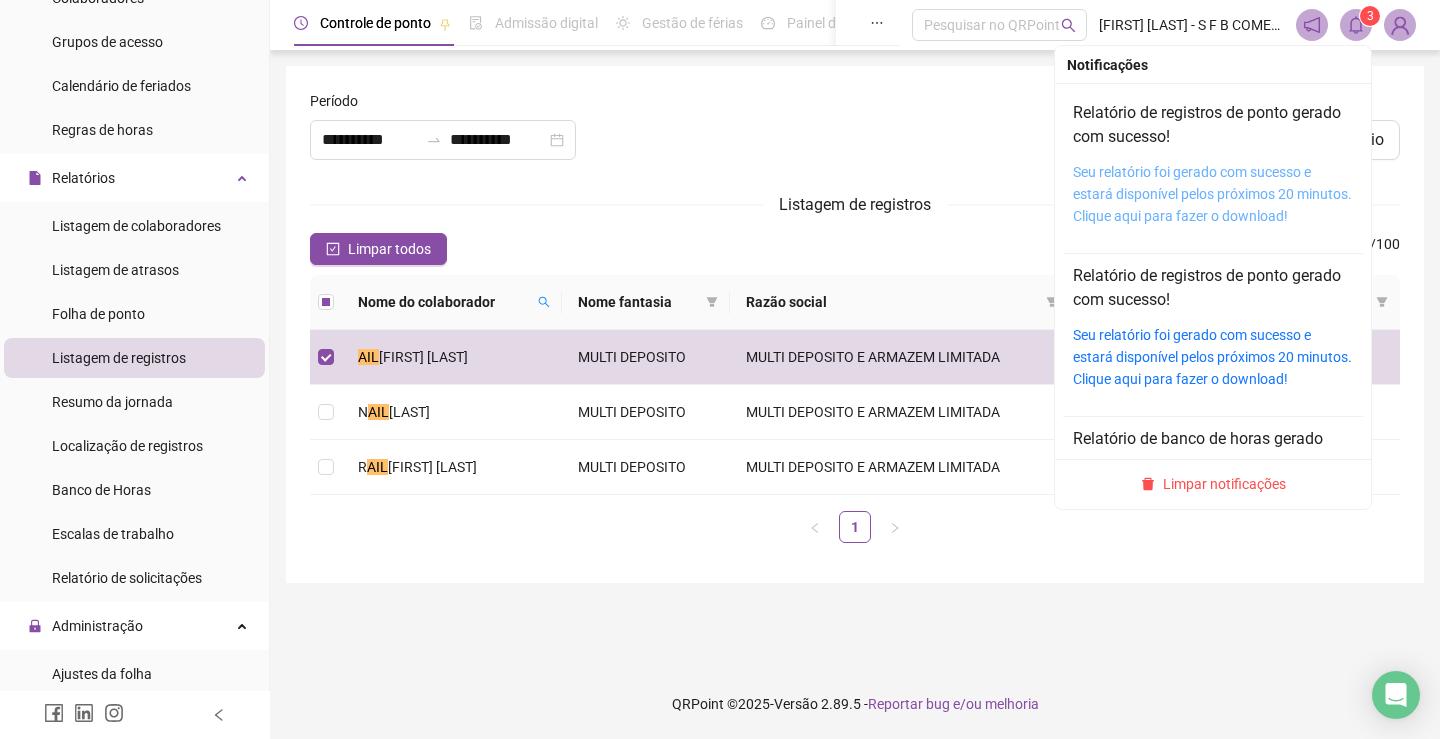 click on "Seu relatório foi gerado com sucesso e estará disponível pelos próximos 20 minutos.
Clique aqui para fazer o download!" at bounding box center (1212, 194) 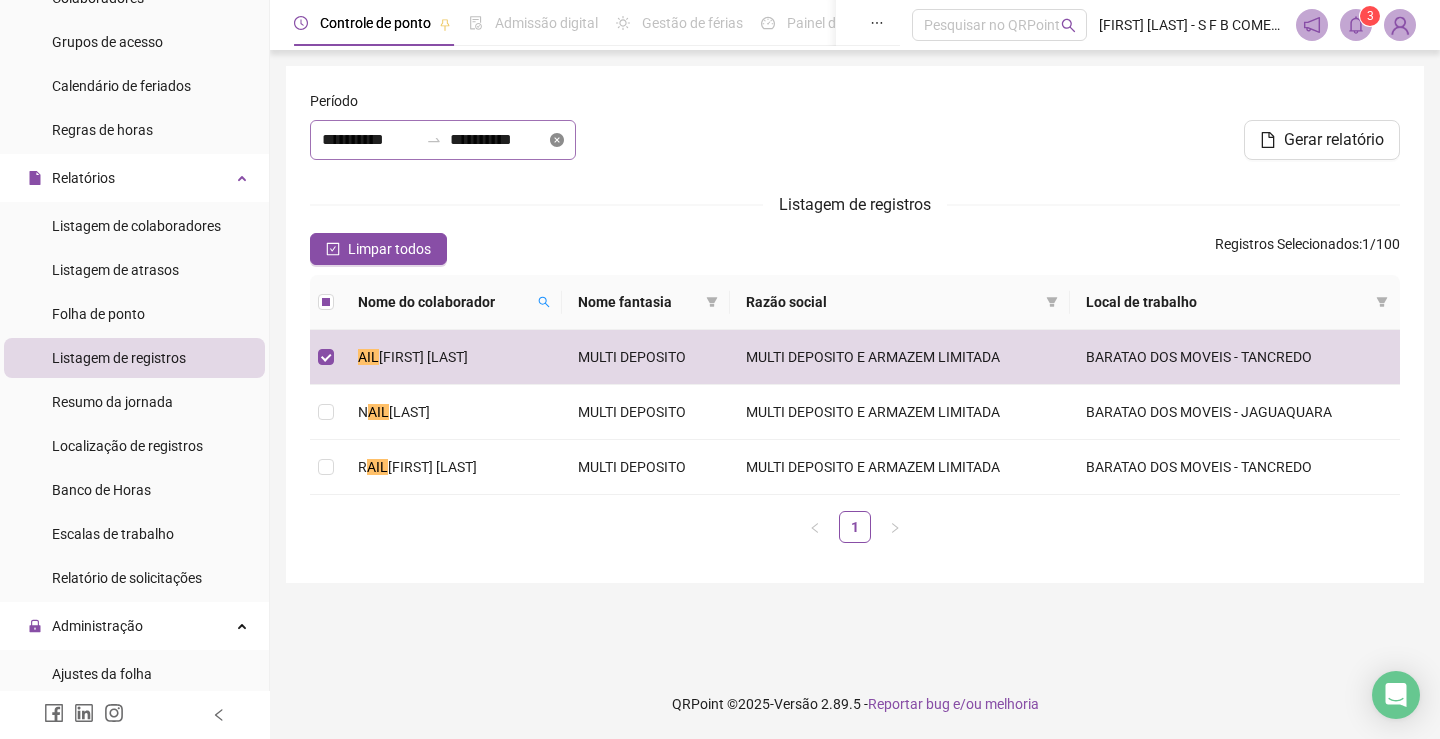 click 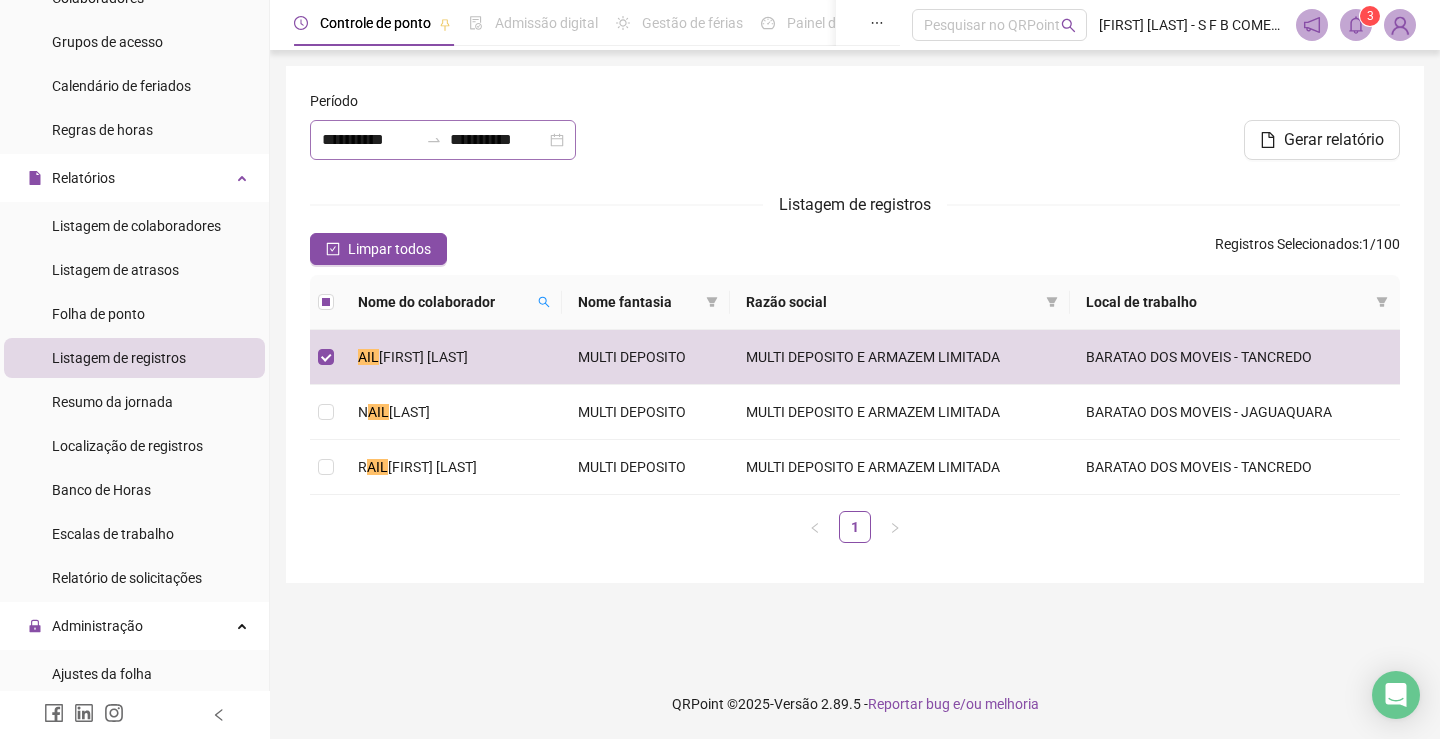 type 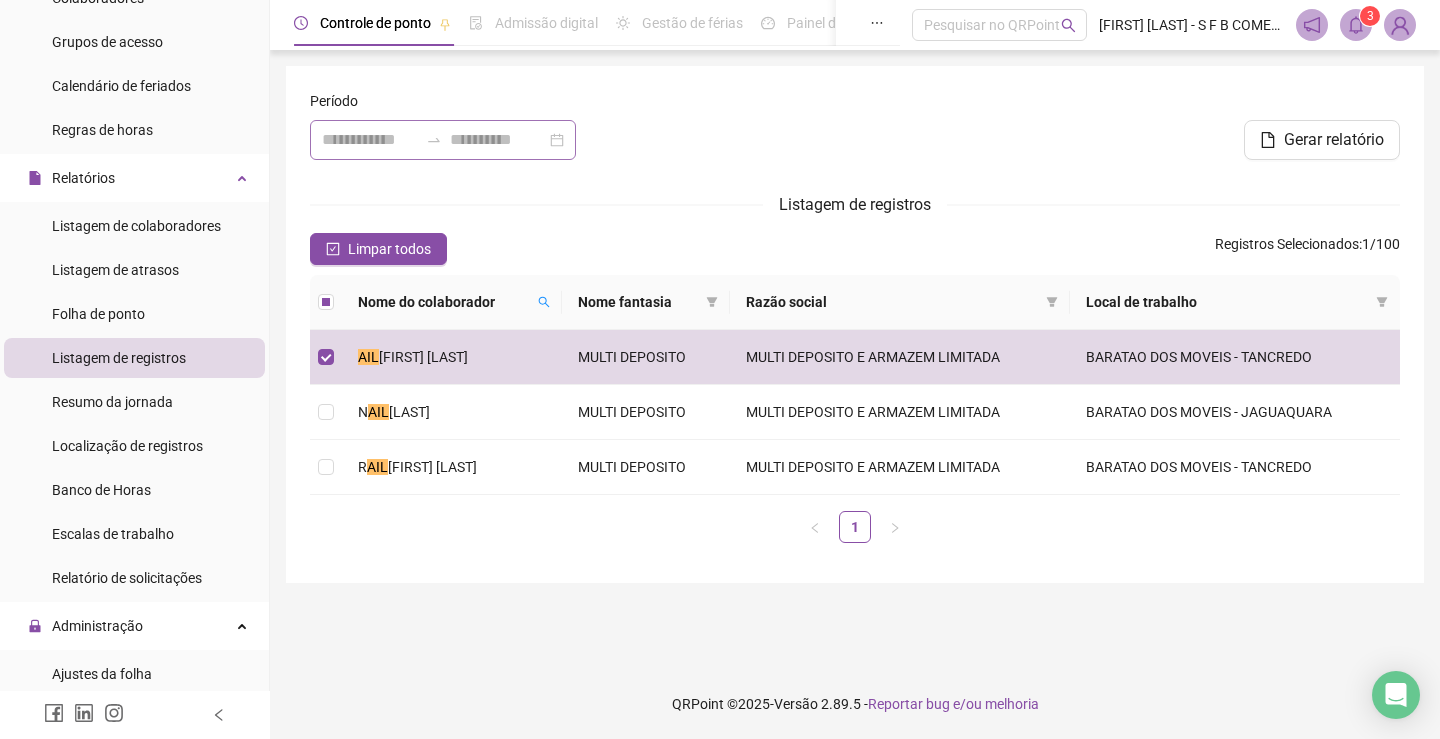 click at bounding box center (443, 140) 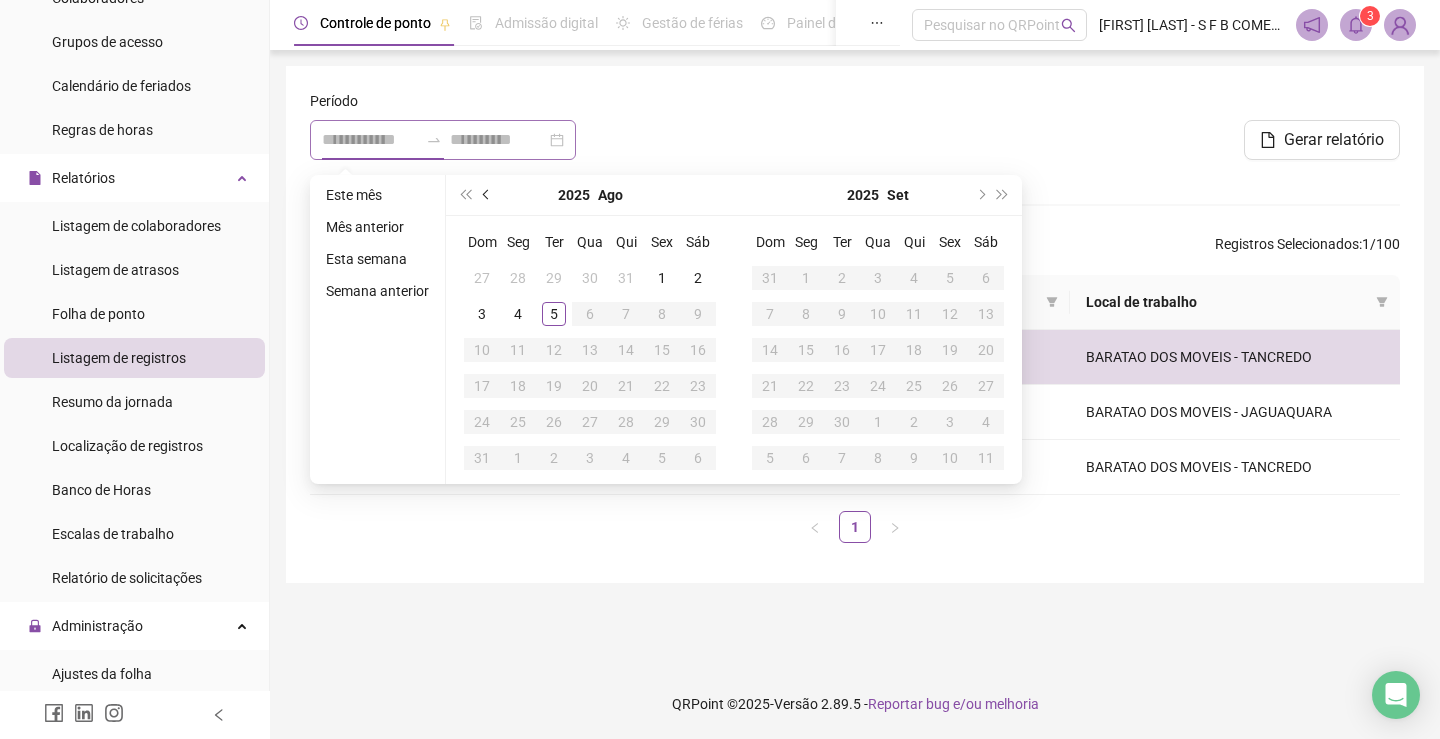click at bounding box center (487, 195) 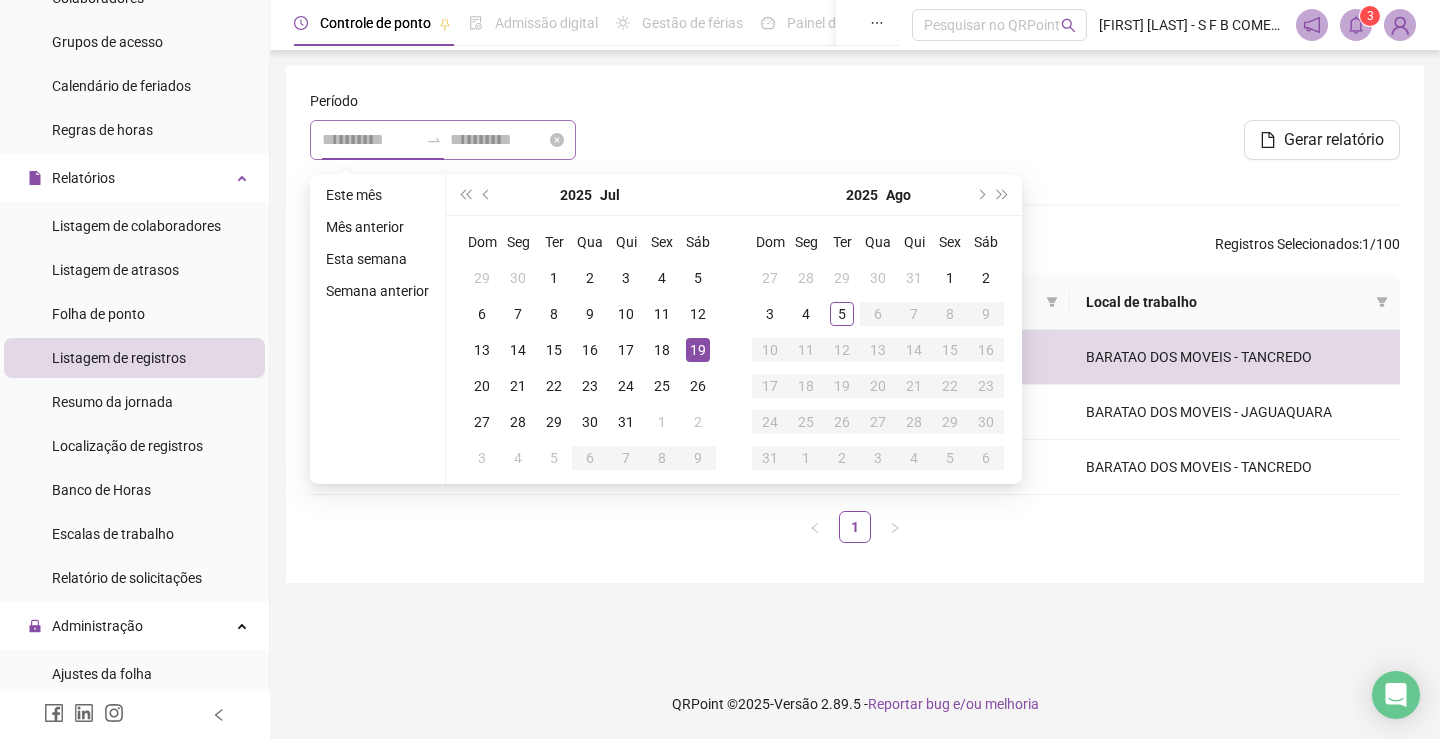 type on "**********" 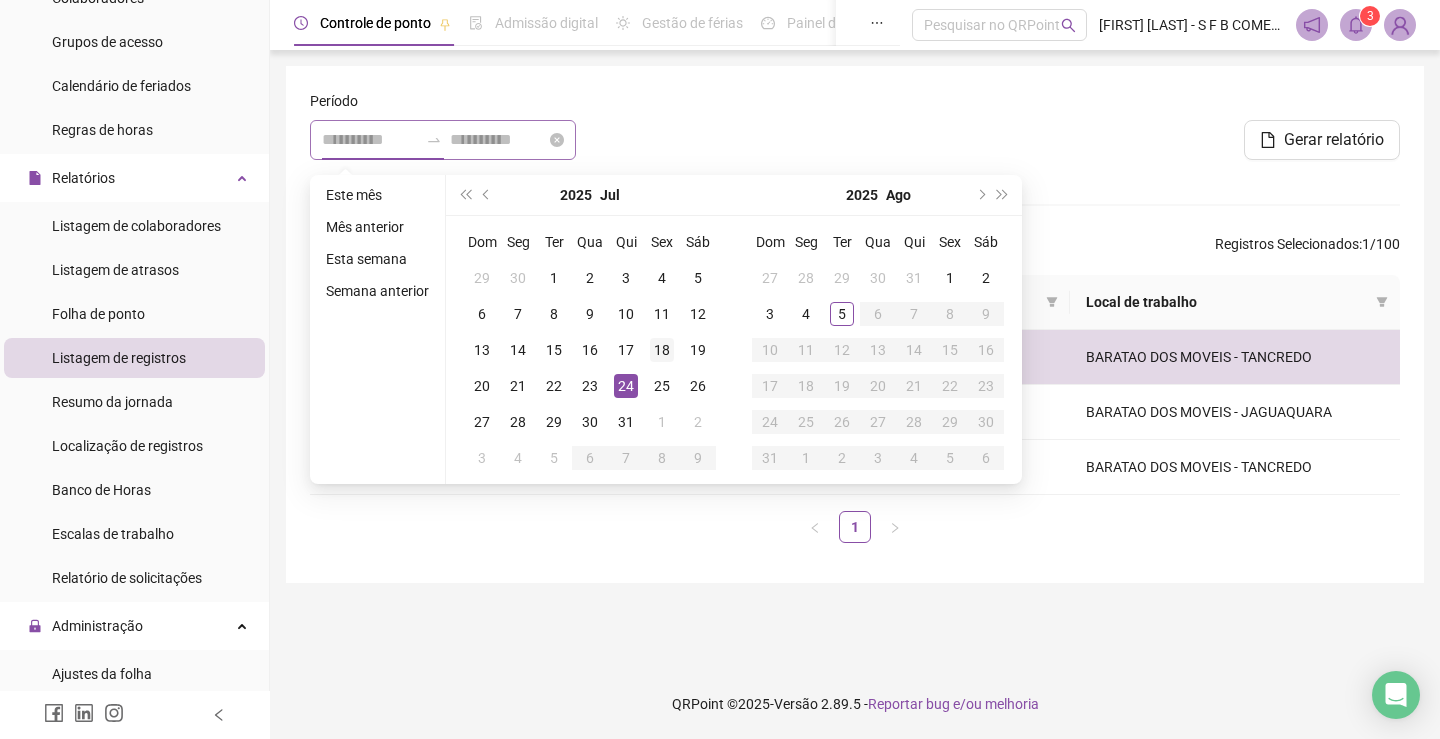 type on "**********" 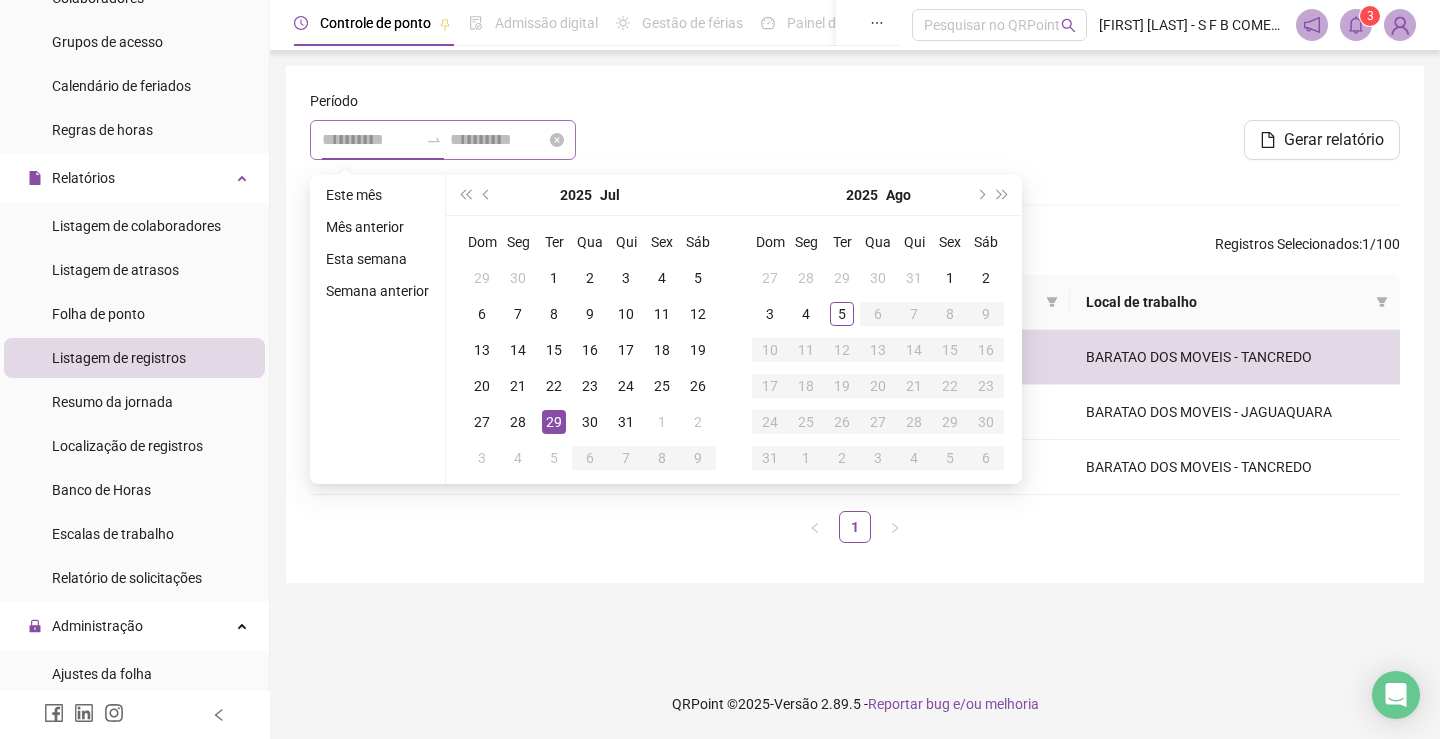 type on "**********" 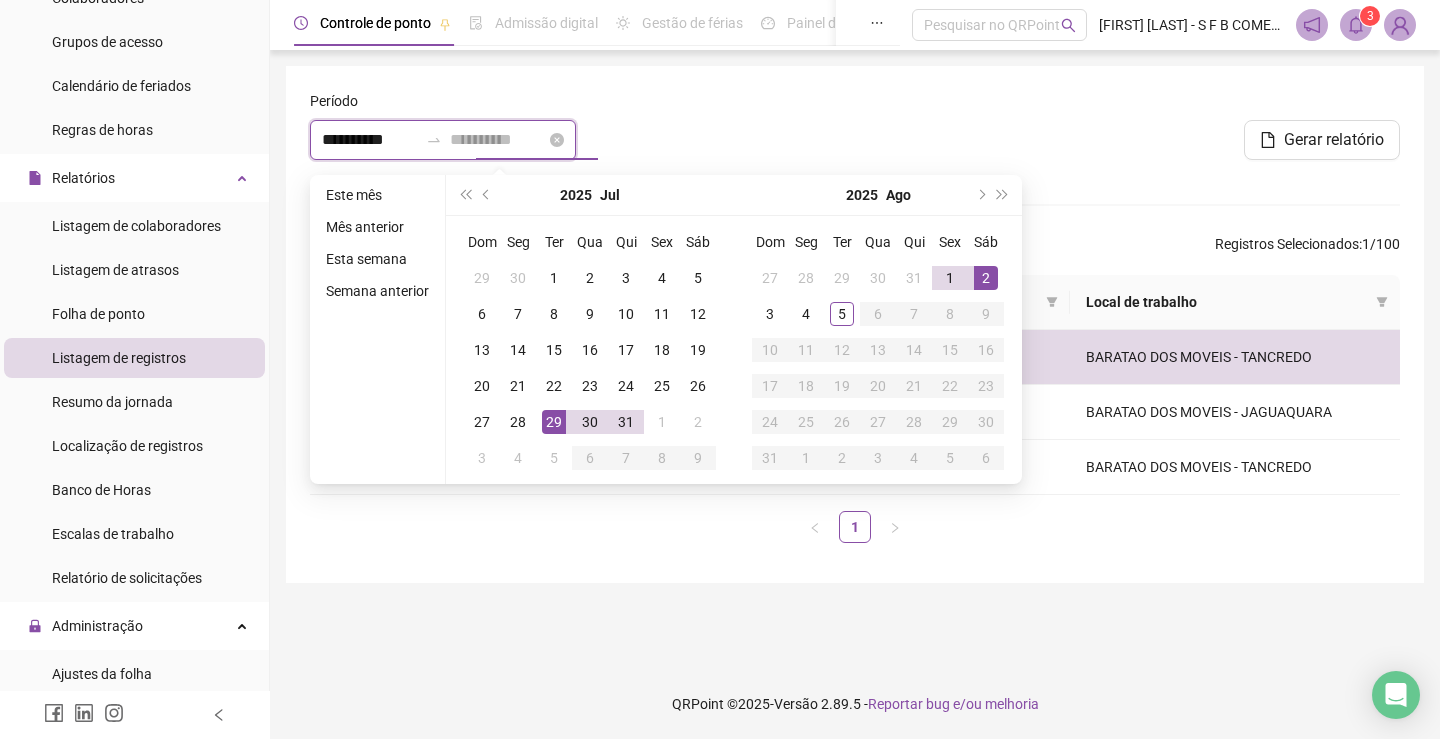 type on "**********" 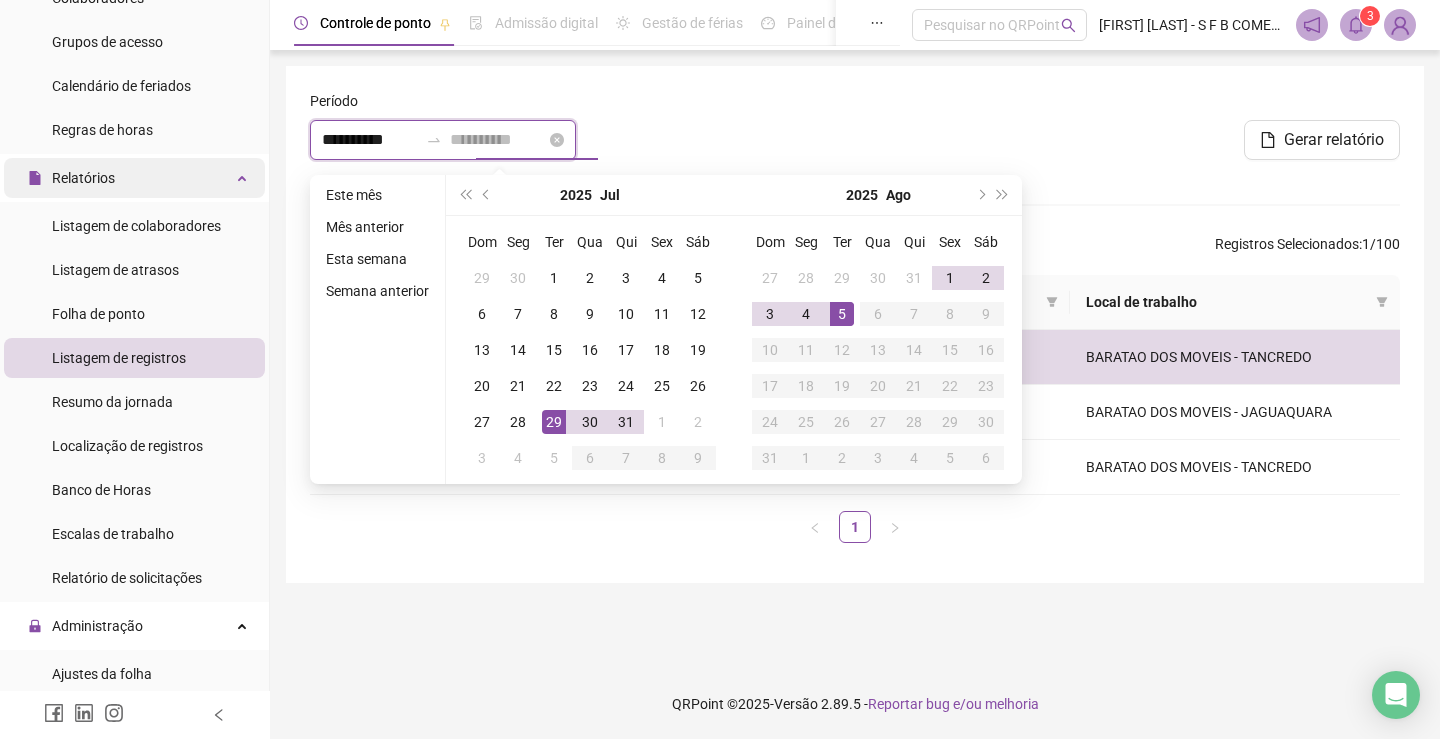 type on "**********" 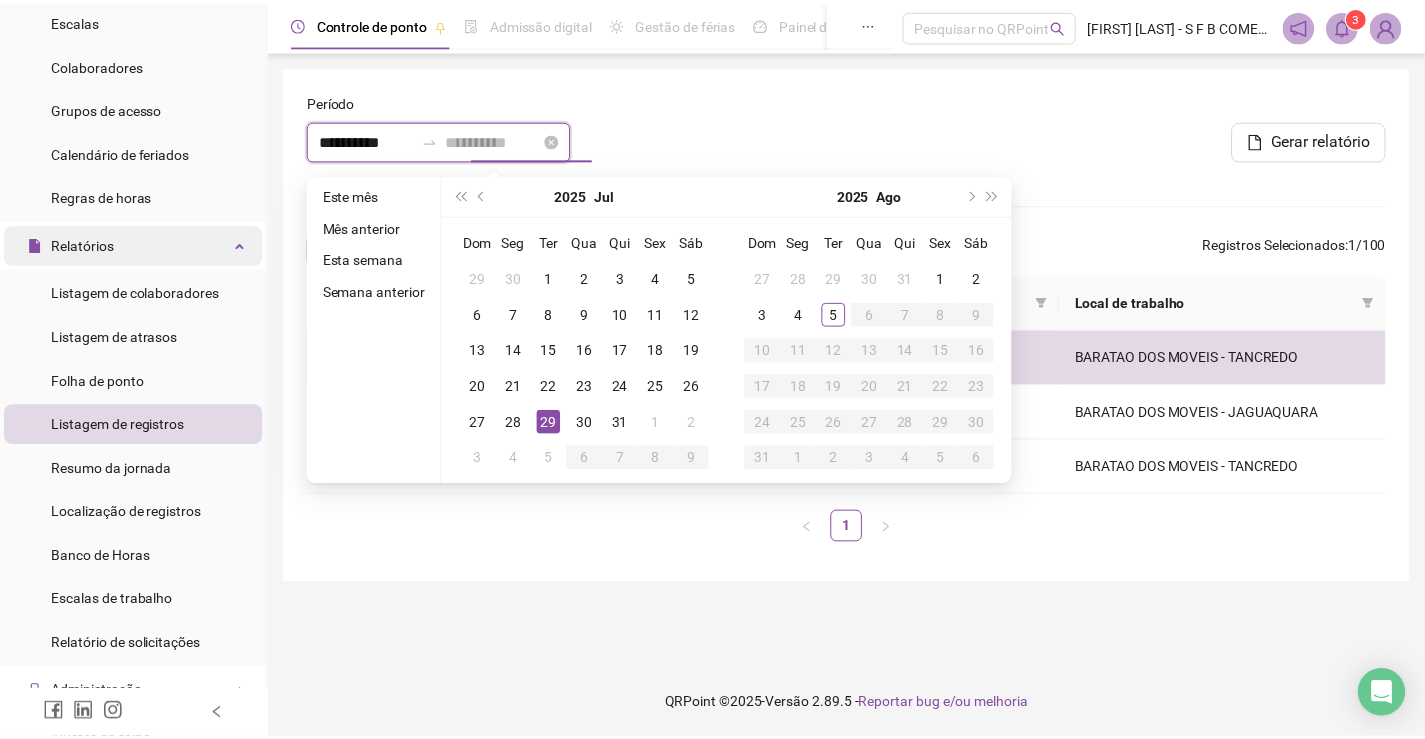 scroll, scrollTop: 500, scrollLeft: 0, axis: vertical 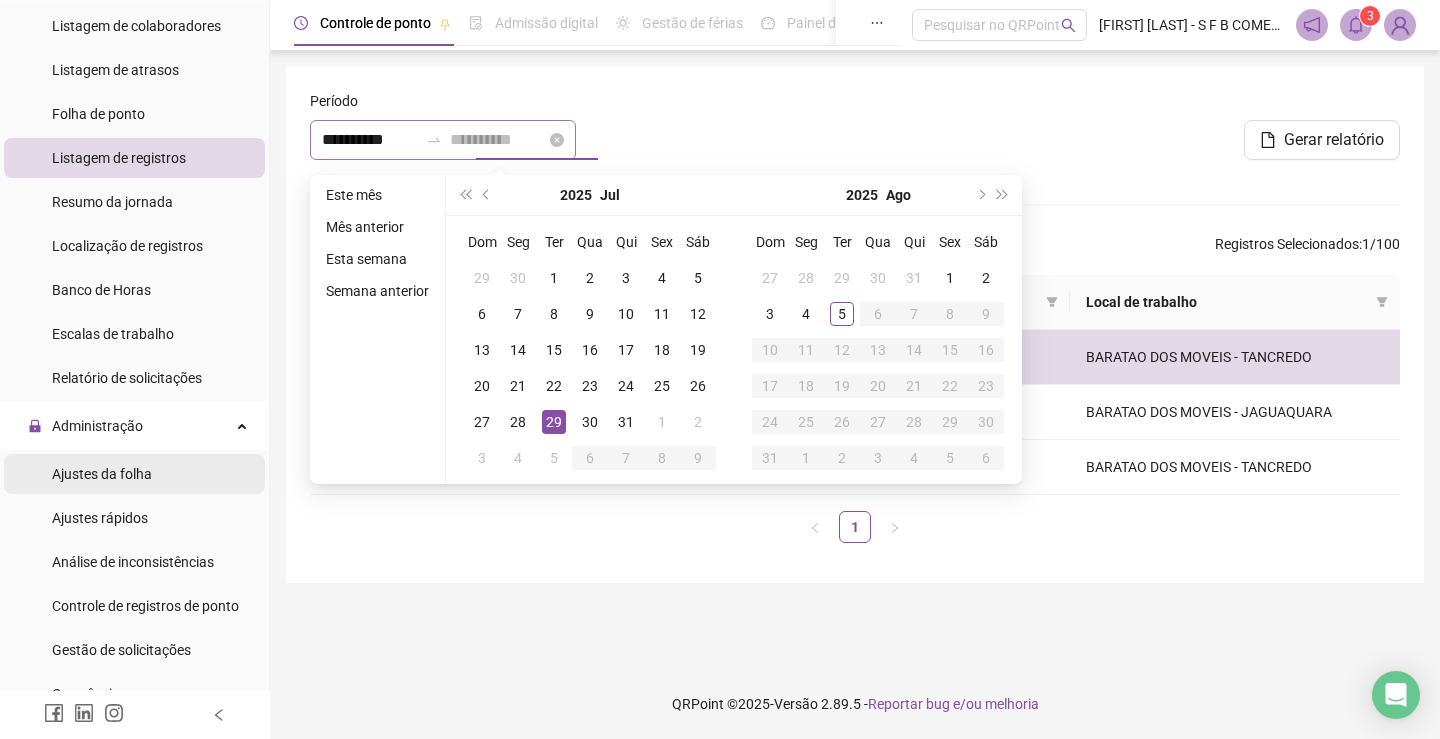 click on "Ajustes da folha" at bounding box center (134, 474) 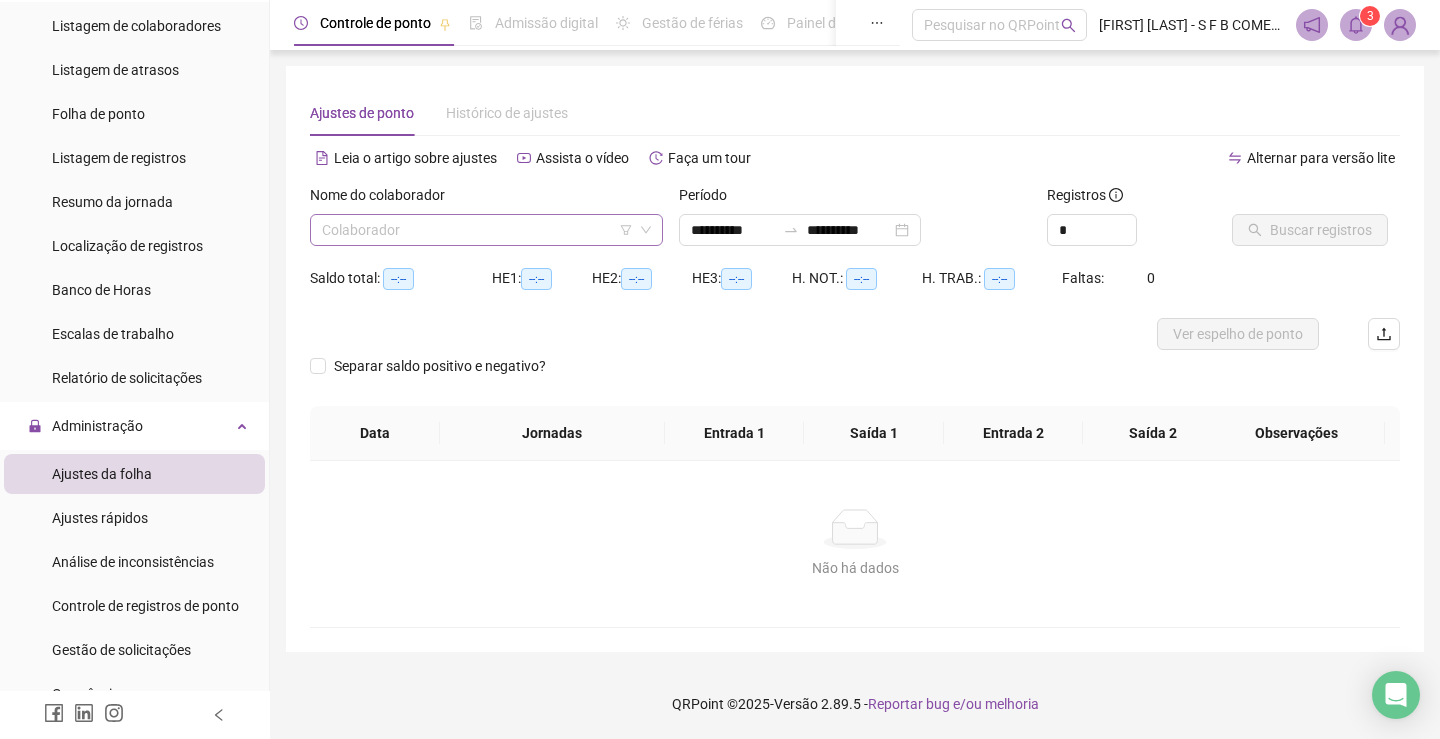 click at bounding box center [477, 230] 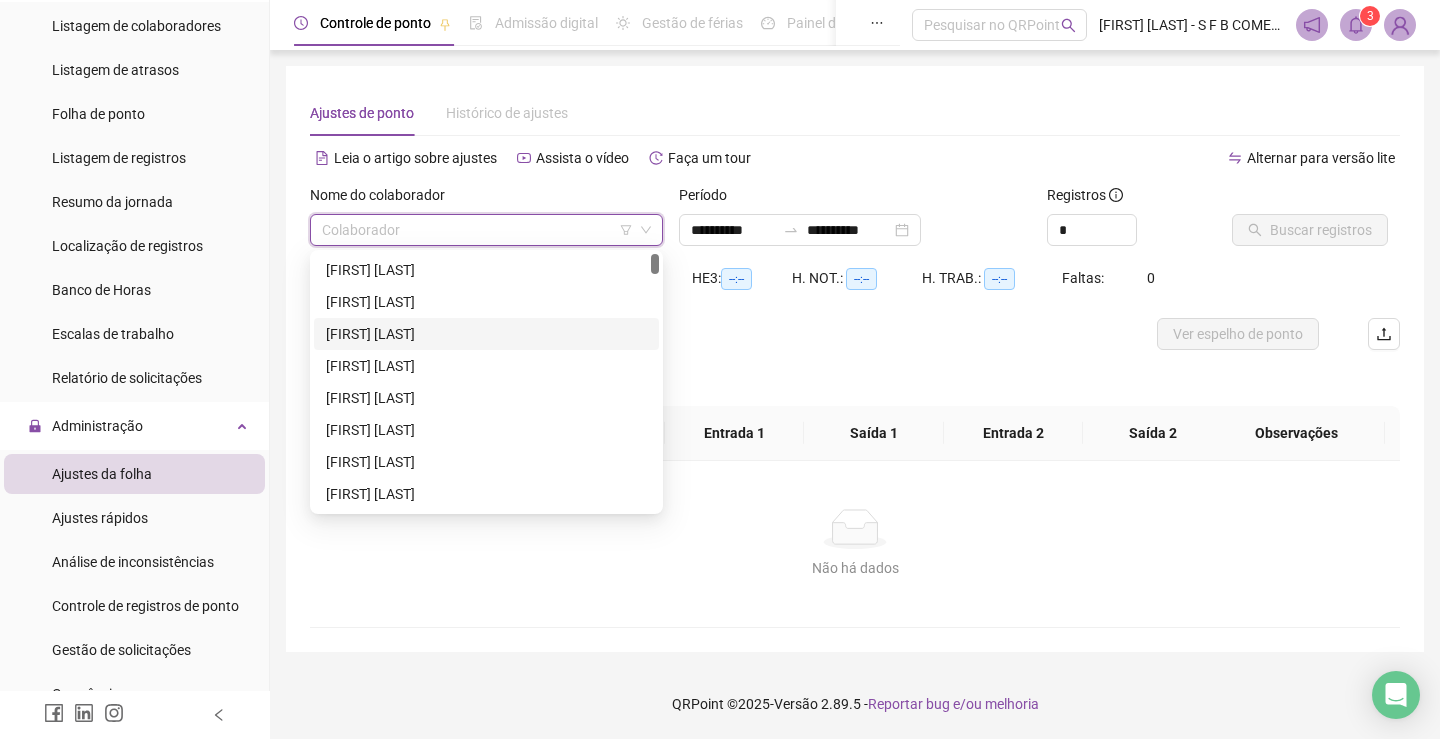 click on "[FIRST] [LAST]" at bounding box center [486, 334] 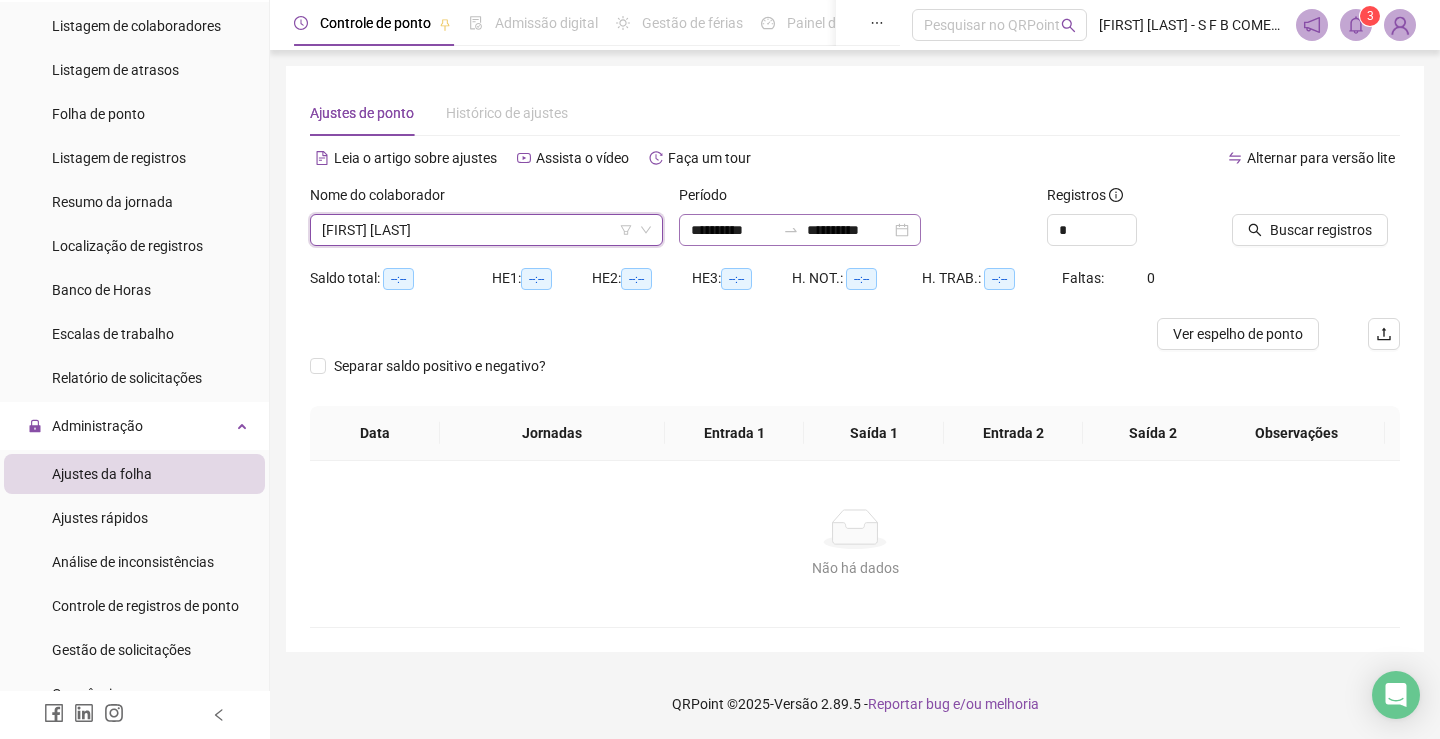 click on "**********" at bounding box center (800, 230) 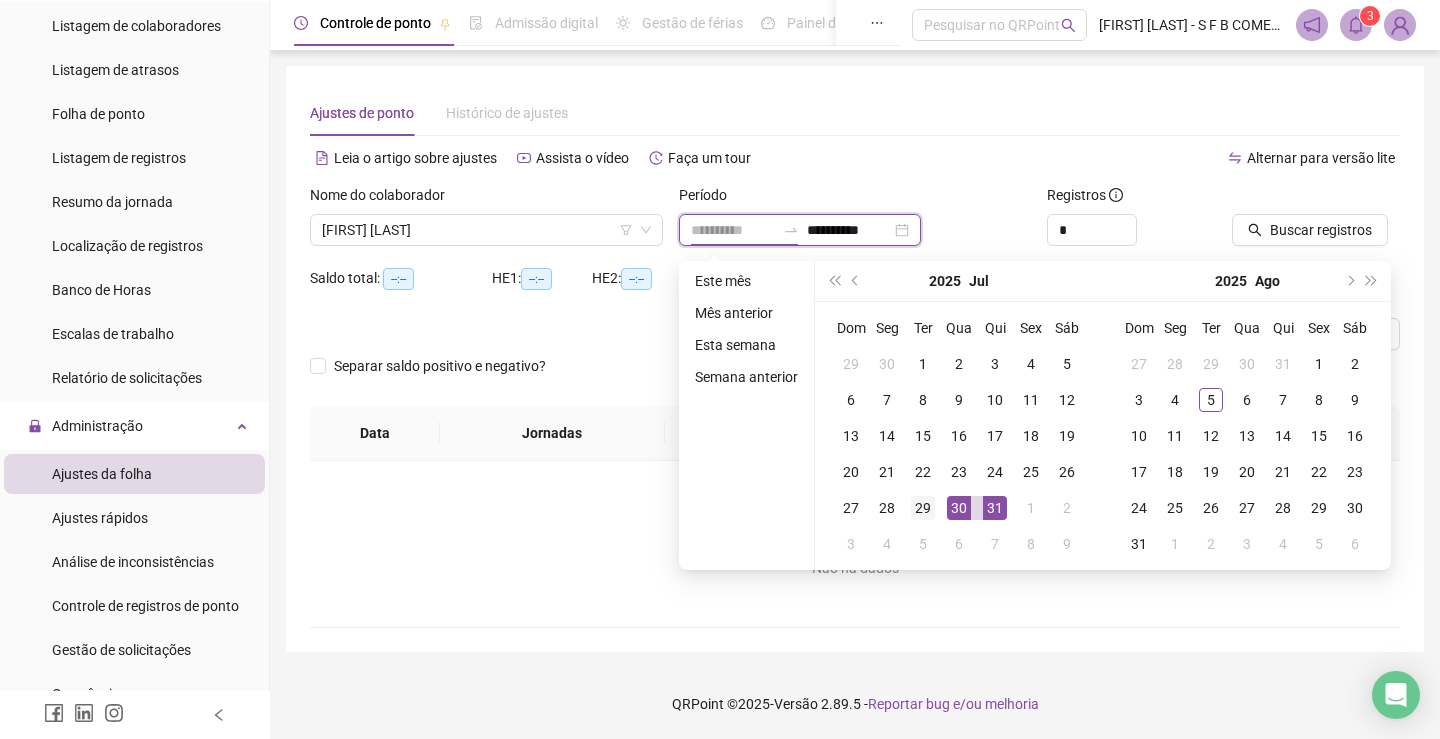 type on "**********" 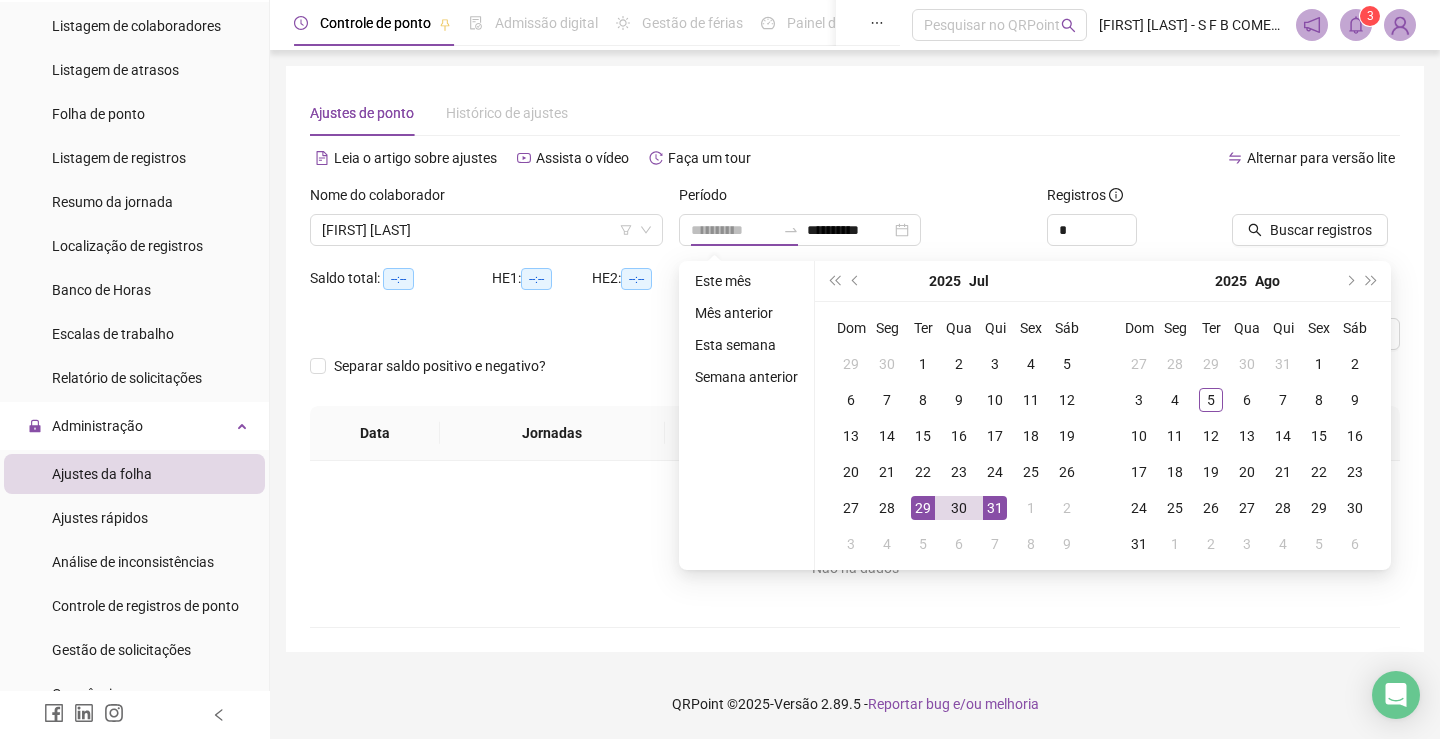 click on "29" at bounding box center (923, 508) 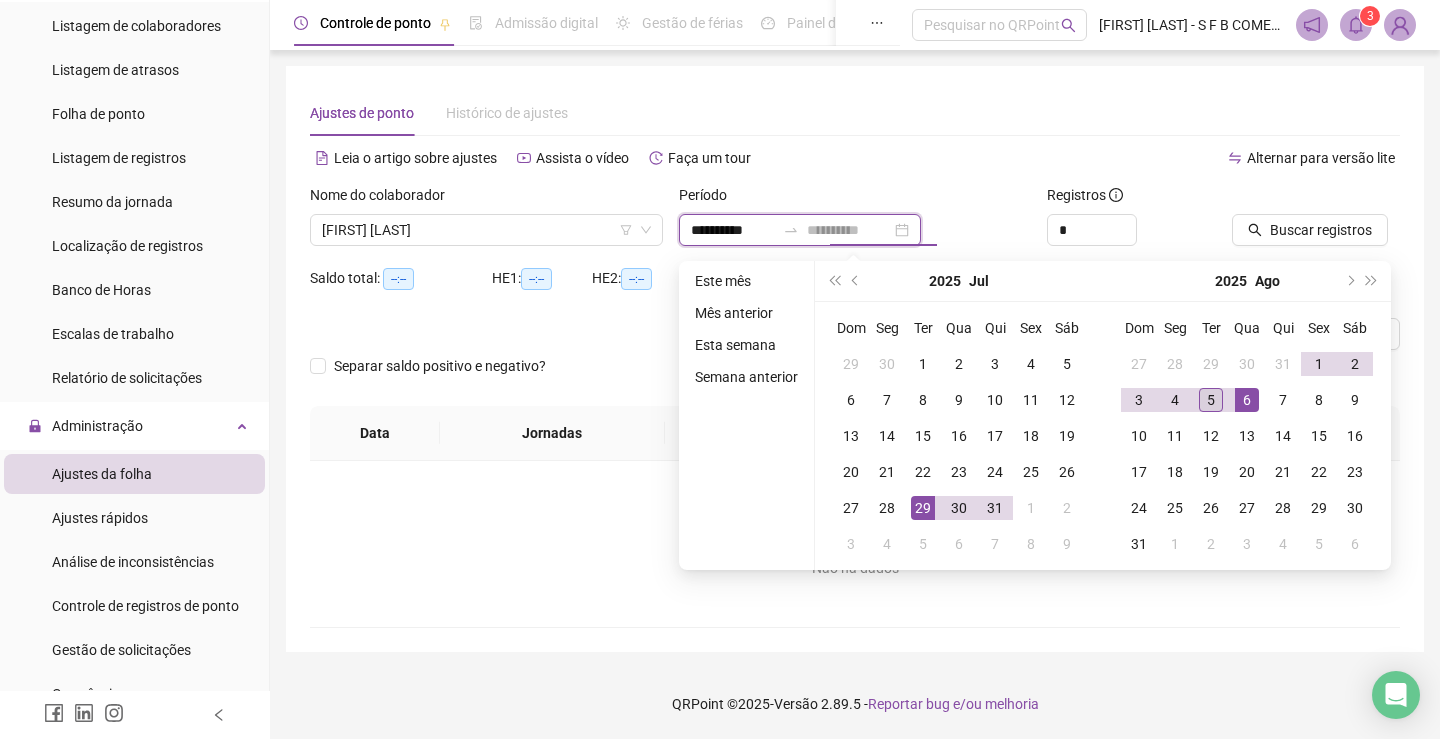 type on "**********" 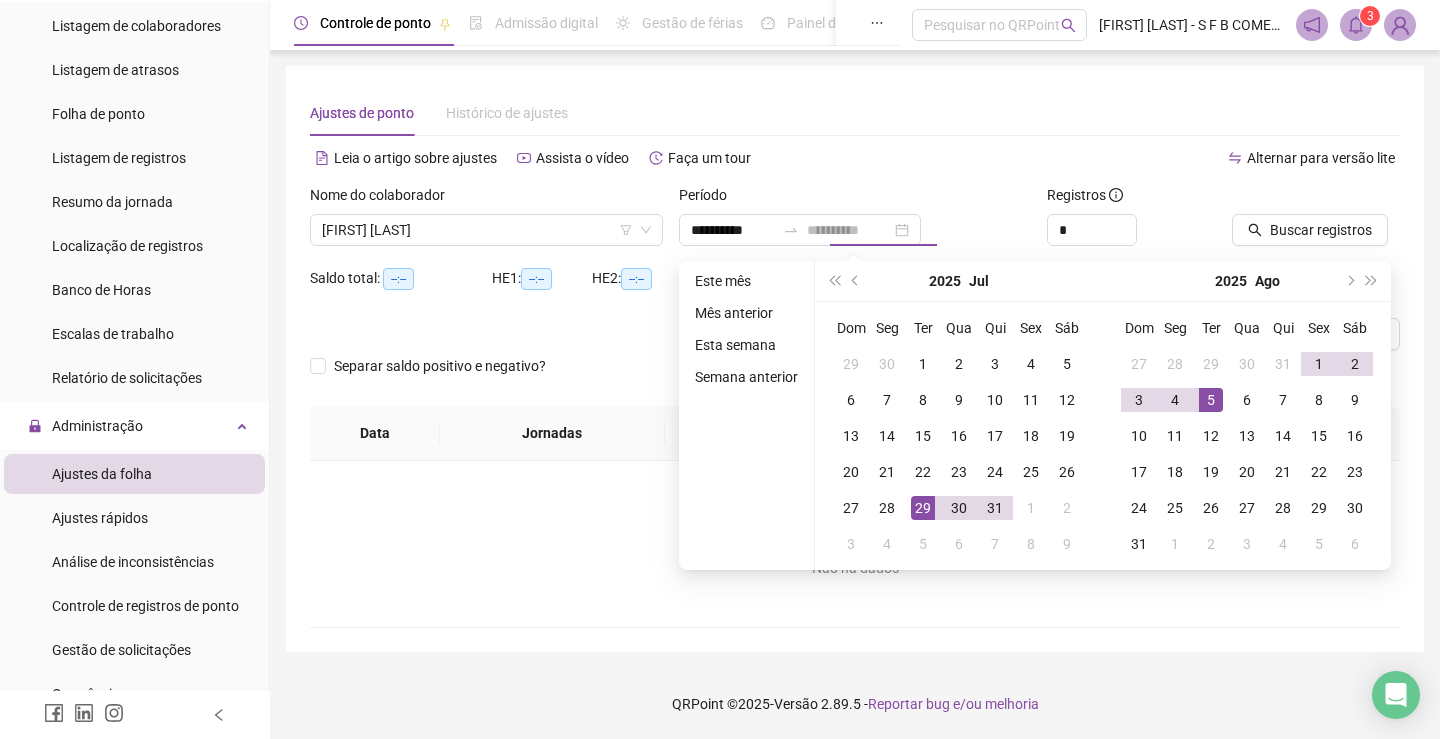 click on "5" at bounding box center (1211, 400) 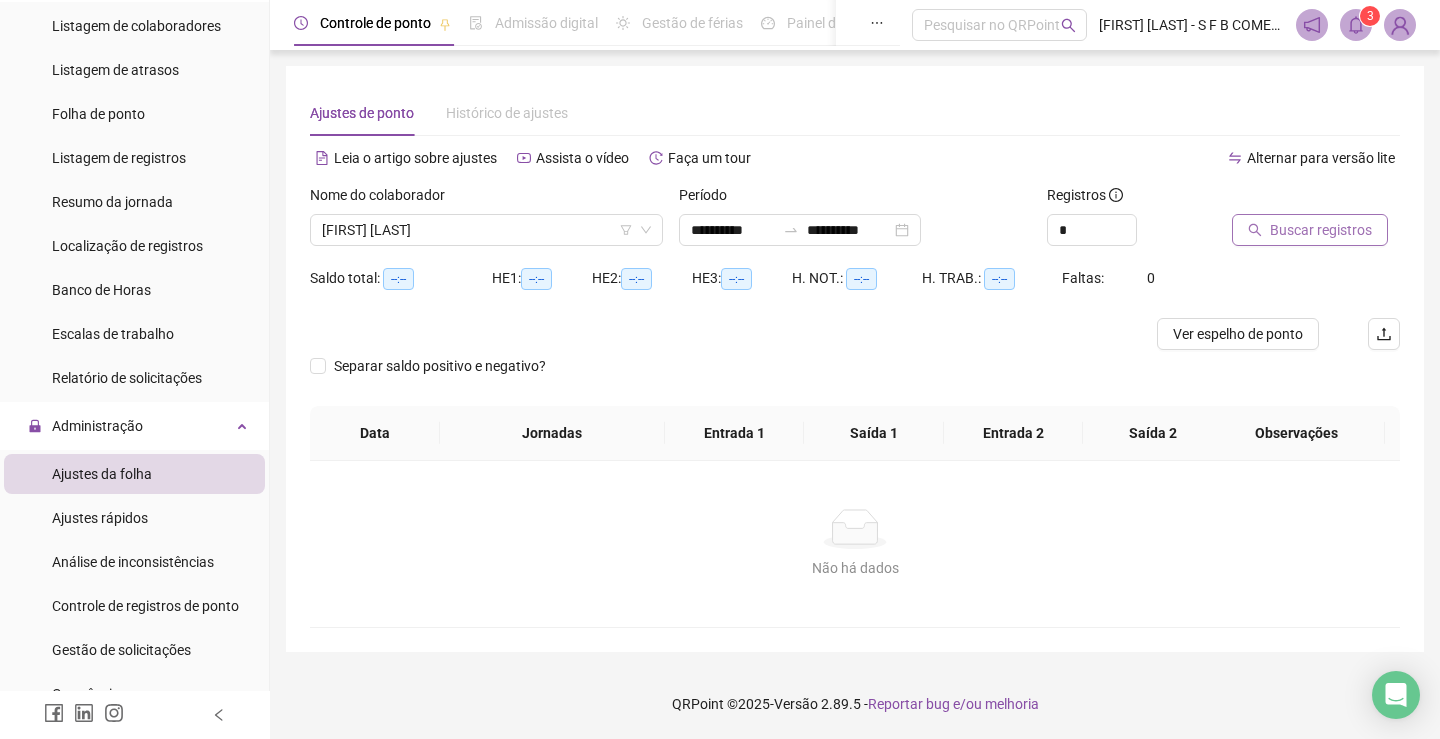 click on "Buscar registros" at bounding box center [1321, 230] 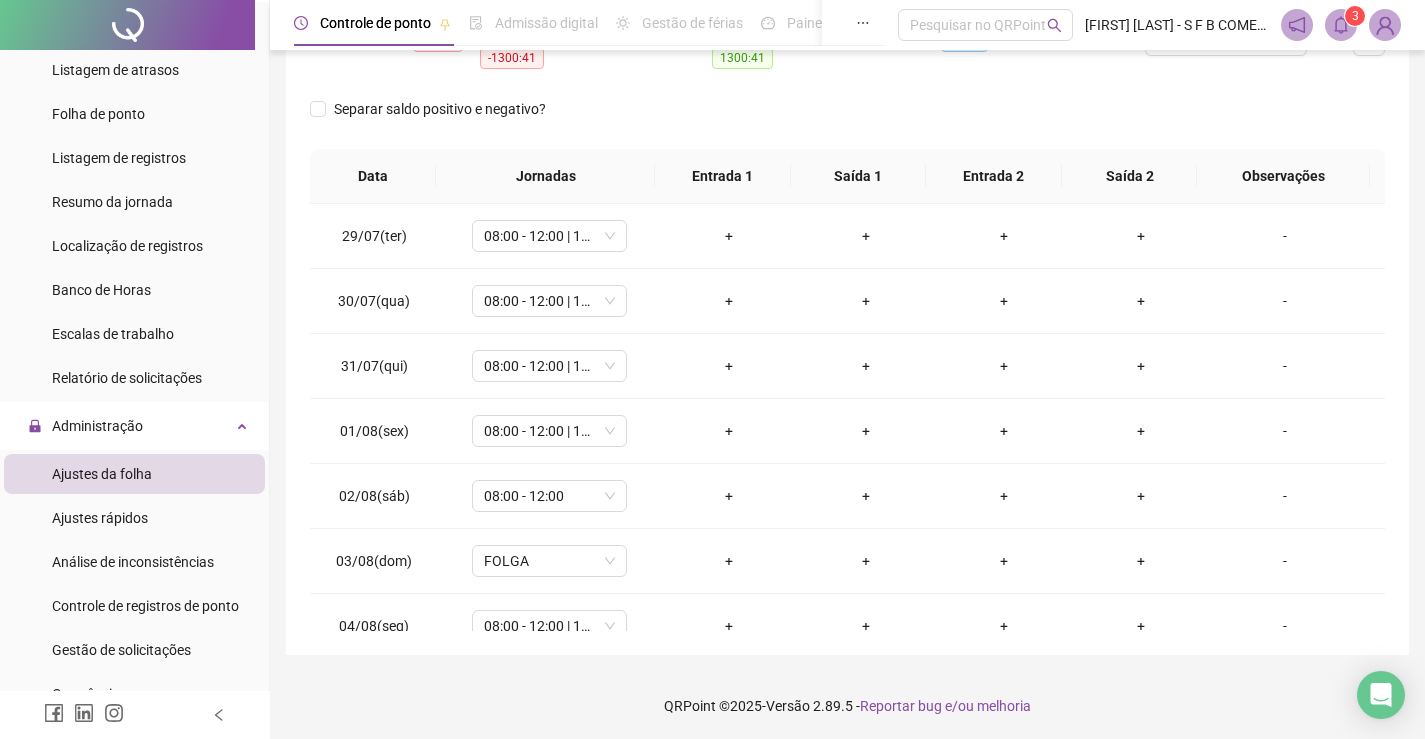 scroll, scrollTop: 295, scrollLeft: 0, axis: vertical 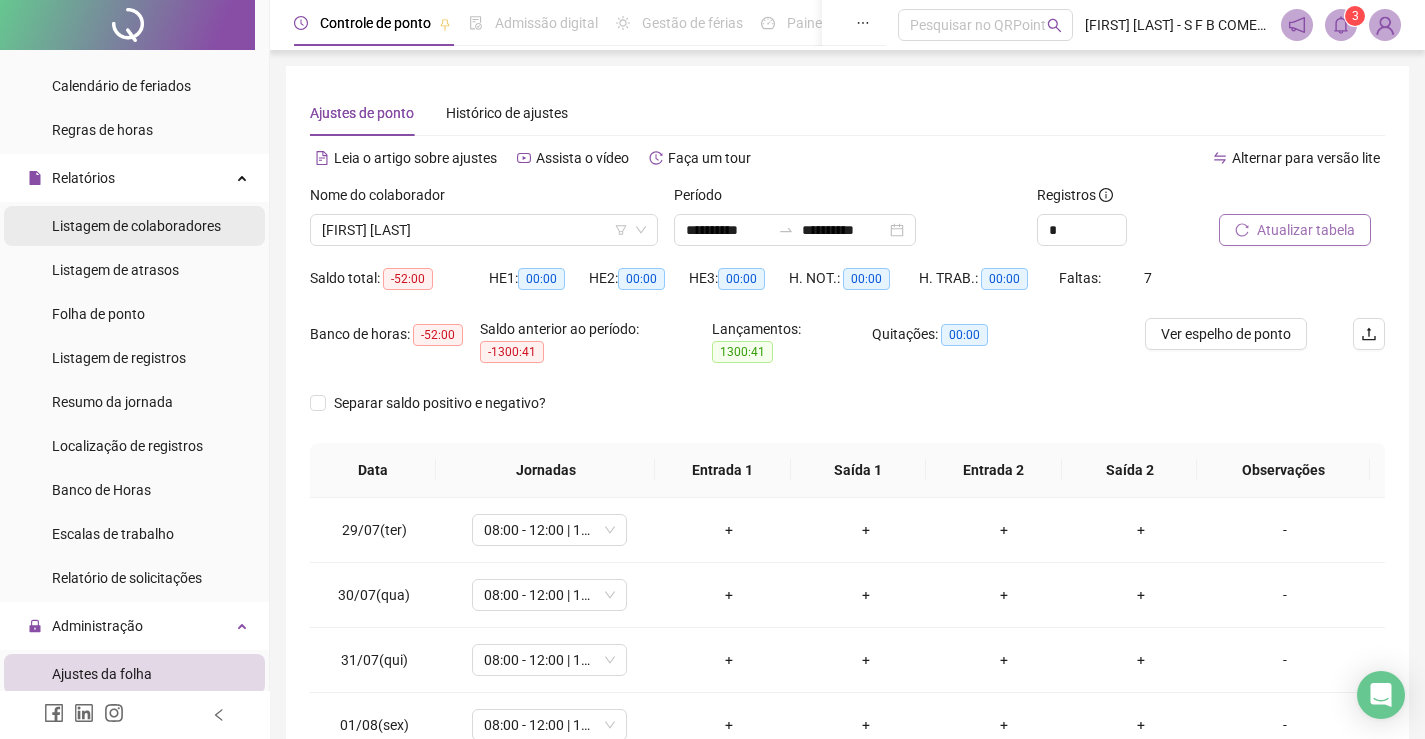 click on "Listagem de colaboradores" at bounding box center [136, 226] 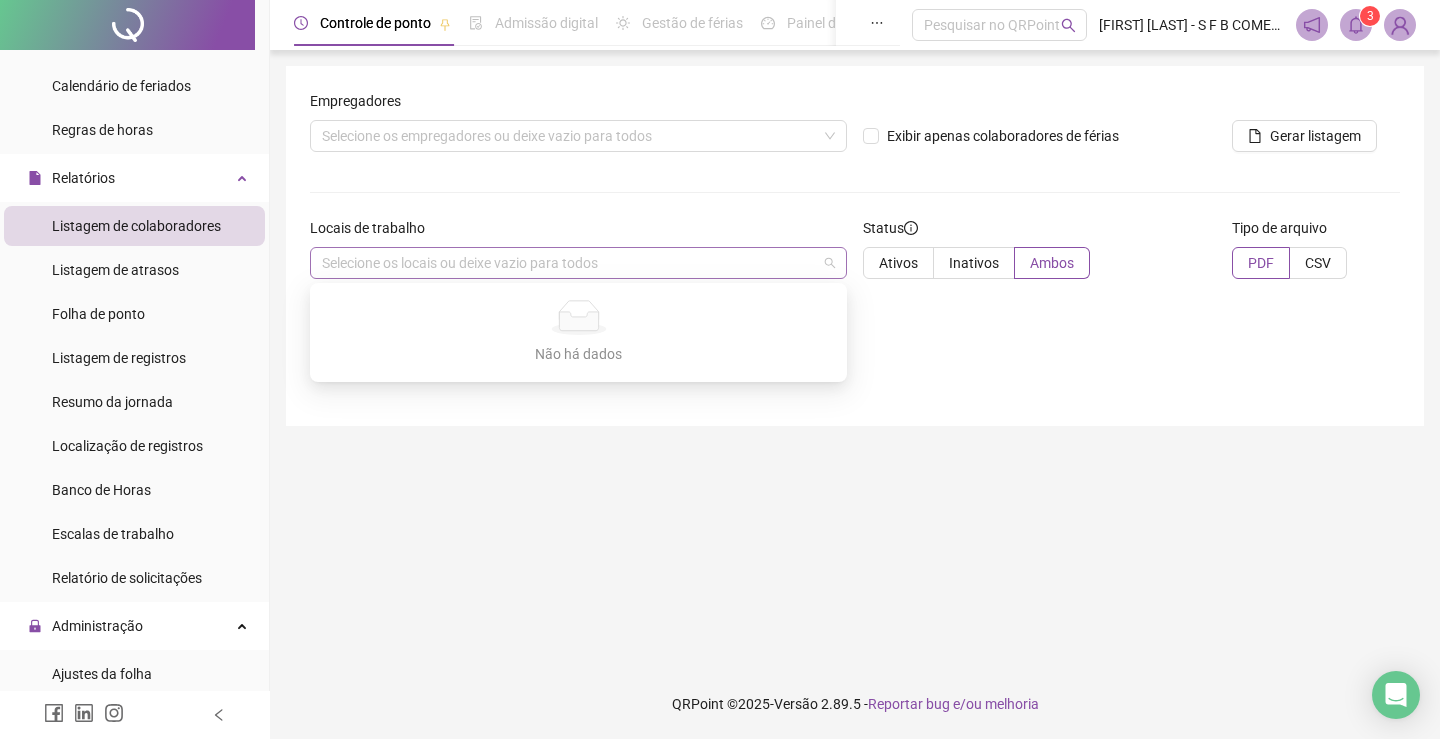 click on "Selecione os locais ou deixe vazio para todos" at bounding box center [578, 263] 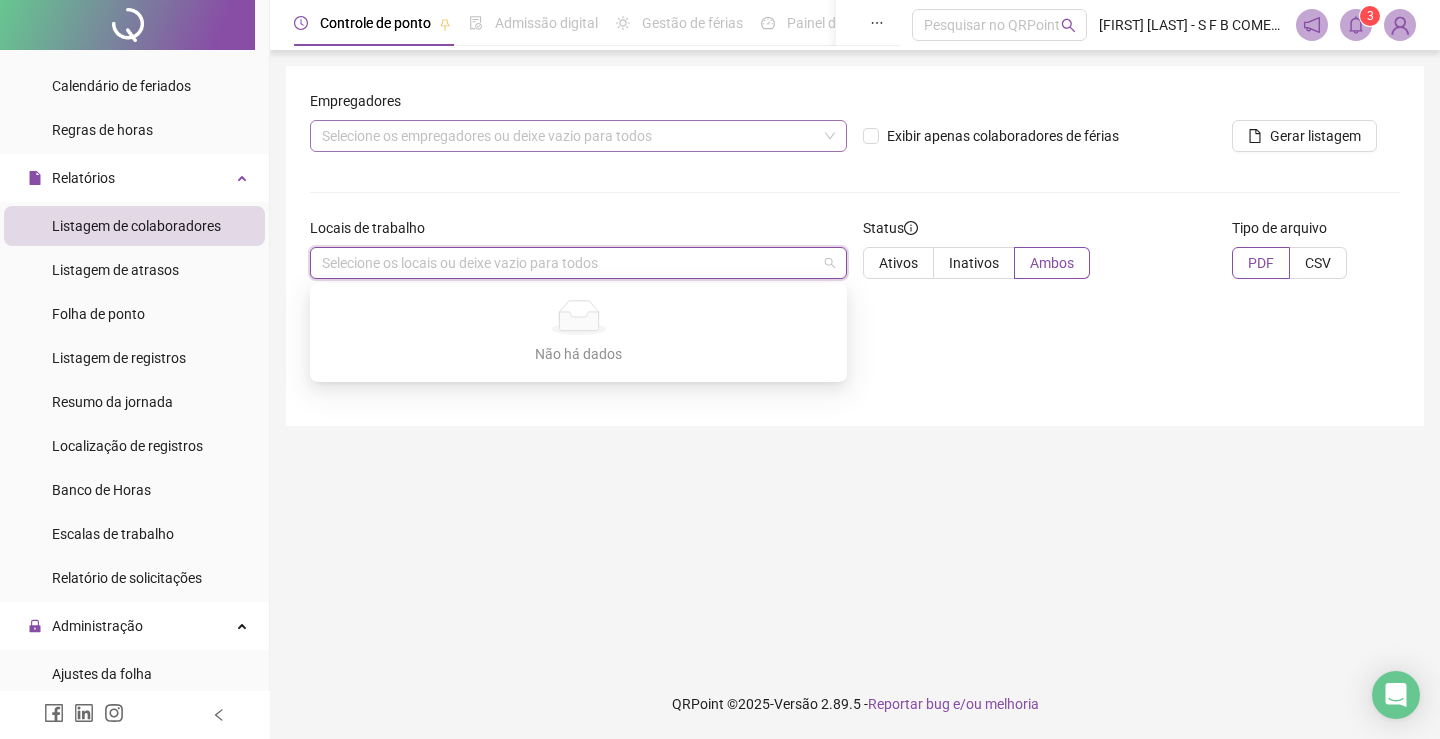 click on "Selecione os empregadores ou deixe vazio para todos" at bounding box center (578, 136) 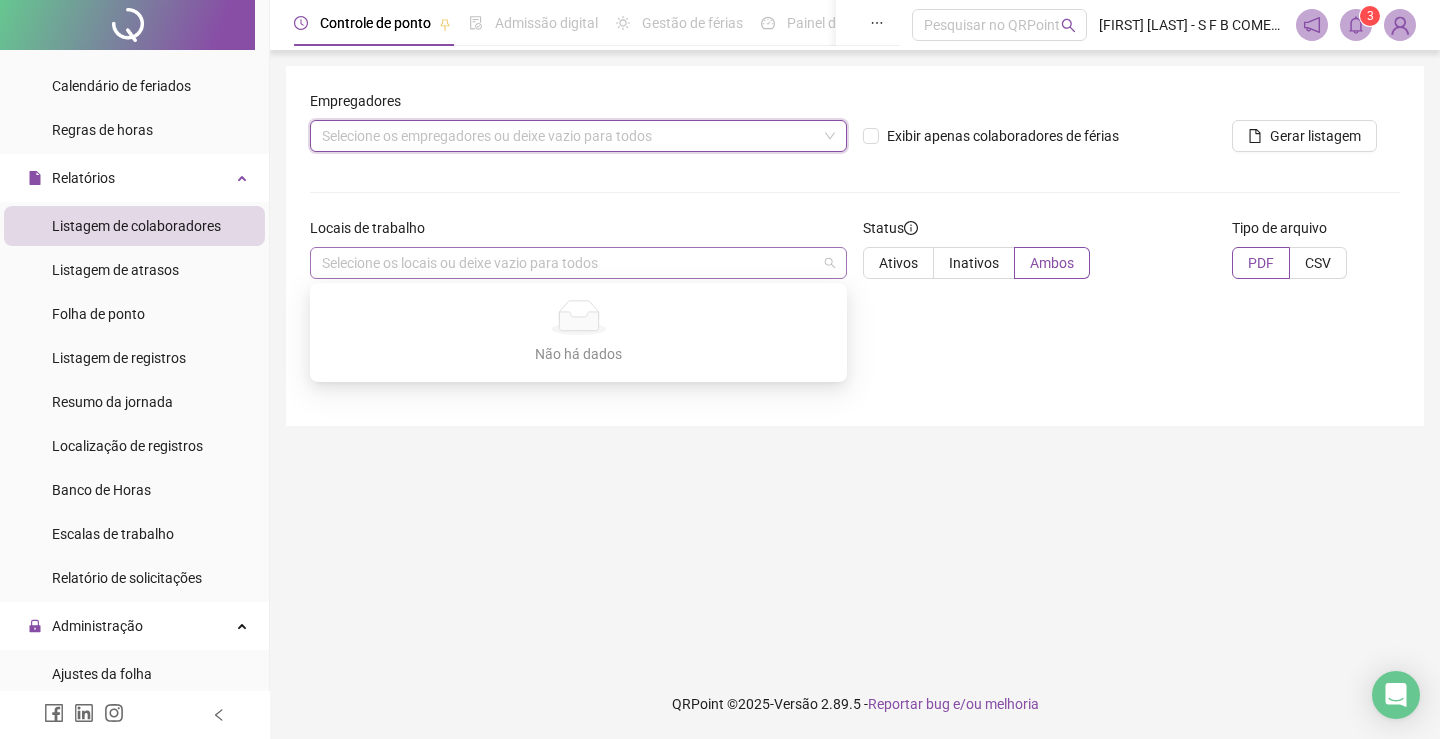 click on "Selecione os locais ou deixe vazio para todos" at bounding box center (578, 263) 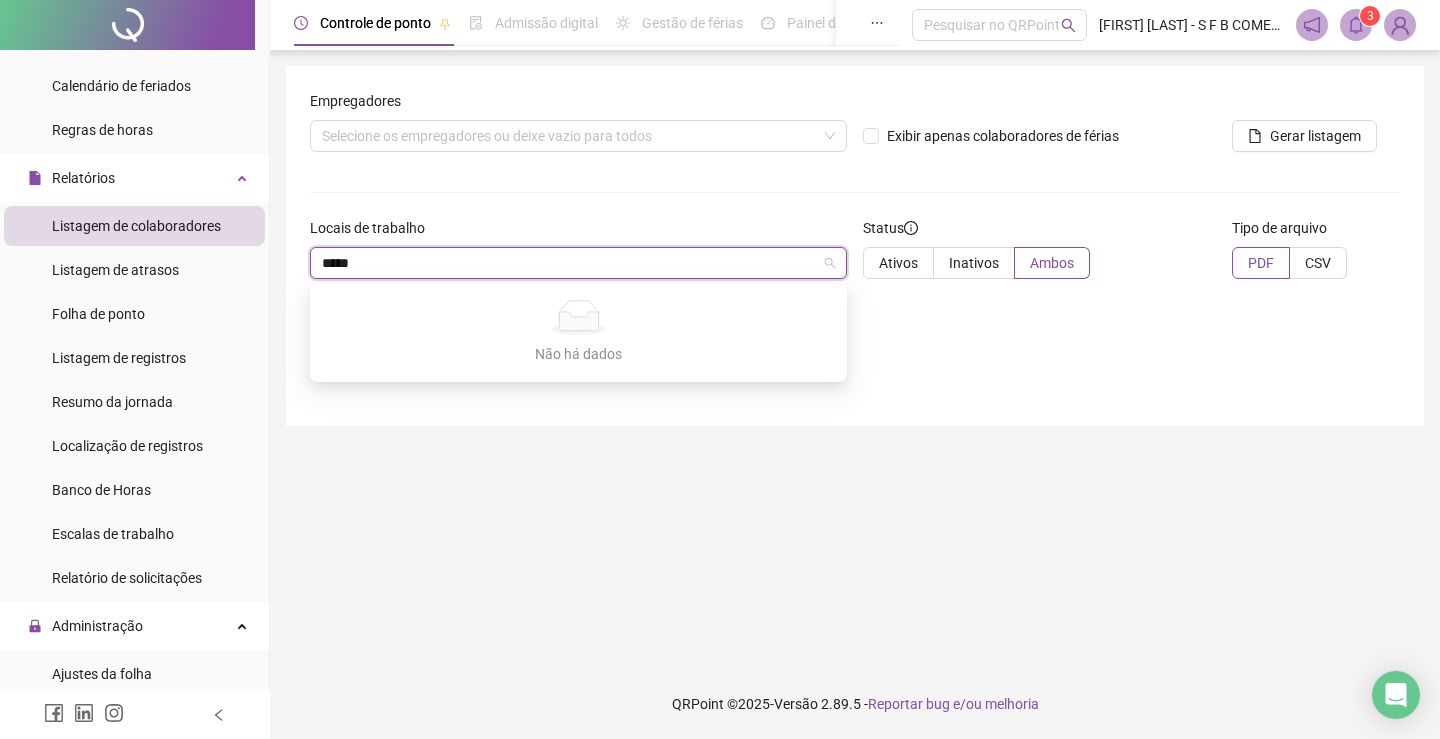 type on "*****" 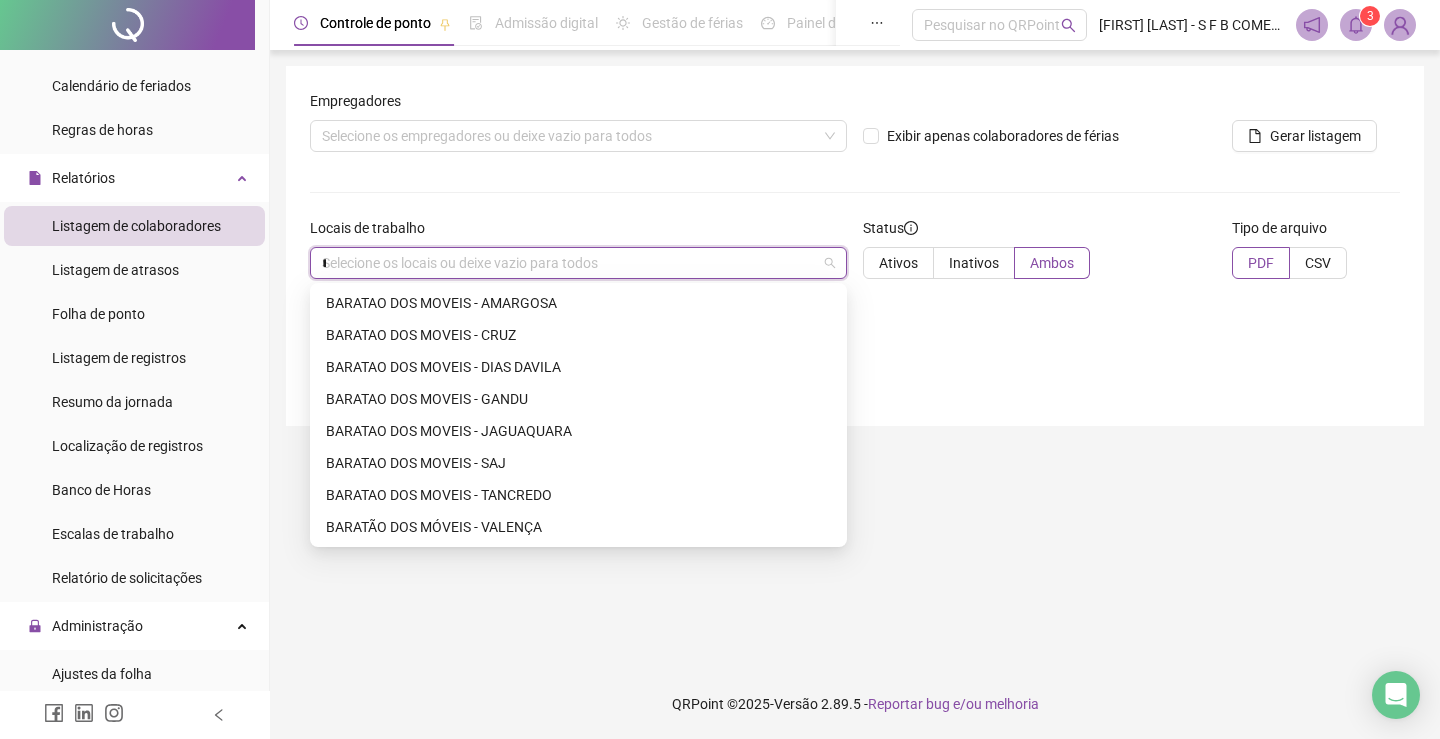 type 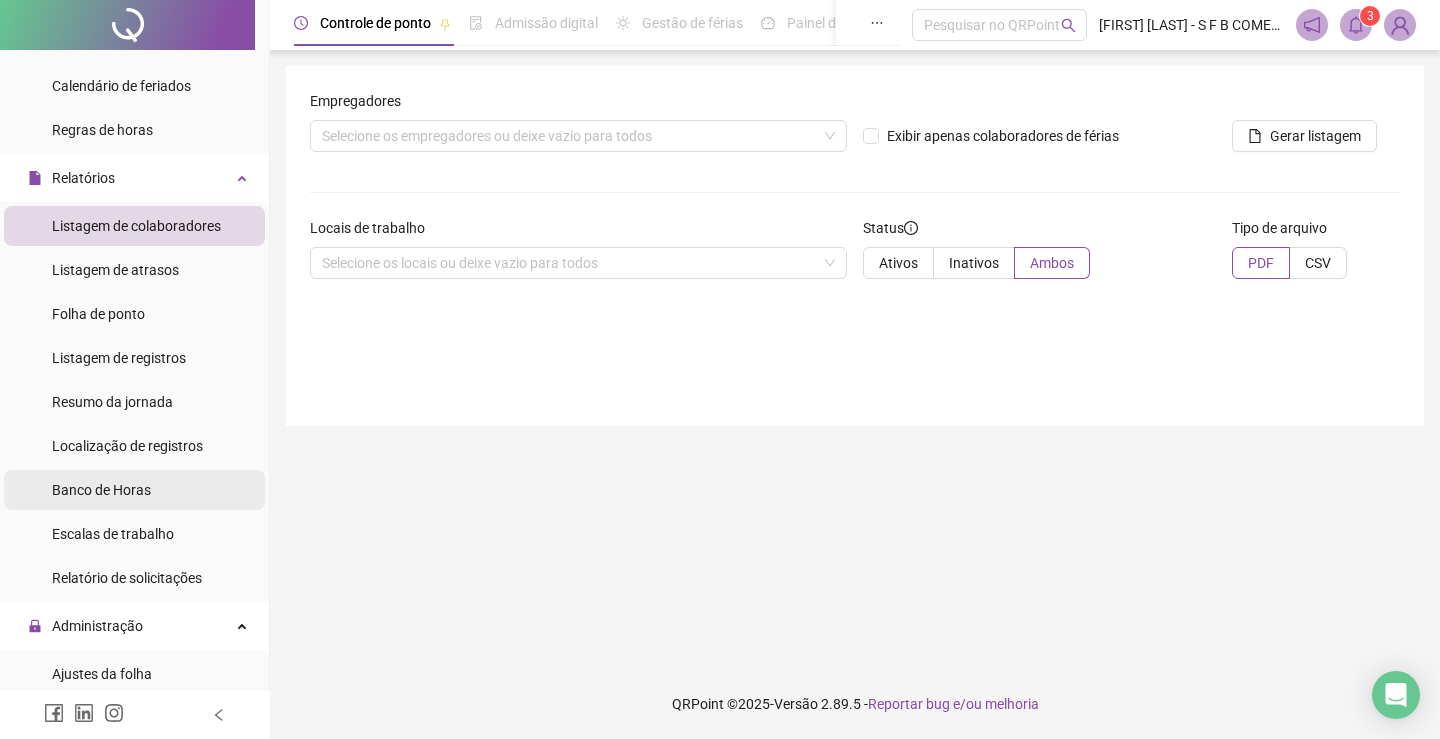 click on "Banco de Horas" at bounding box center [101, 490] 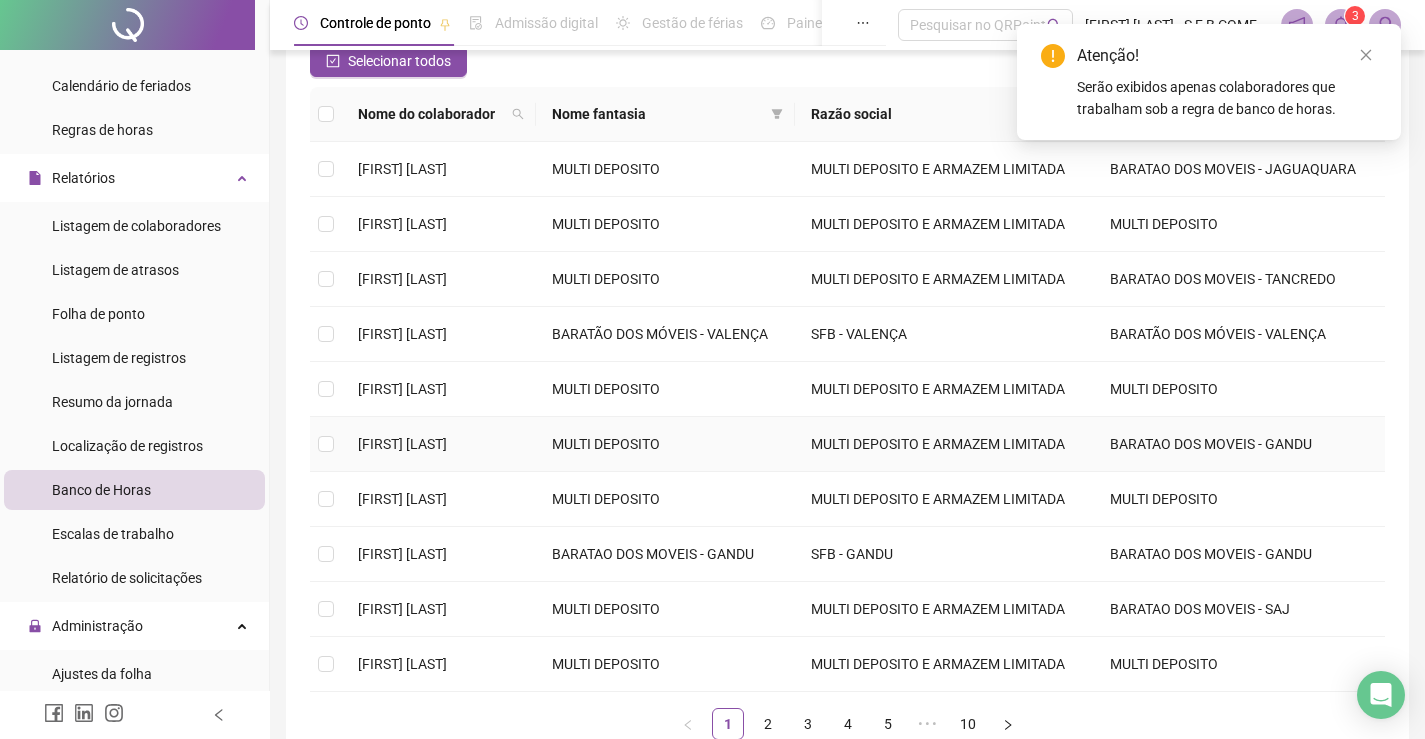 scroll, scrollTop: 200, scrollLeft: 0, axis: vertical 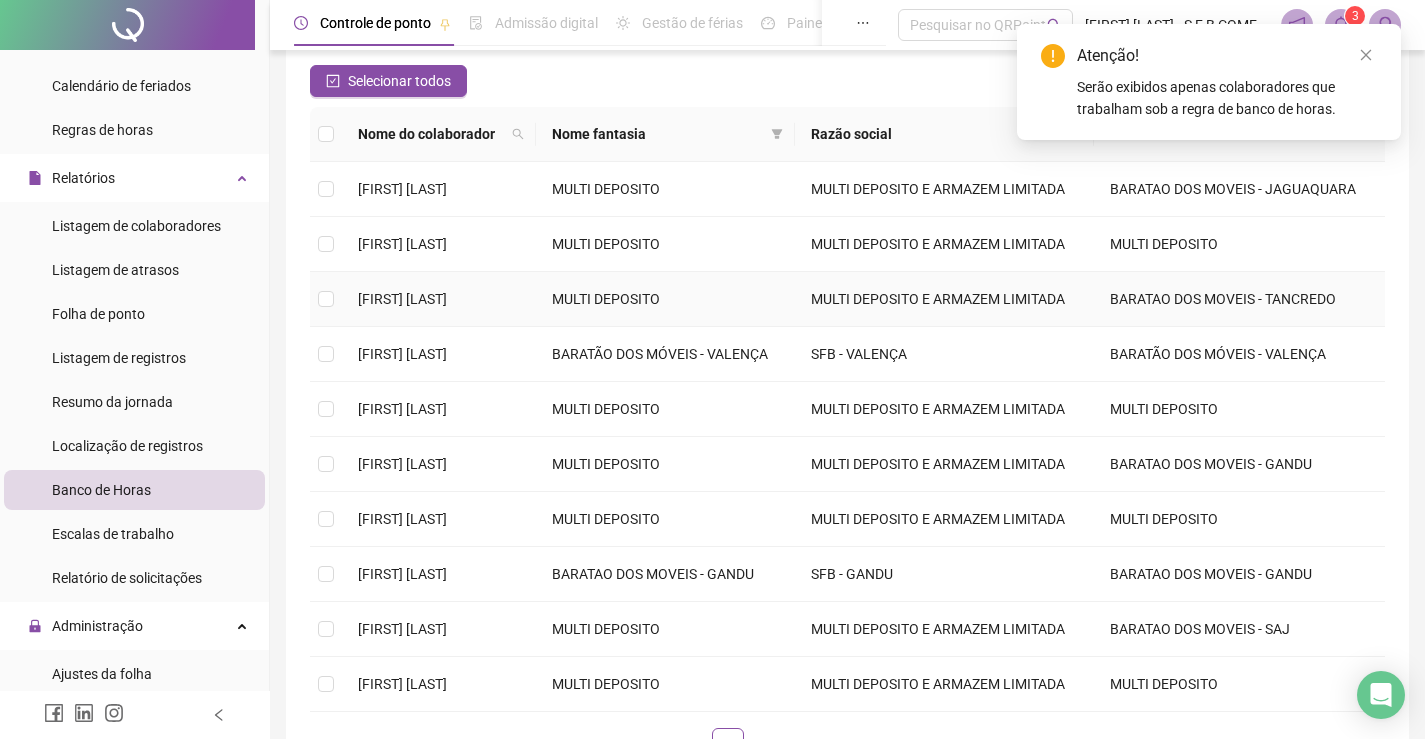 click at bounding box center [326, 299] 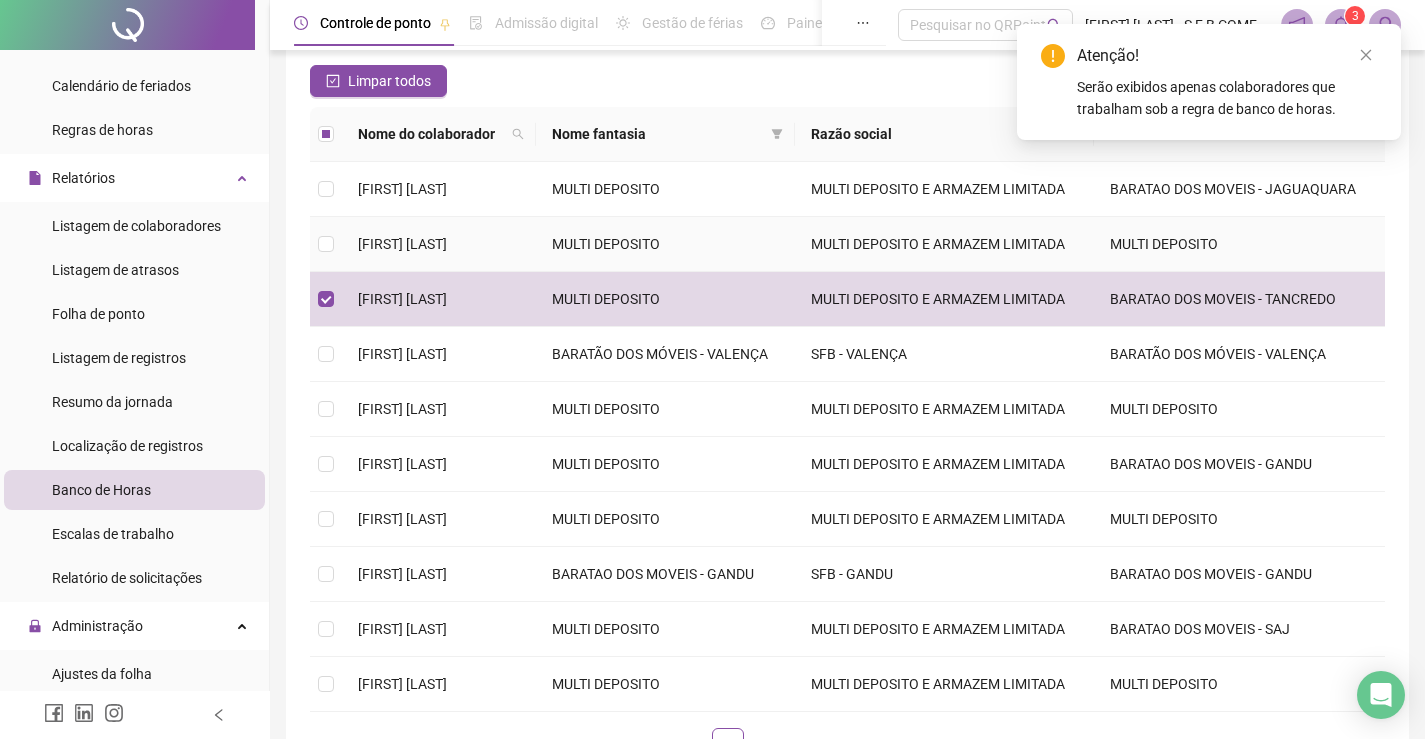 scroll, scrollTop: 0, scrollLeft: 0, axis: both 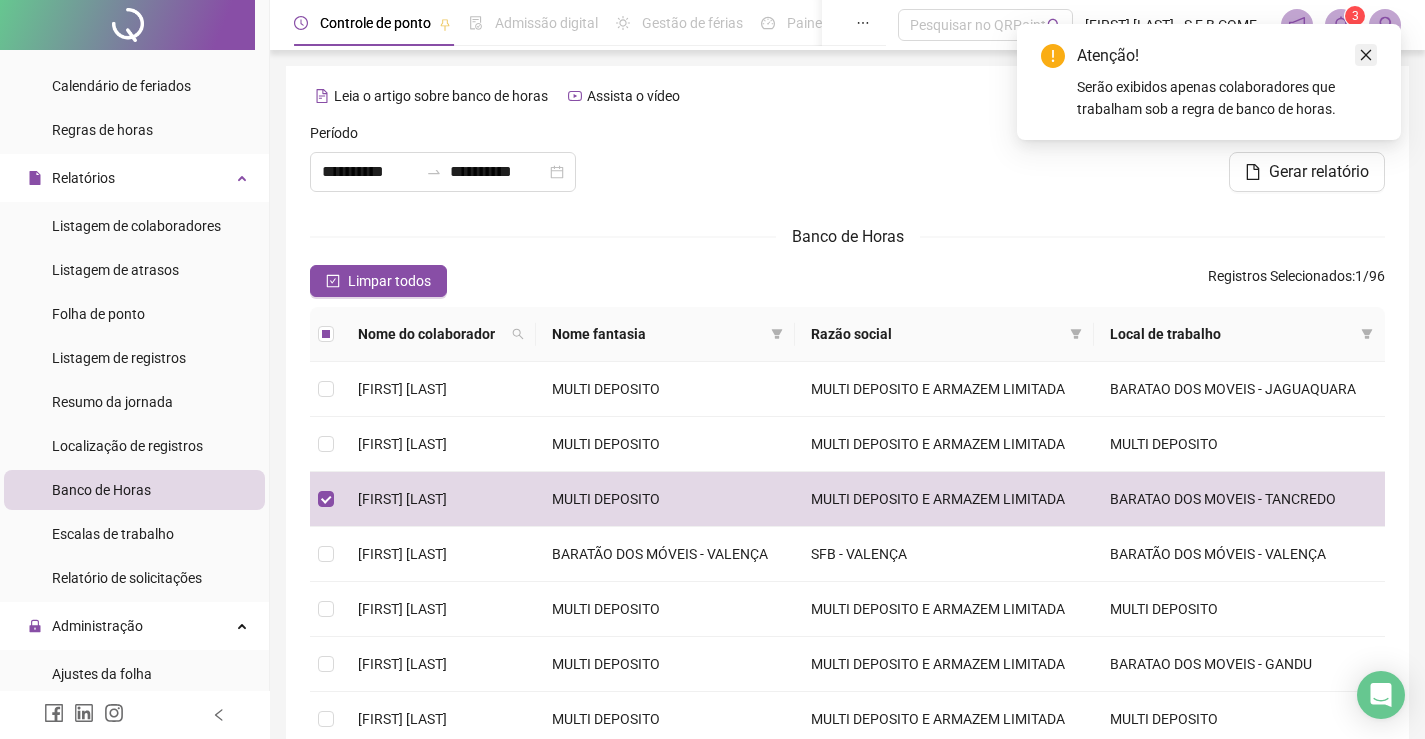 click 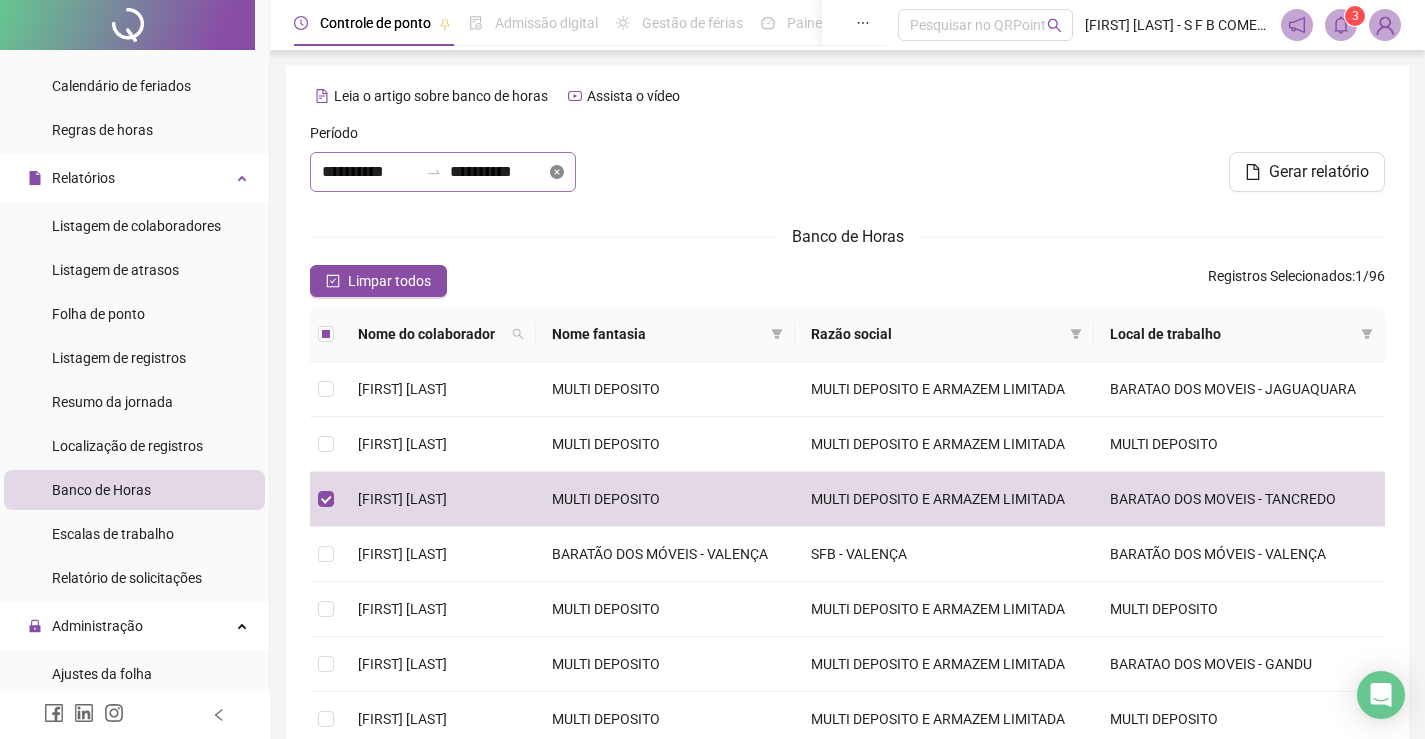 click 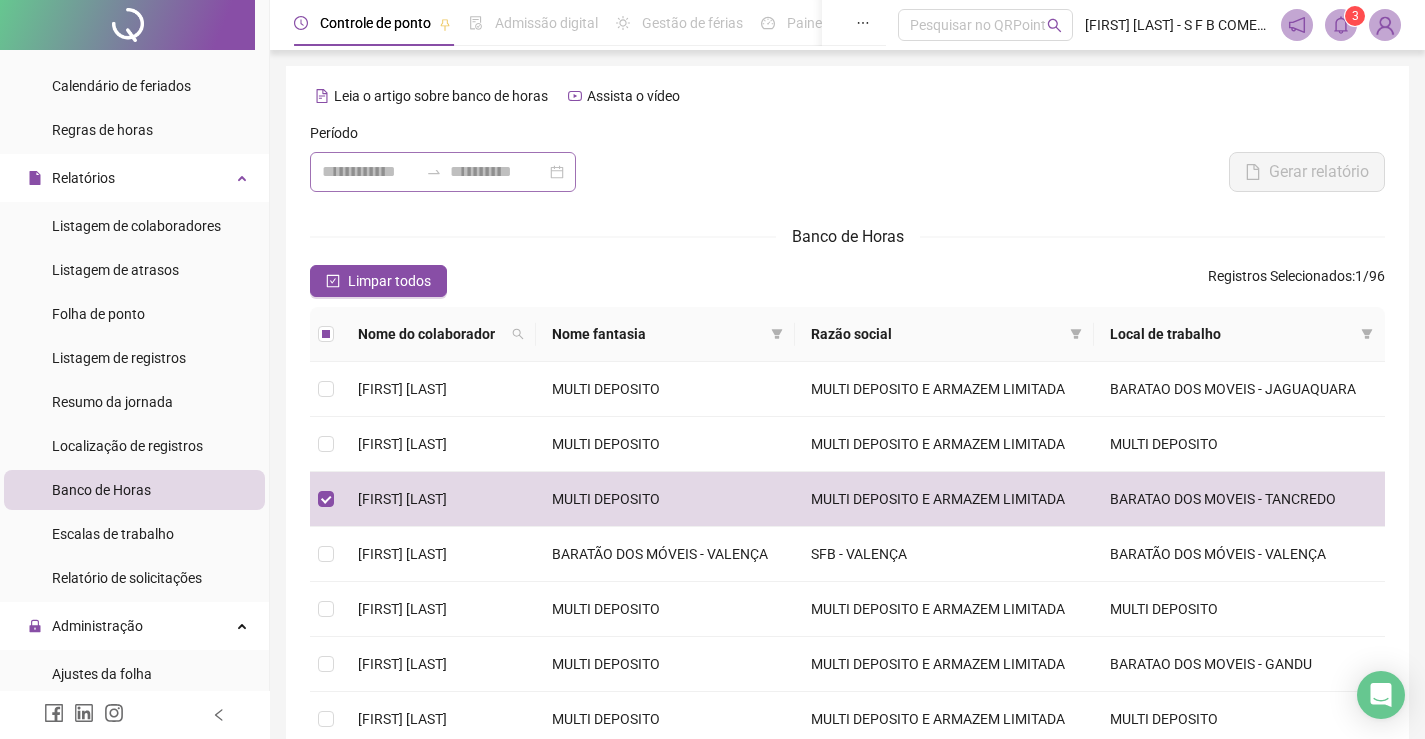 click at bounding box center (443, 172) 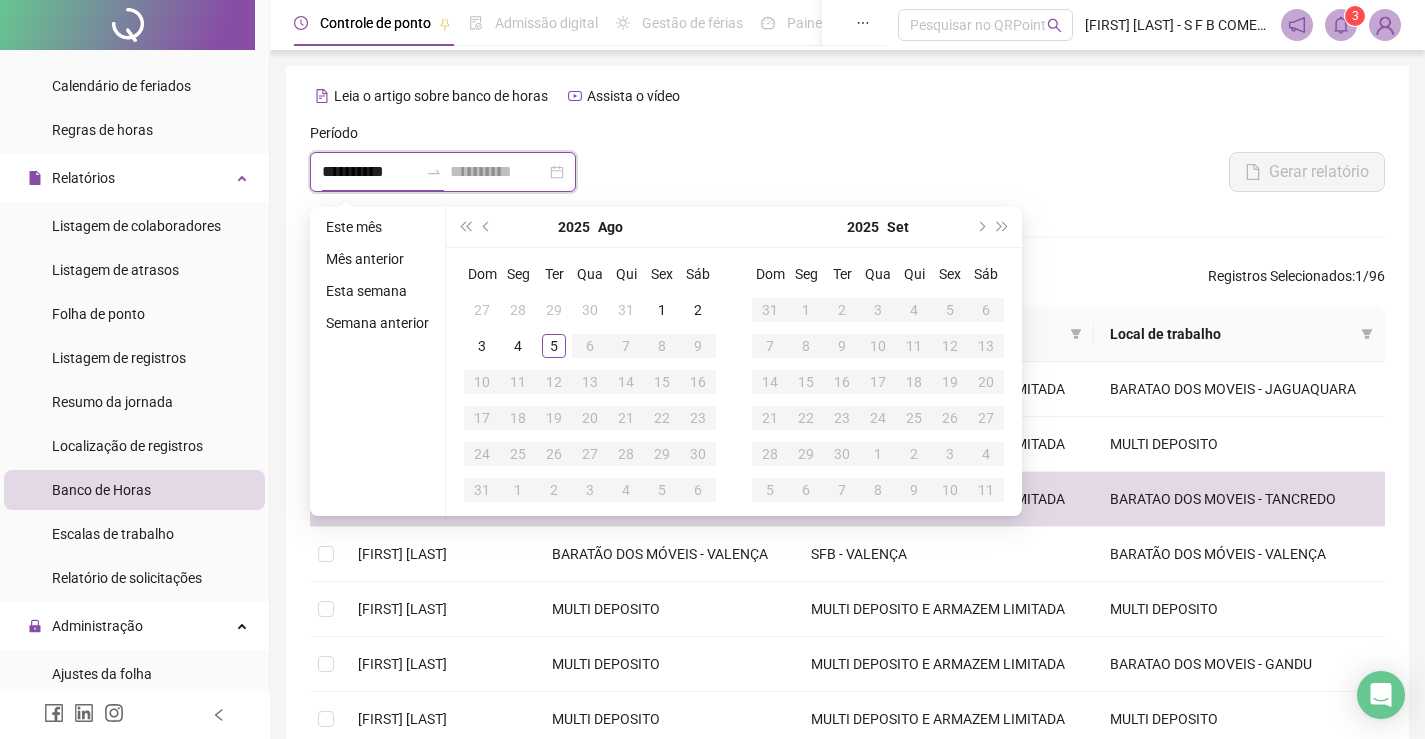 type on "**********" 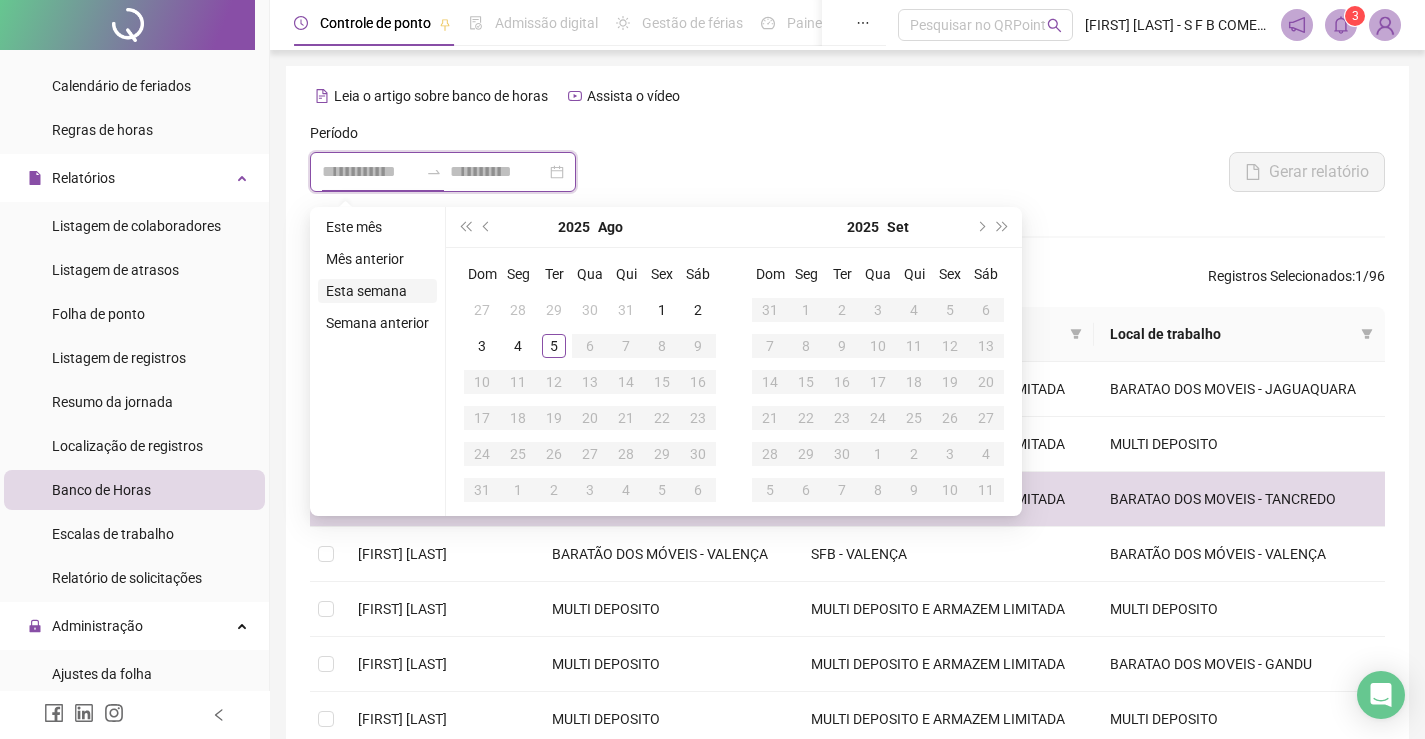 type on "**********" 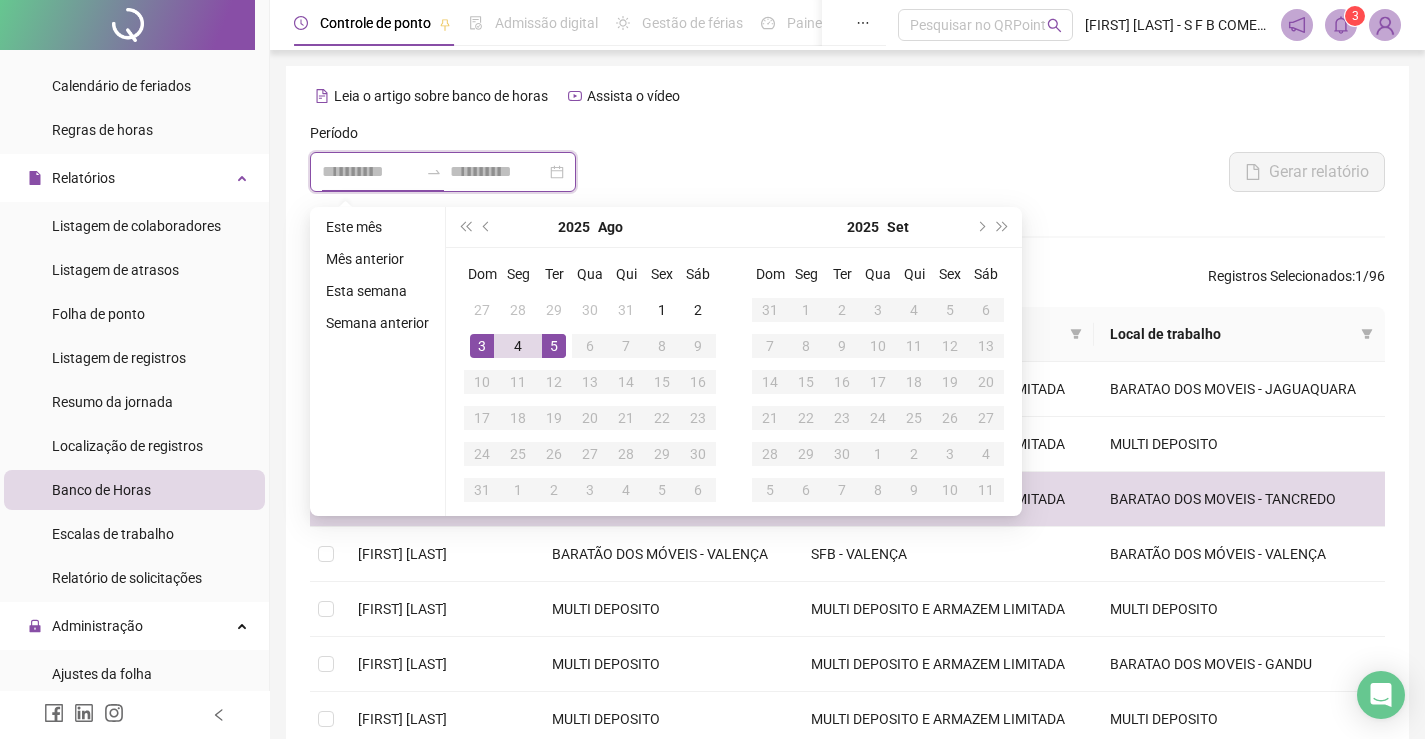 type on "**********" 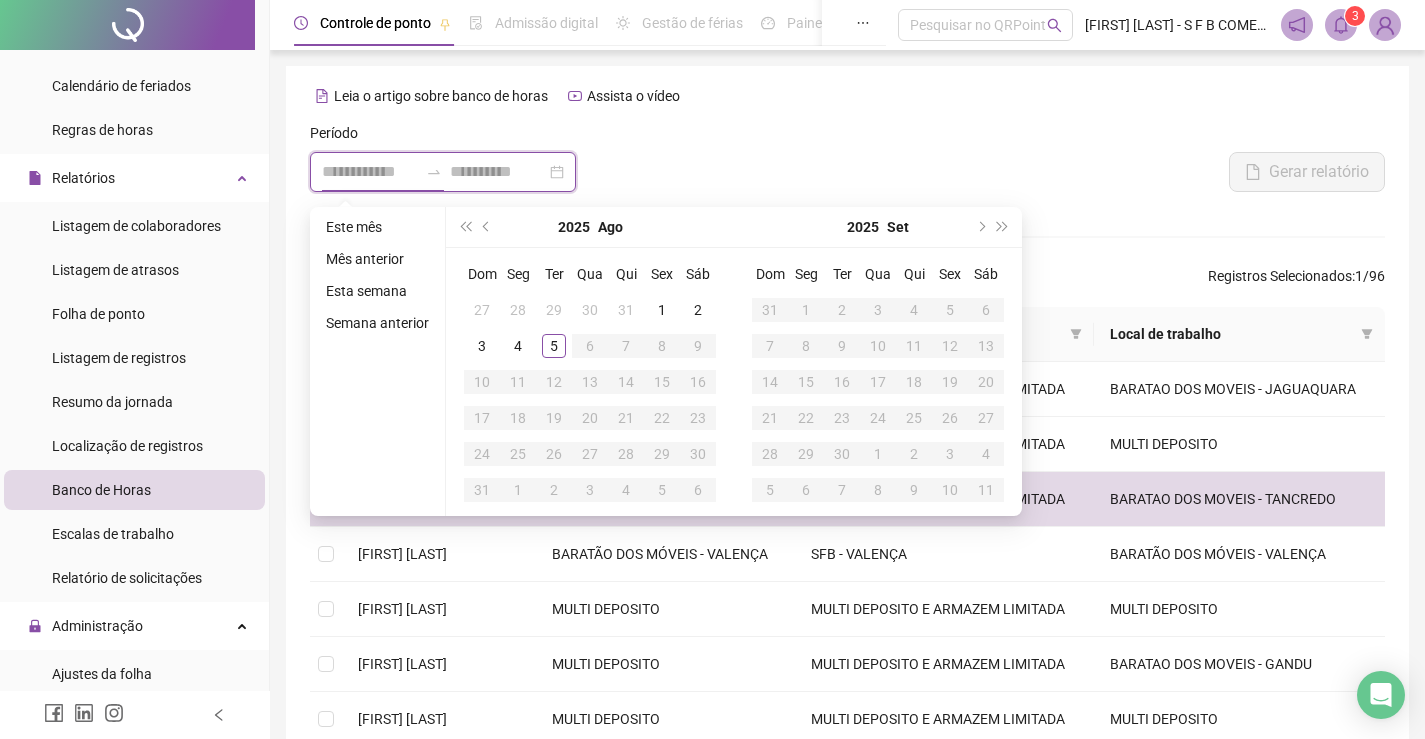 type on "**********" 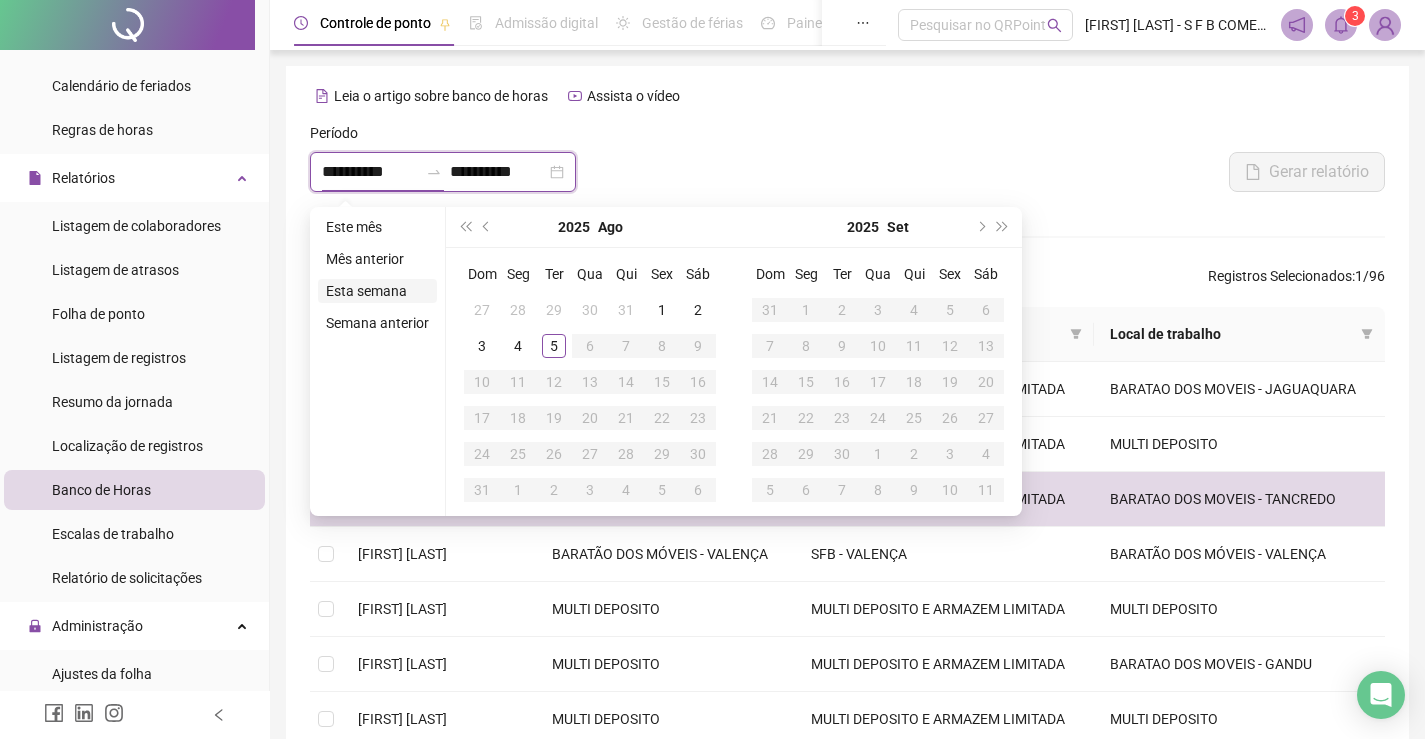 type 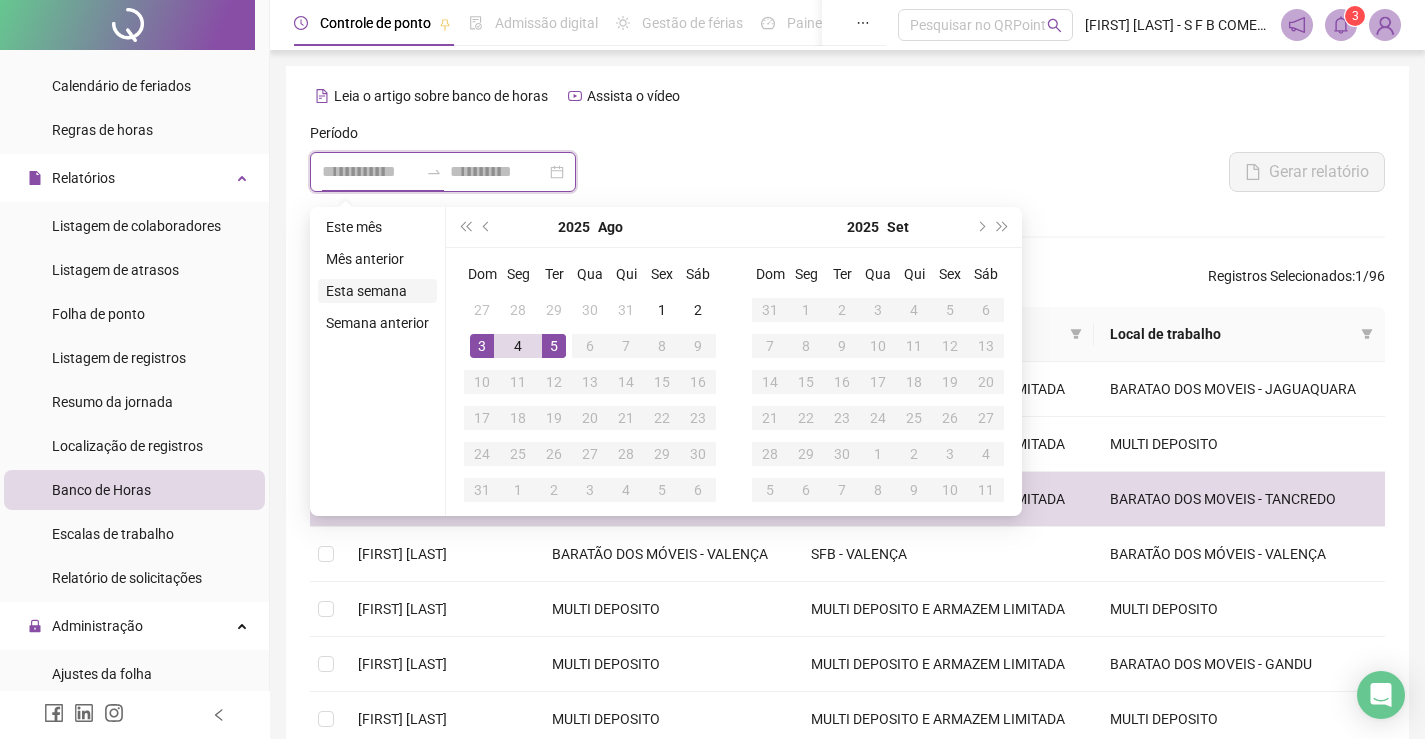 type on "**********" 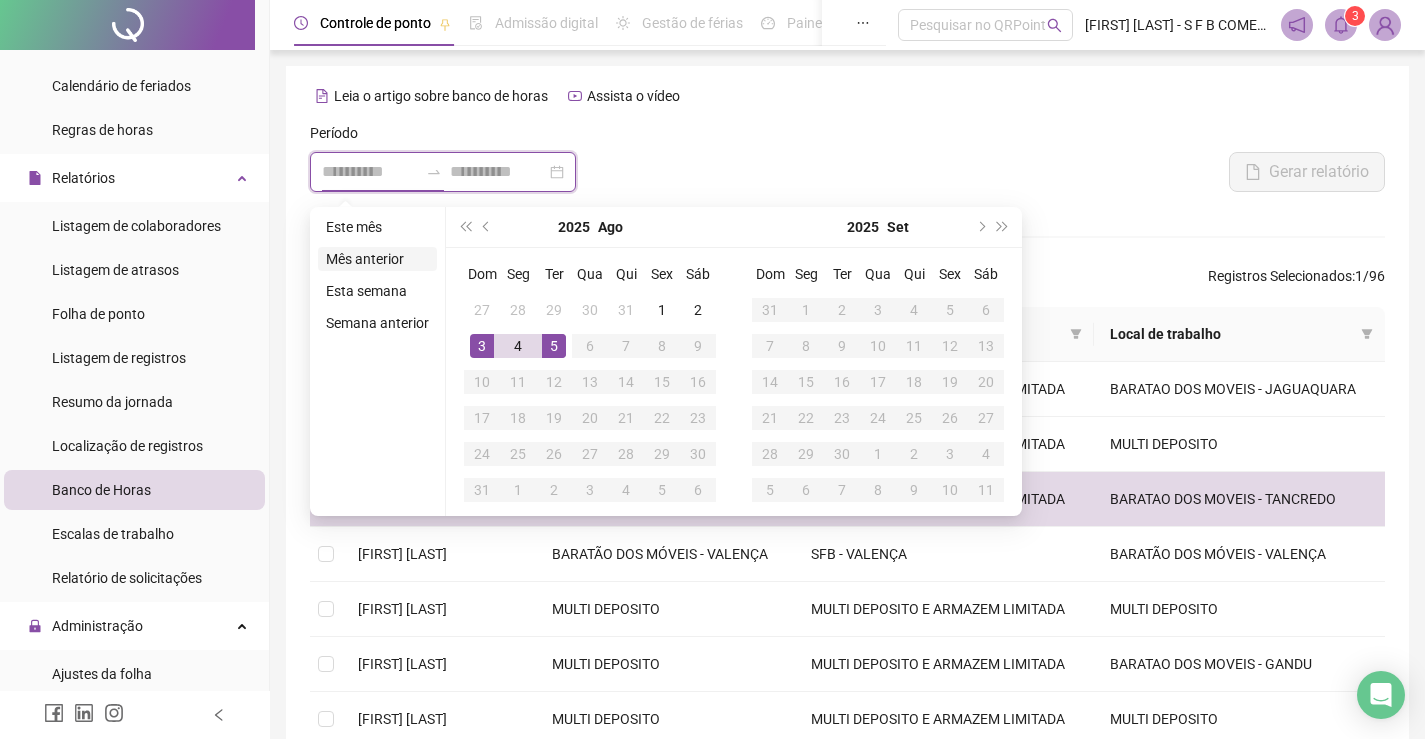 type 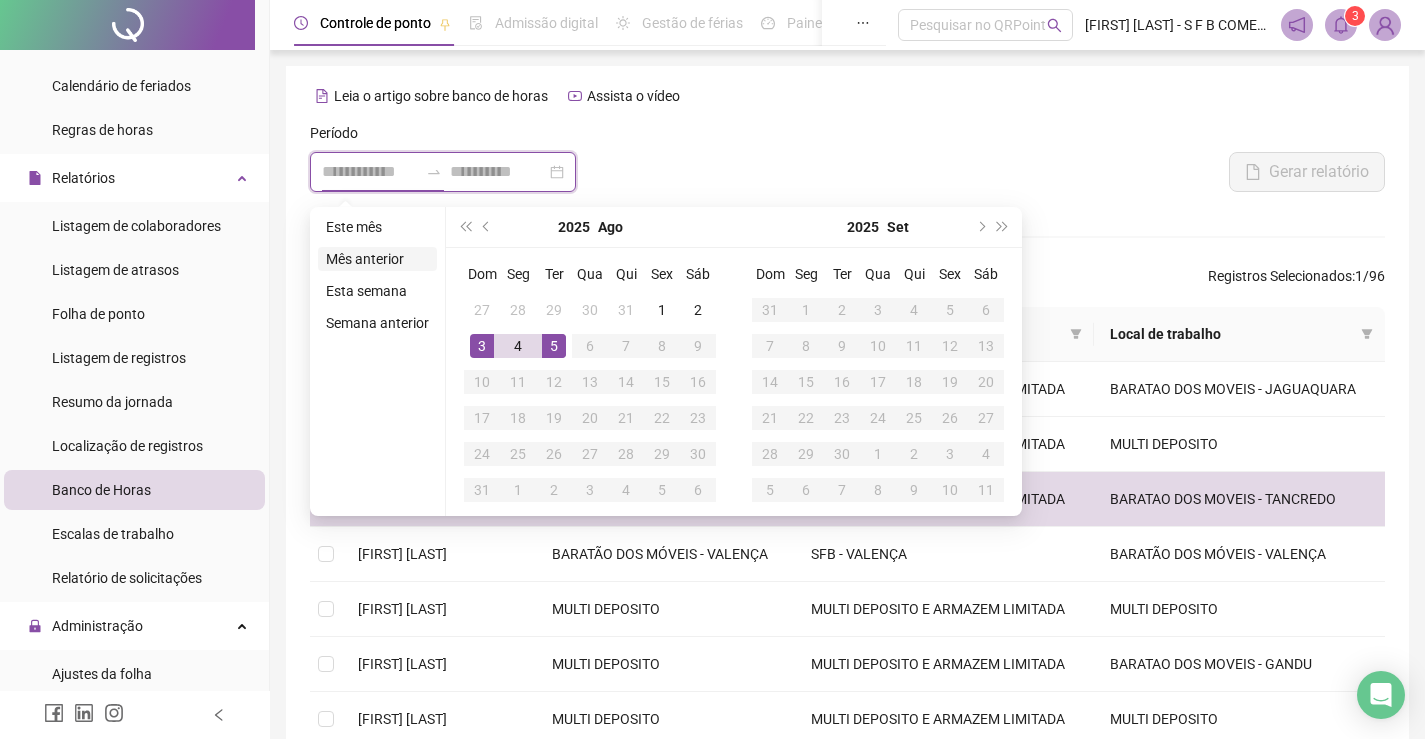 type on "**********" 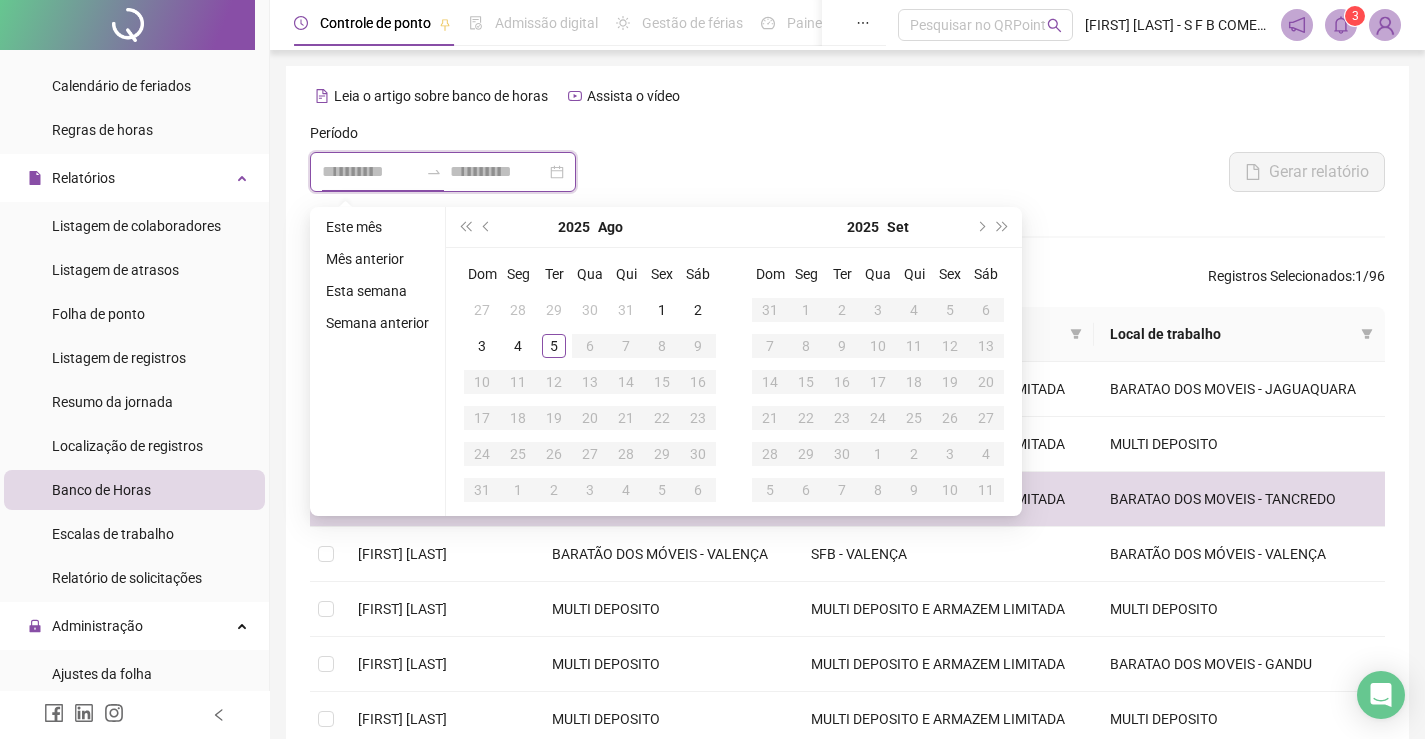 type 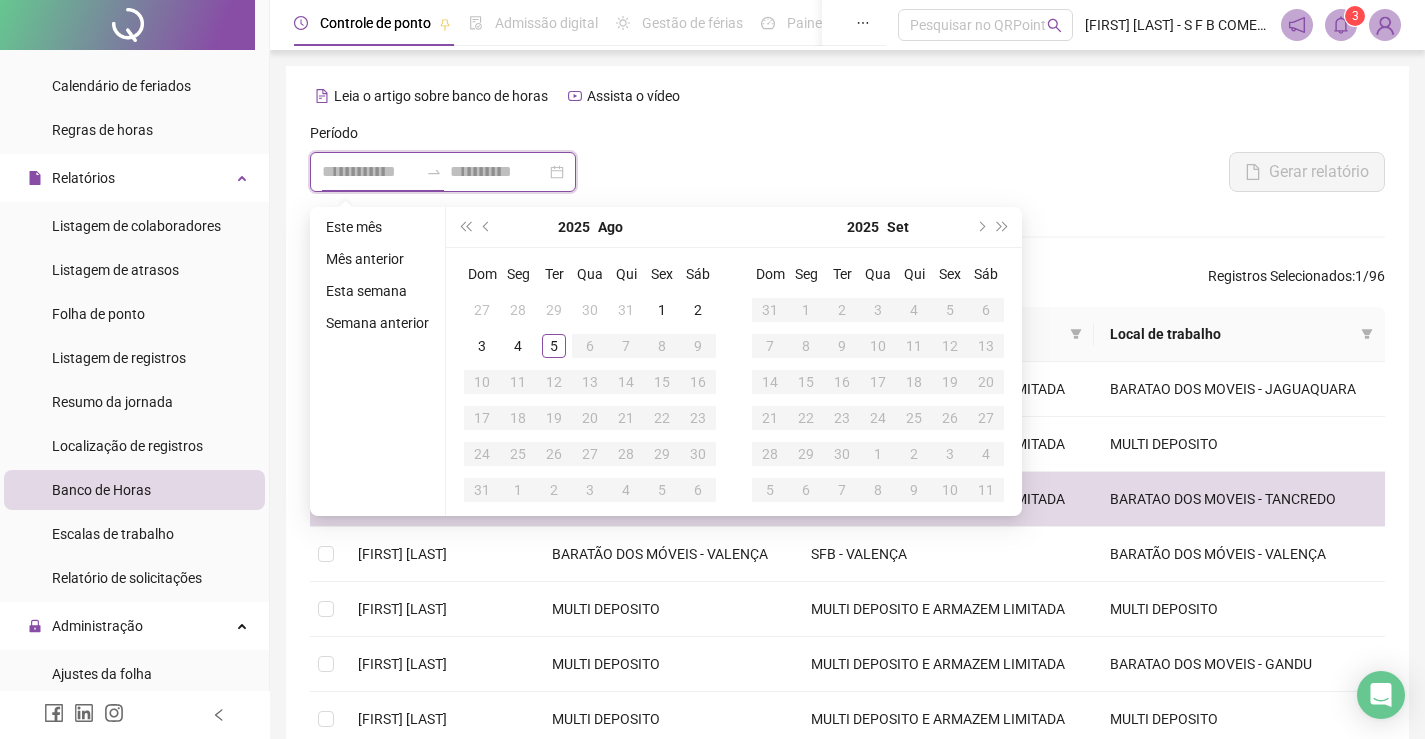 type on "**********" 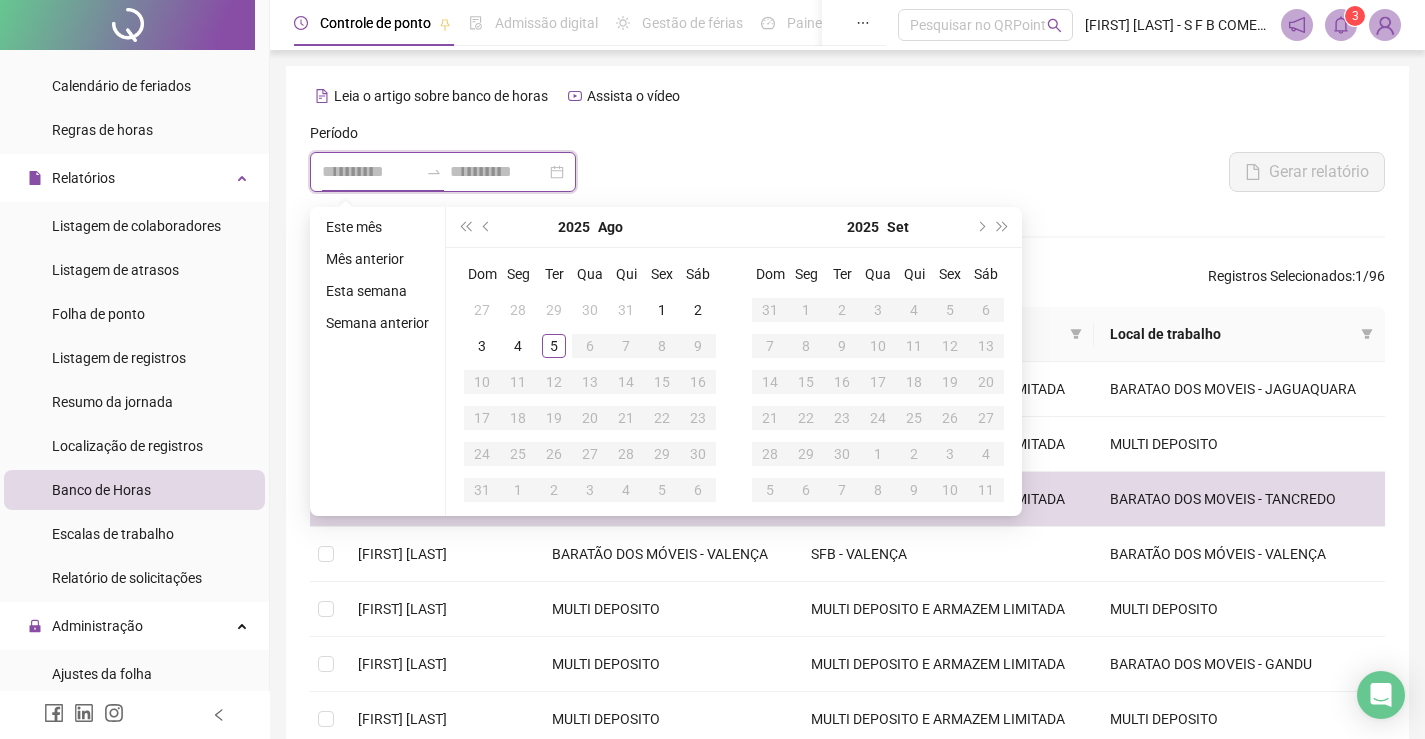 type on "**********" 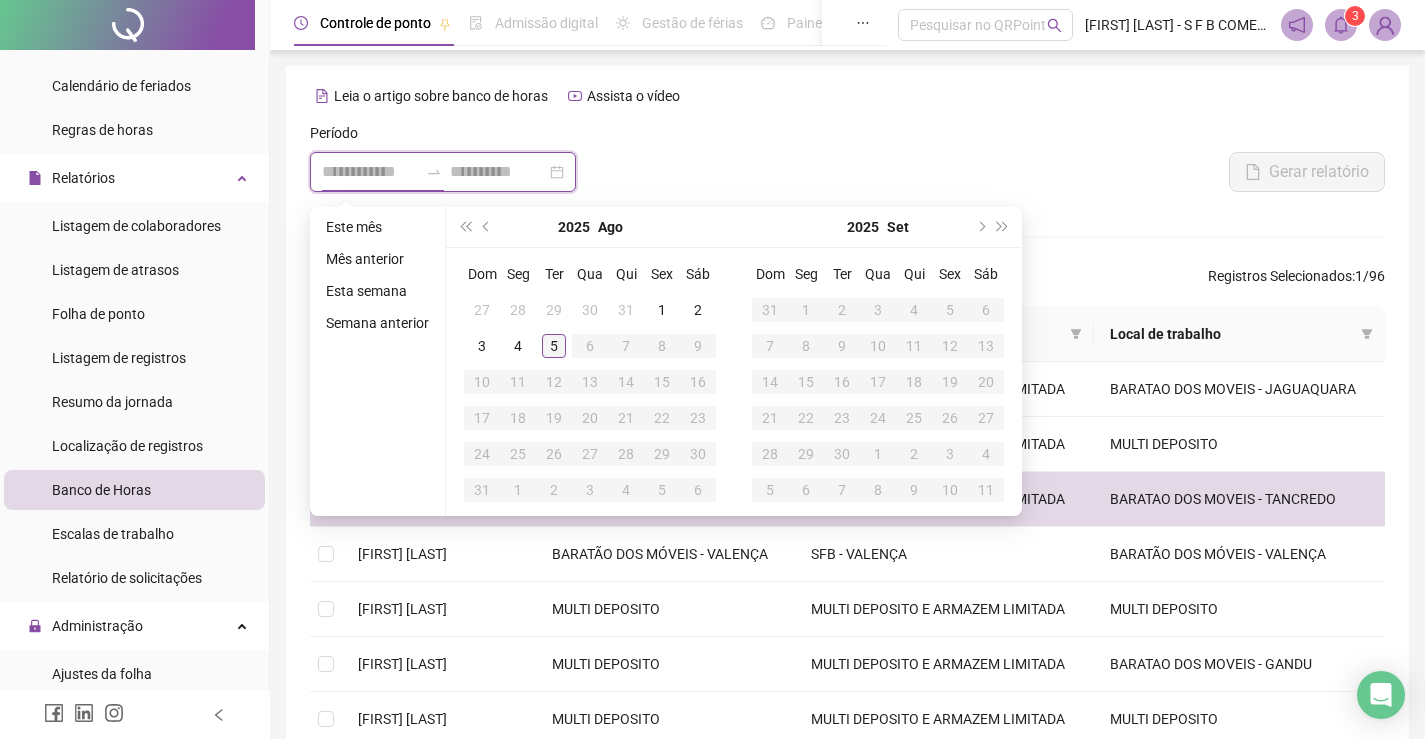 type on "**********" 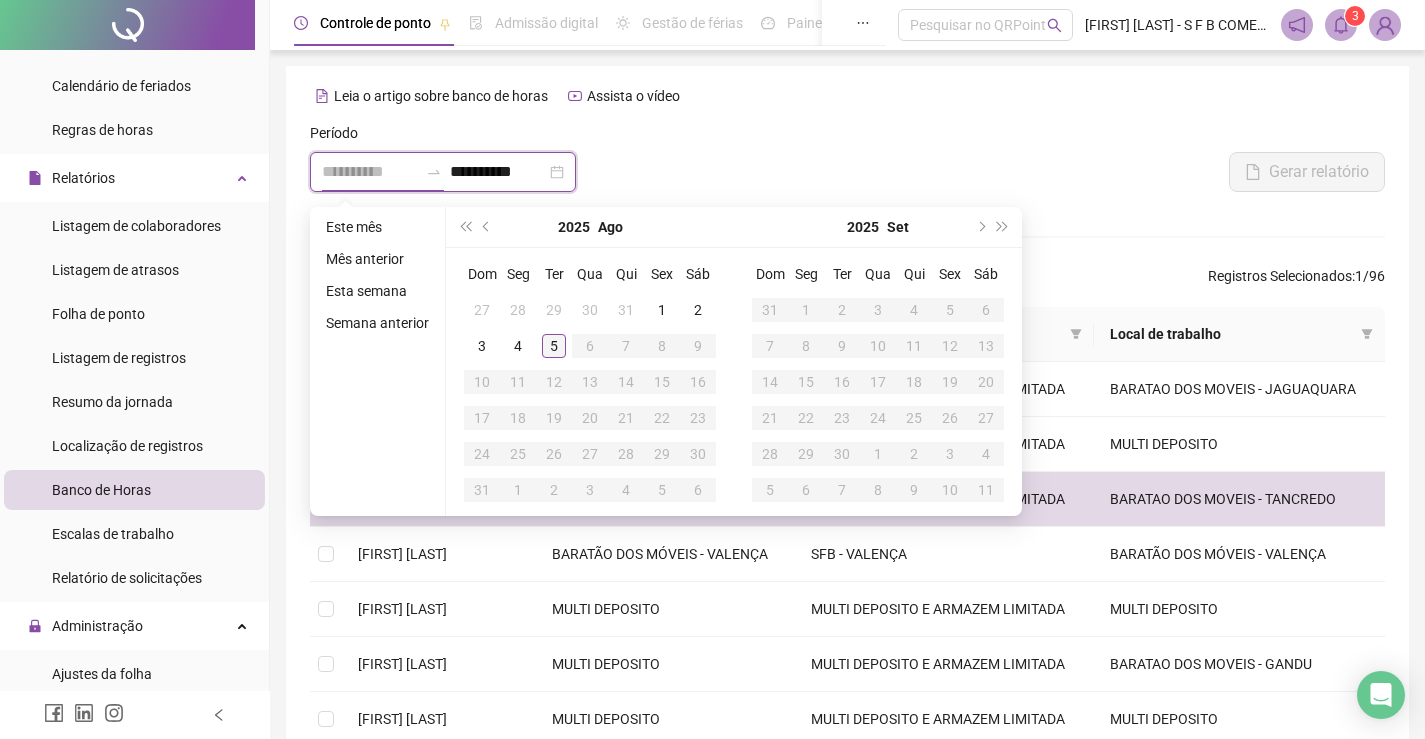 type 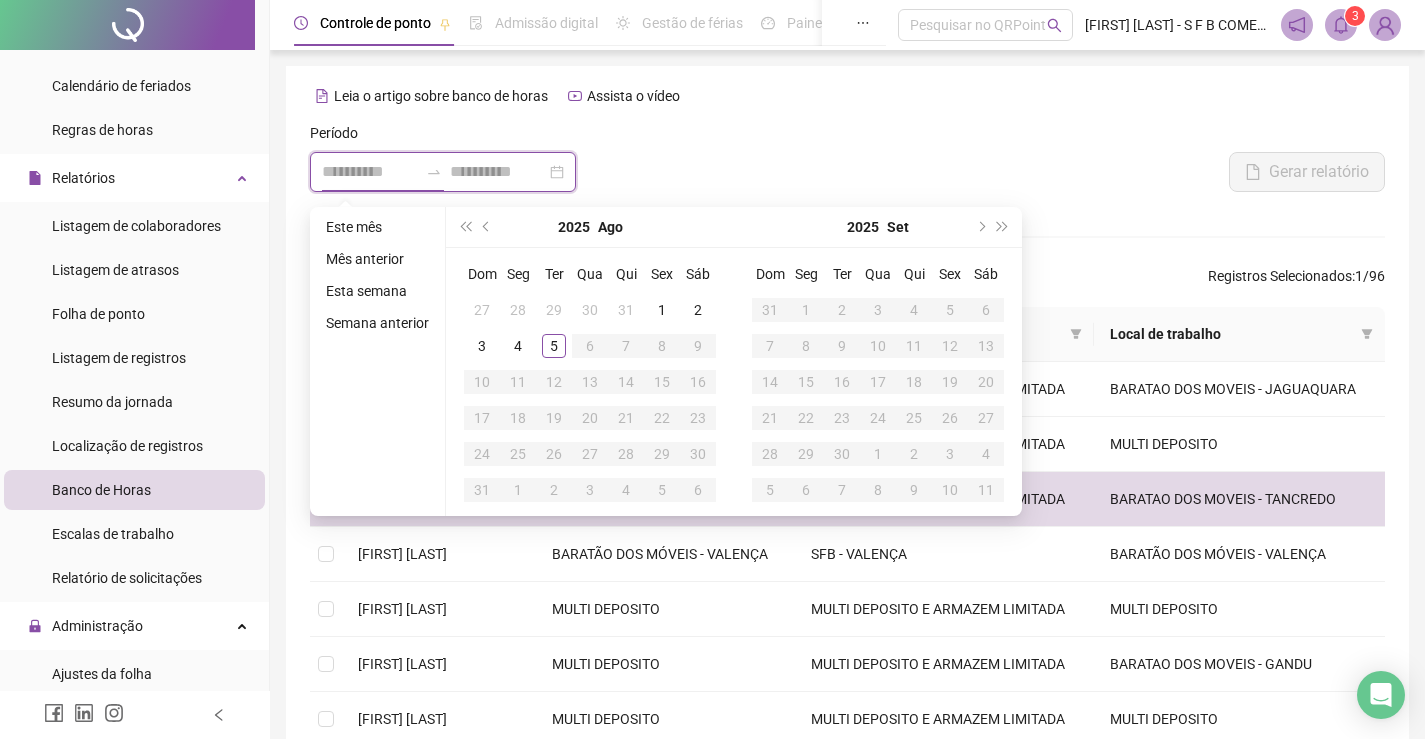 type on "**********" 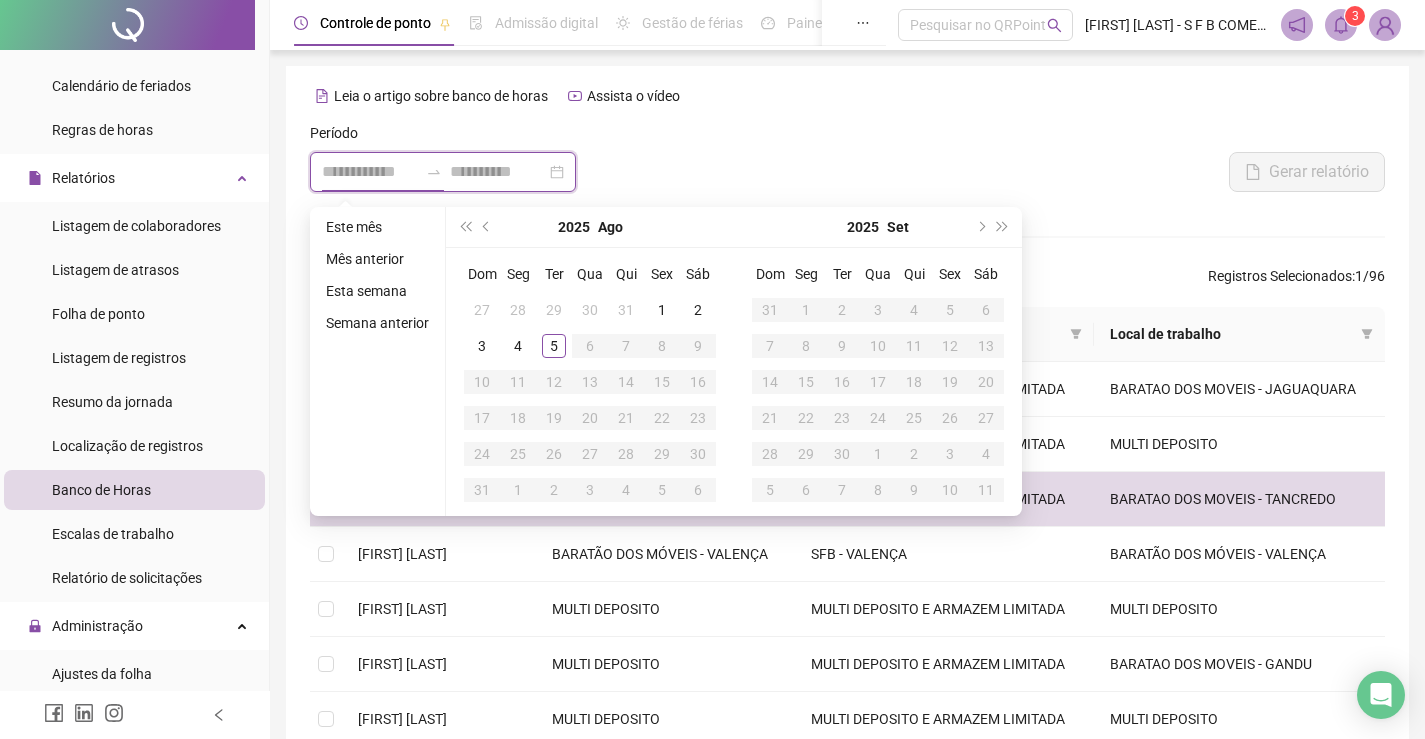 type on "**********" 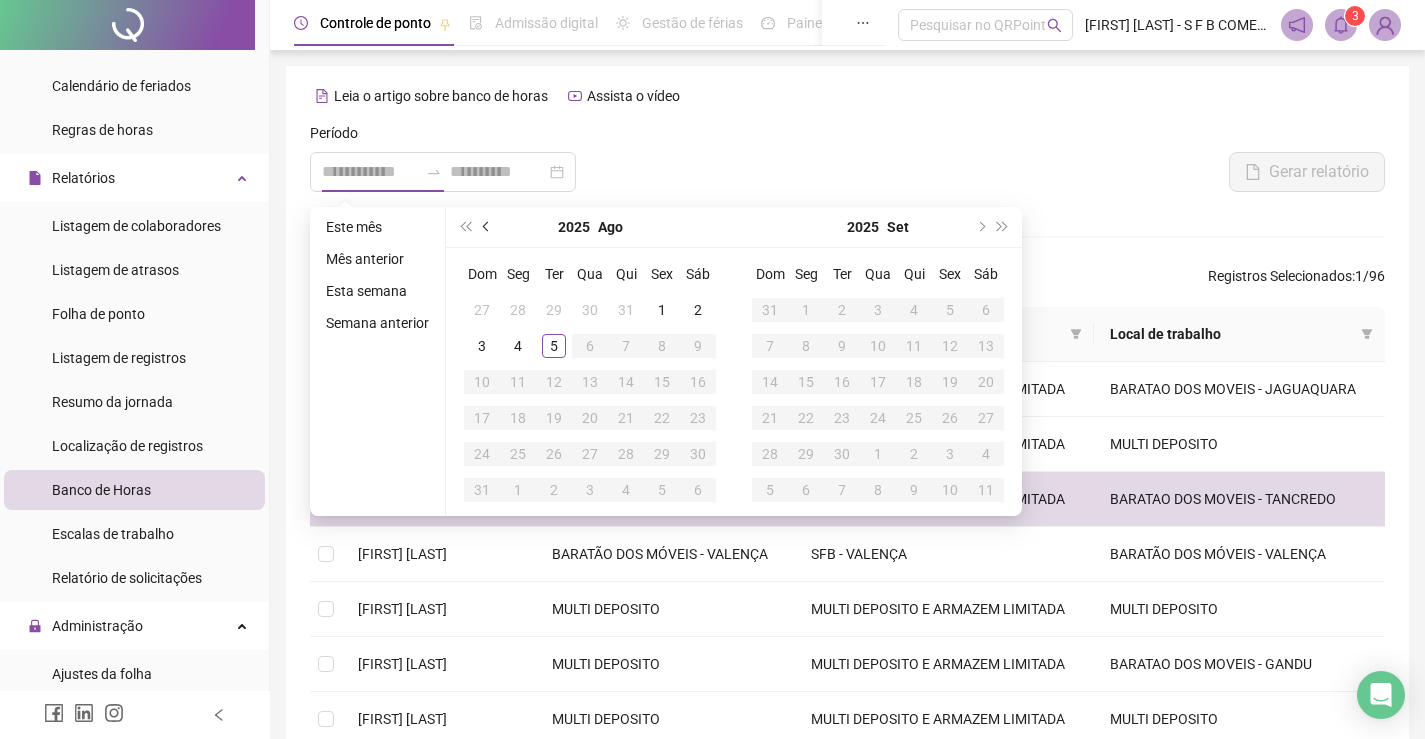 click at bounding box center [487, 227] 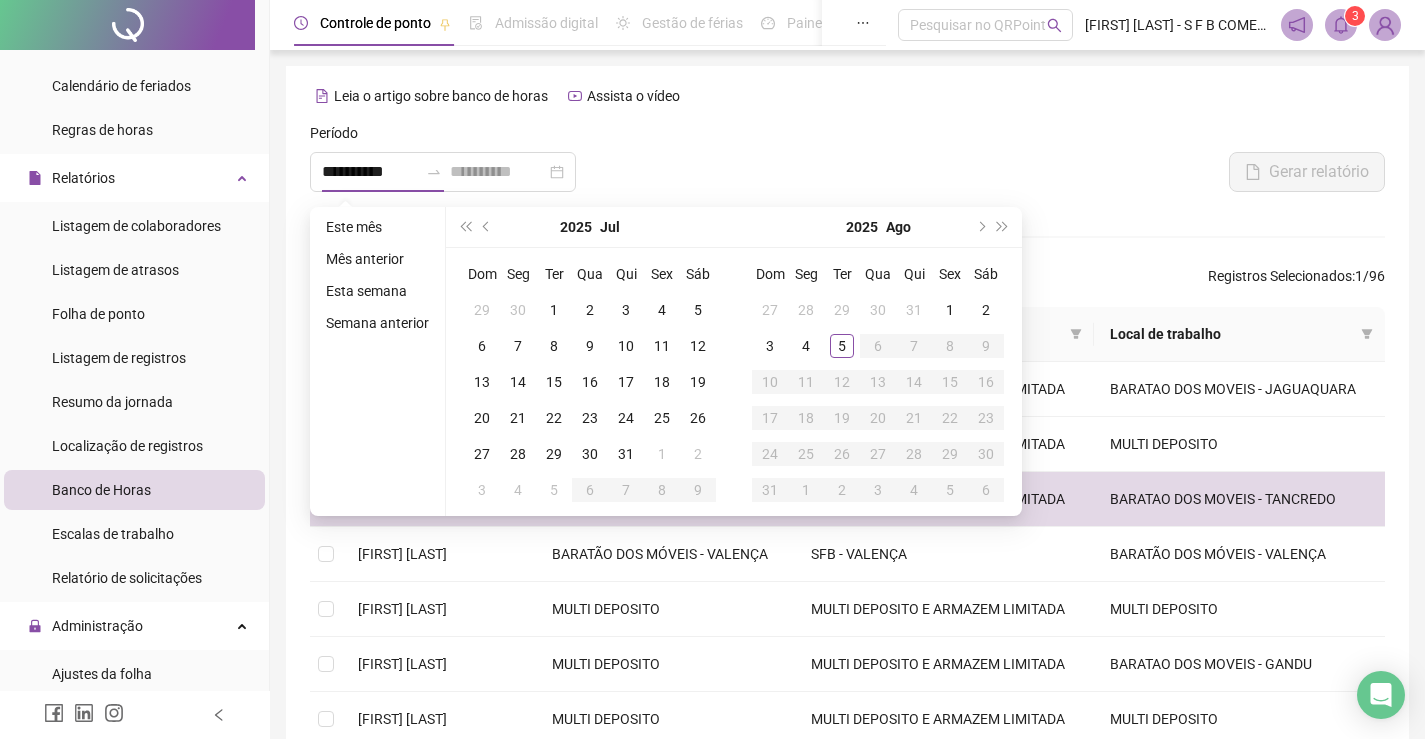 type on "**********" 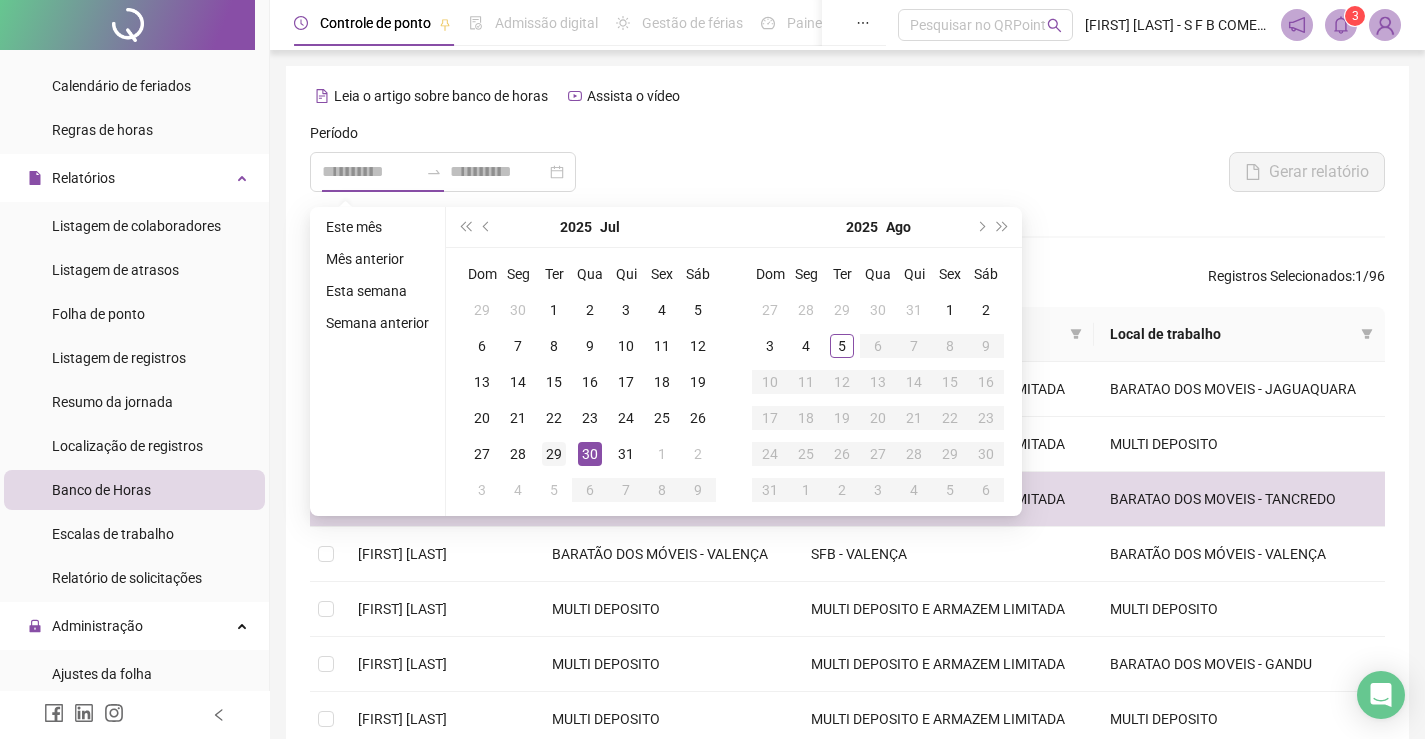 type on "**********" 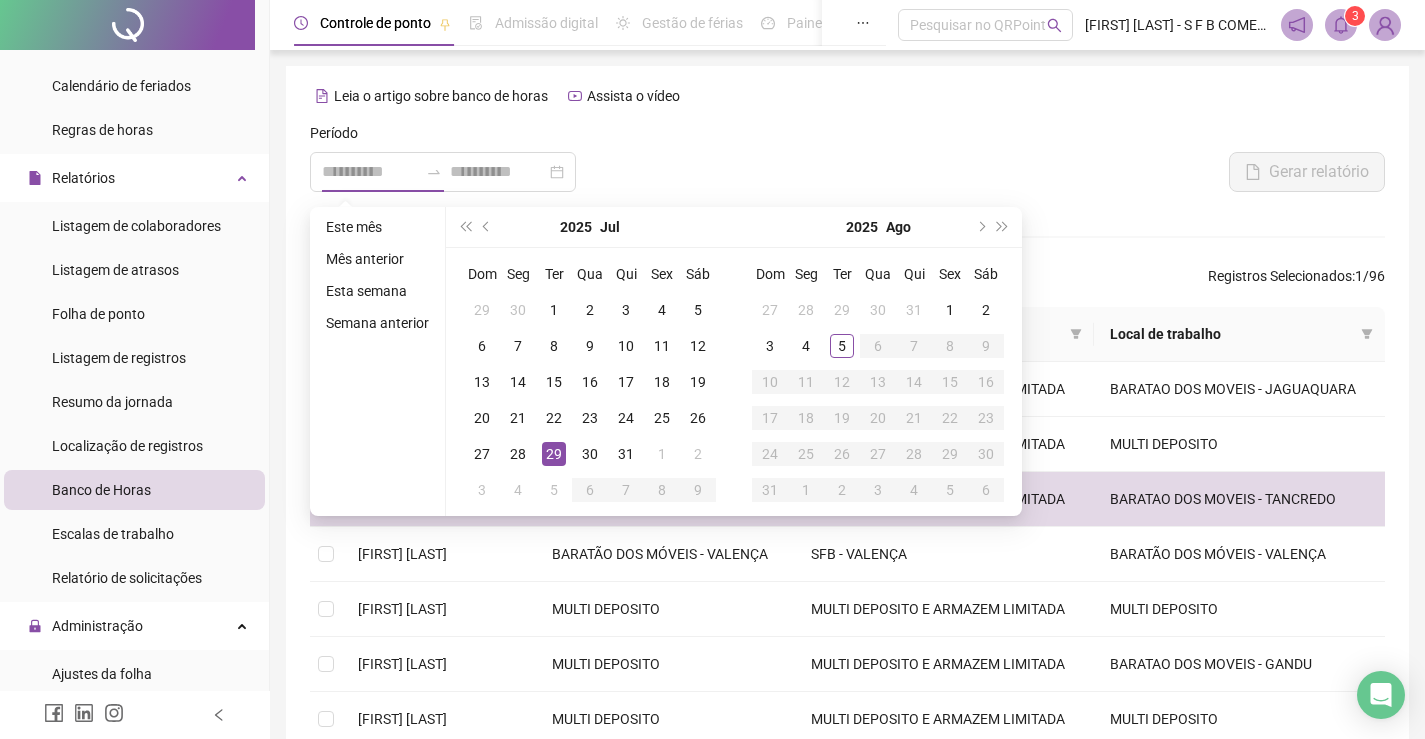 click on "29" at bounding box center (554, 454) 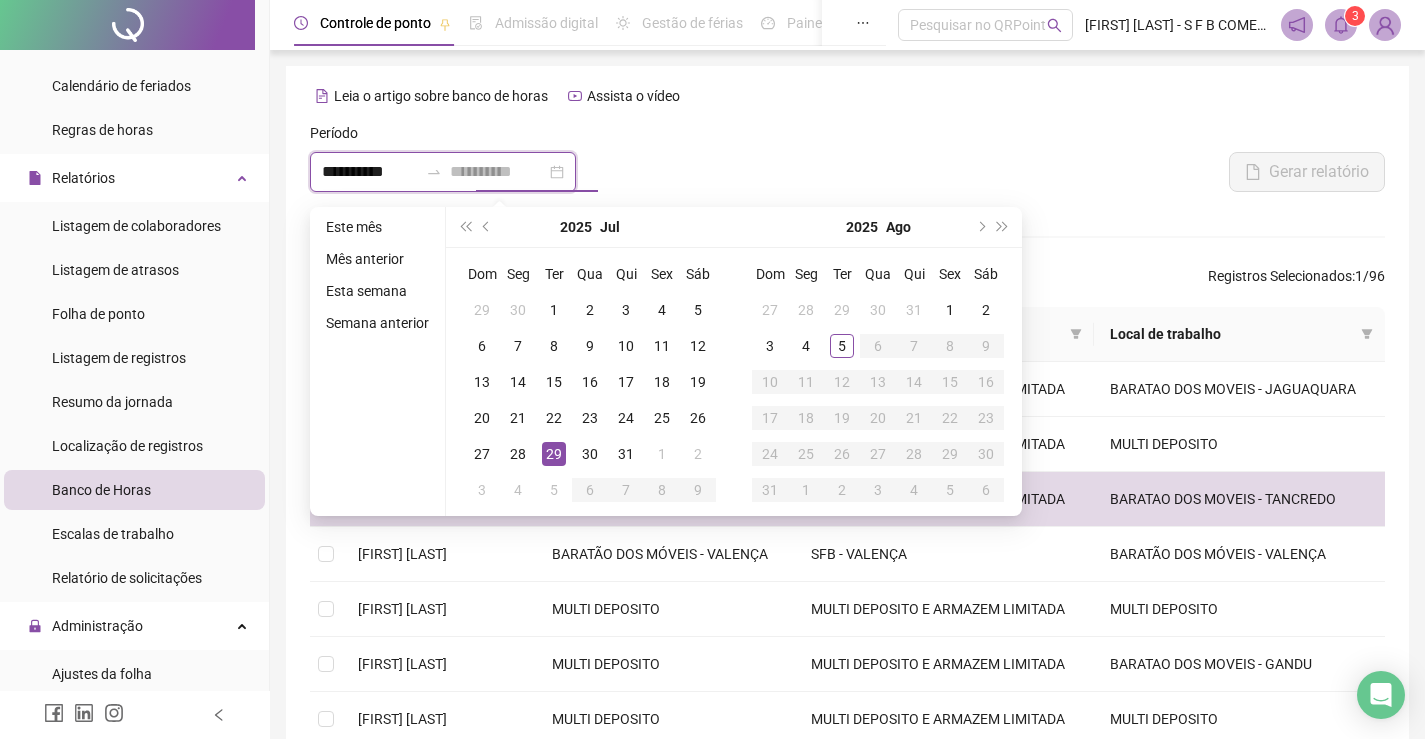 type on "**********" 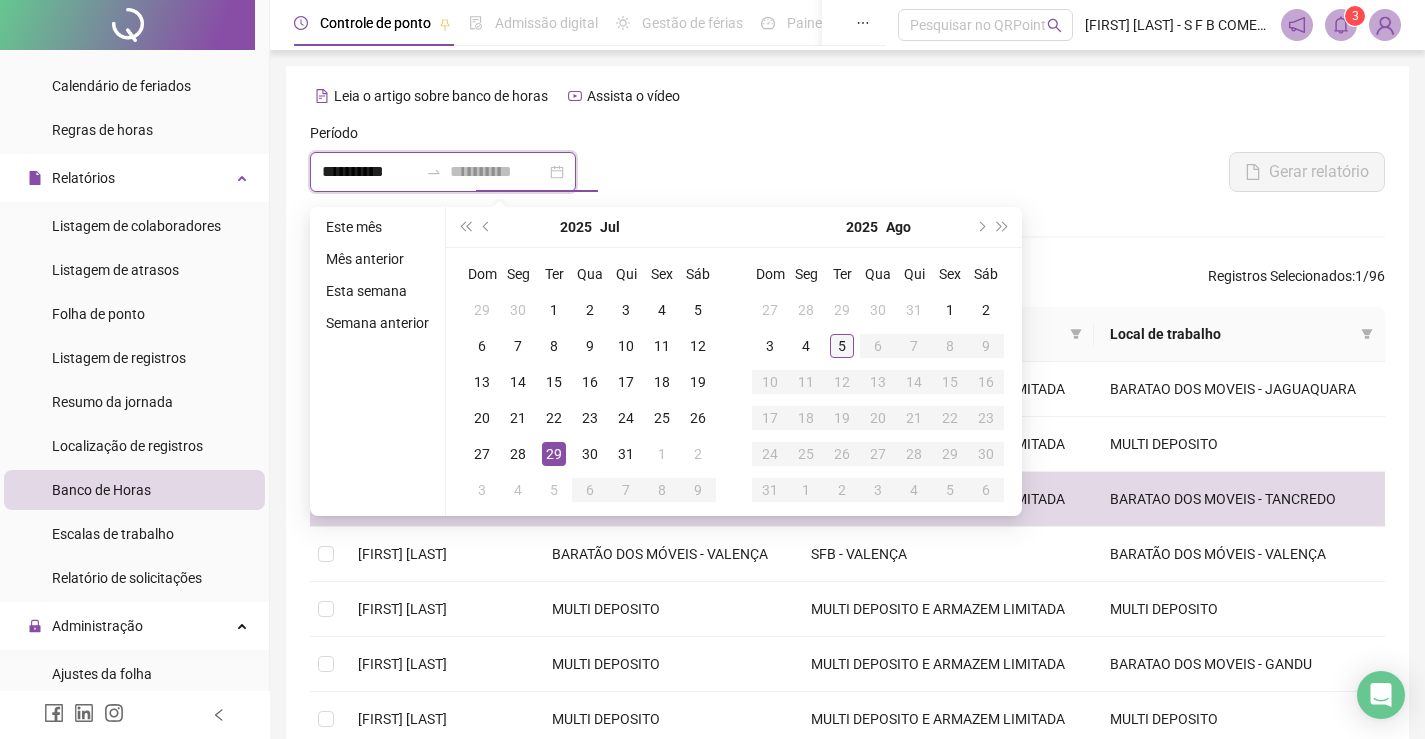 type on "**********" 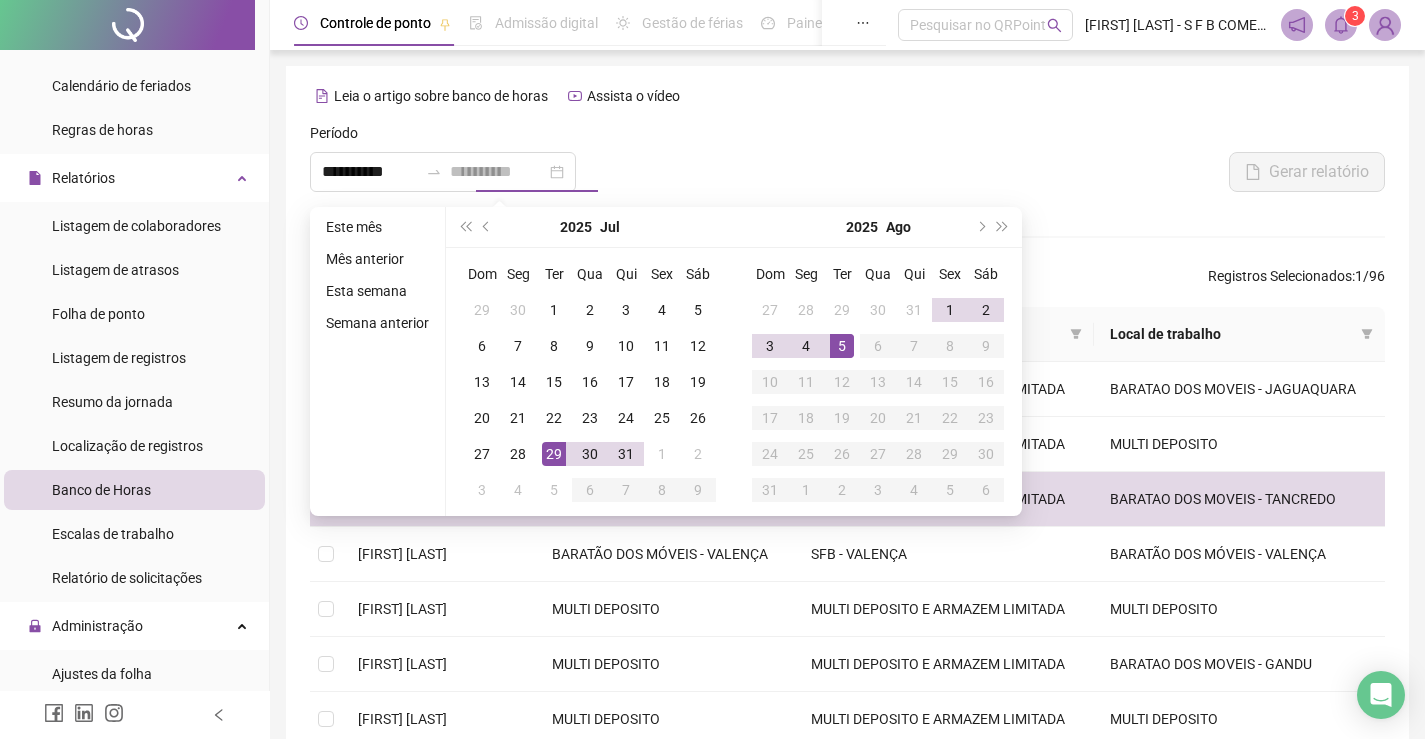 click on "5" at bounding box center [842, 346] 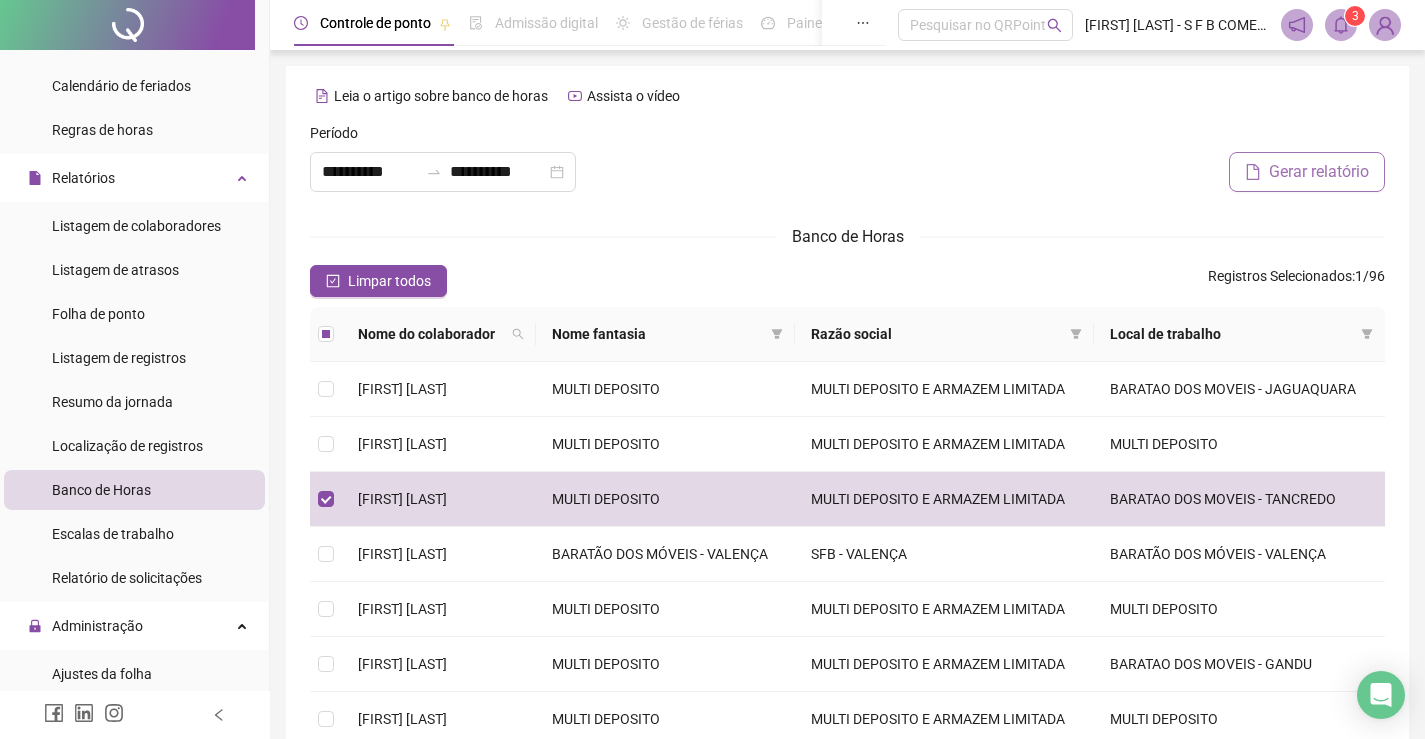 click on "Gerar relatório" at bounding box center [1319, 172] 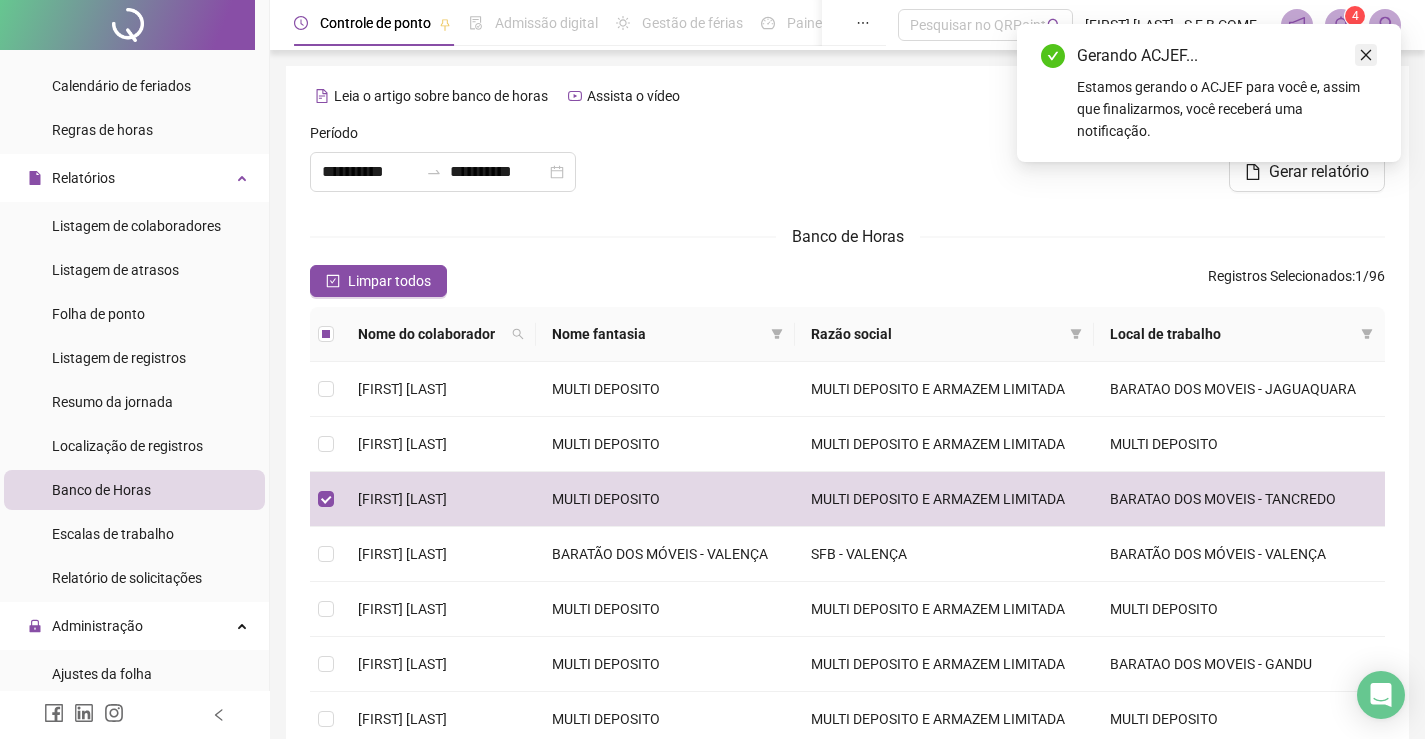 drag, startPoint x: 1360, startPoint y: 62, endPoint x: 1357, endPoint y: 47, distance: 15.297058 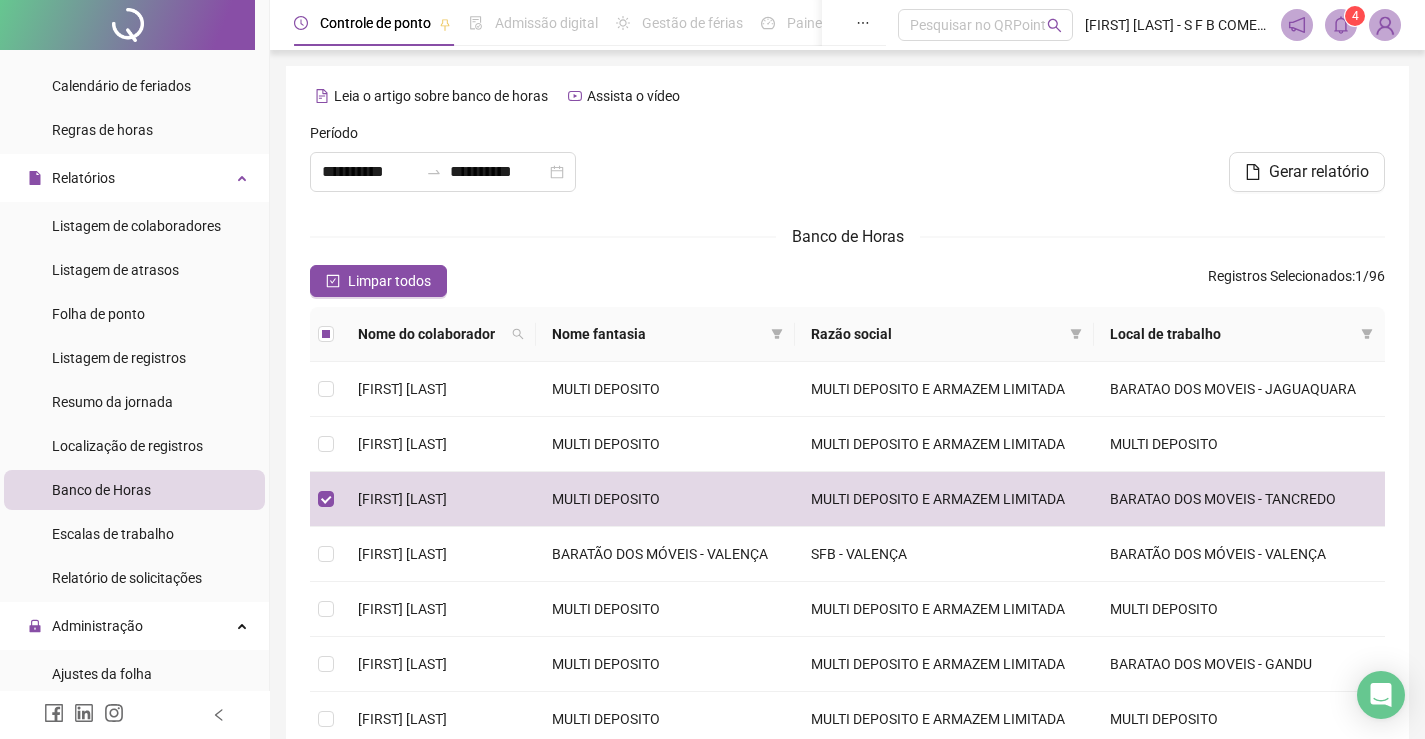 click on "4" at bounding box center (1355, 16) 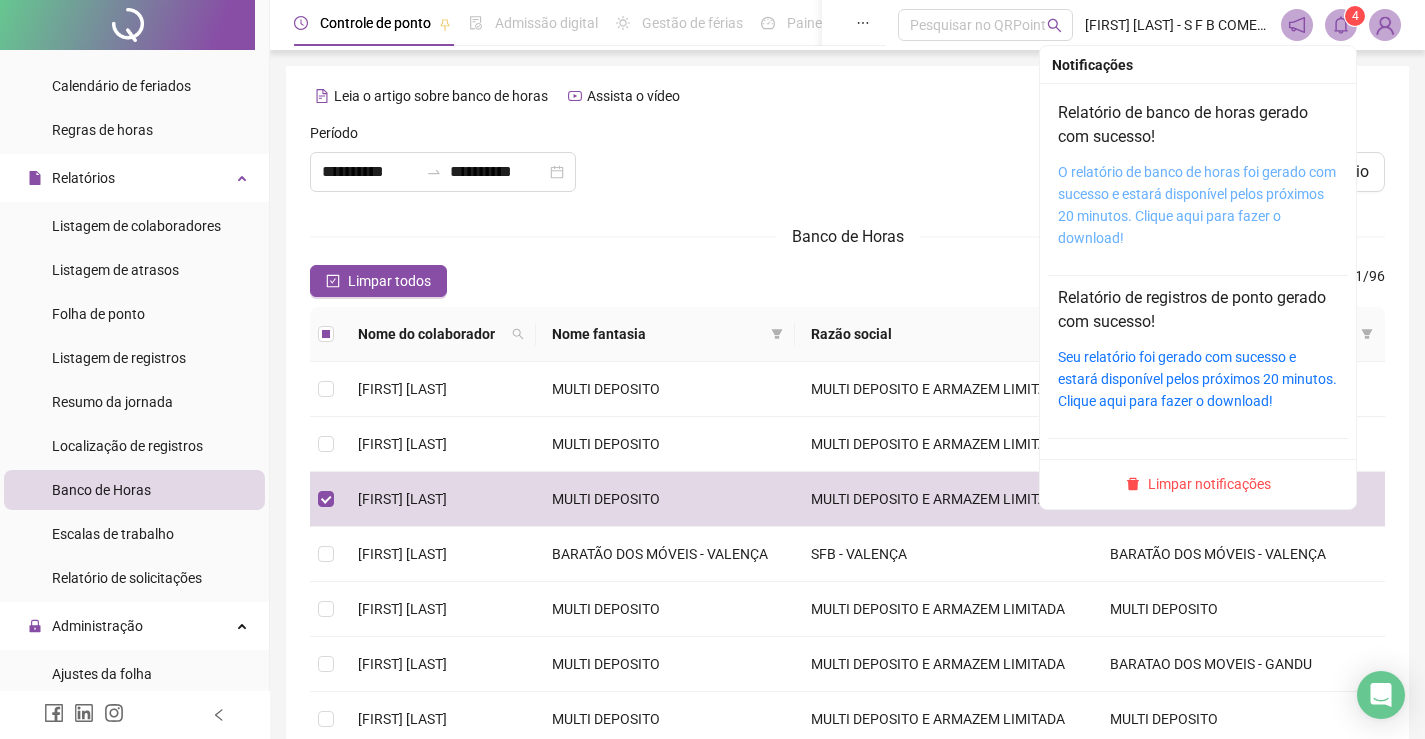 click on "O relatório de banco de horas foi gerado com sucesso e estará disponível pelos próximos 20 minutos.
Clique aqui para fazer o download!" at bounding box center (1197, 205) 